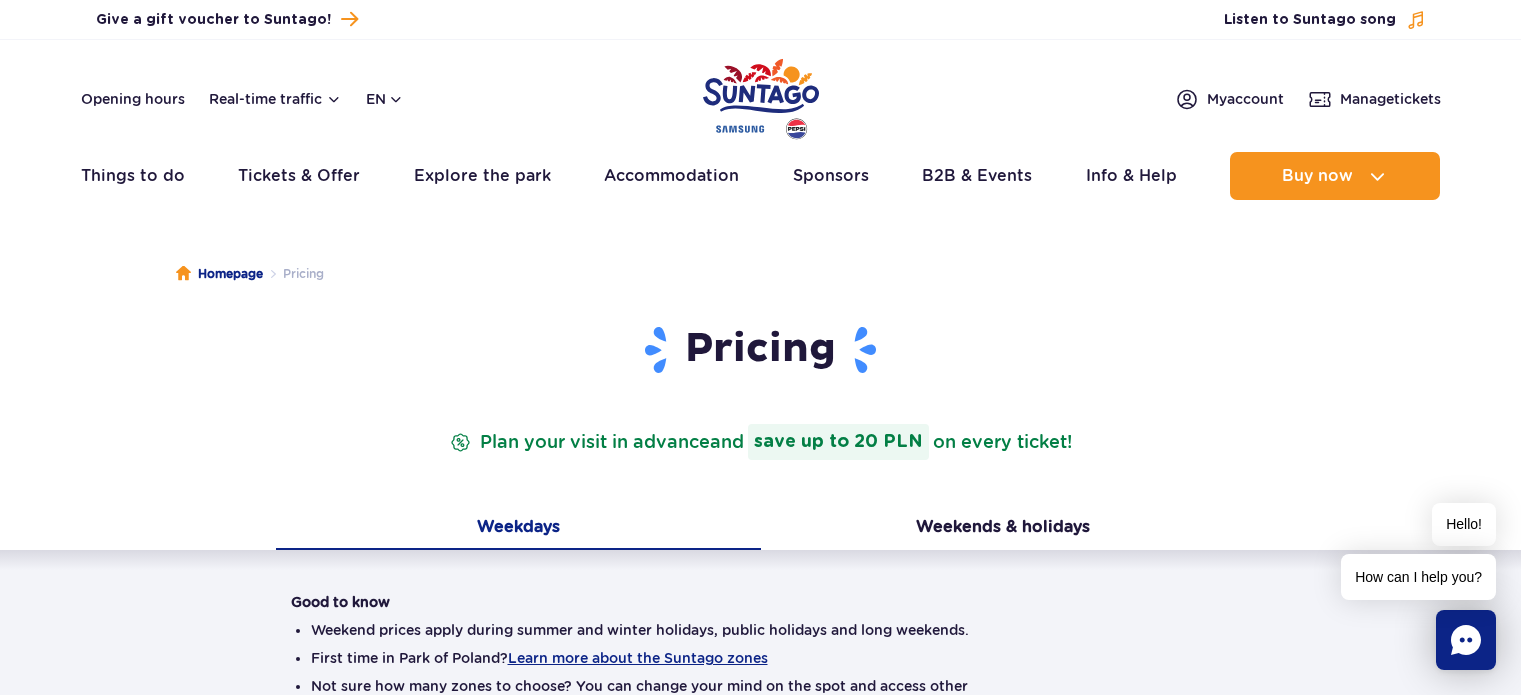 scroll, scrollTop: 0, scrollLeft: 0, axis: both 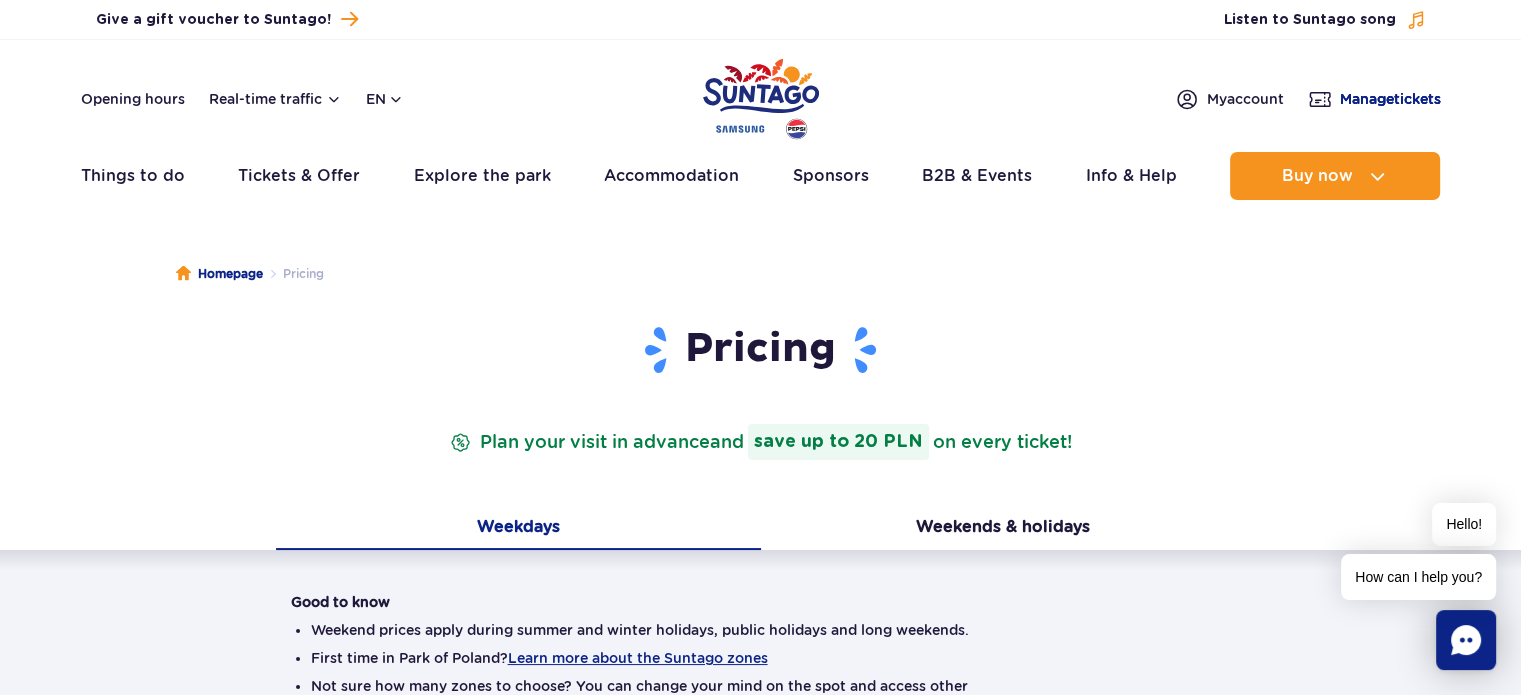 click on "Manage  tickets" at bounding box center [1390, 99] 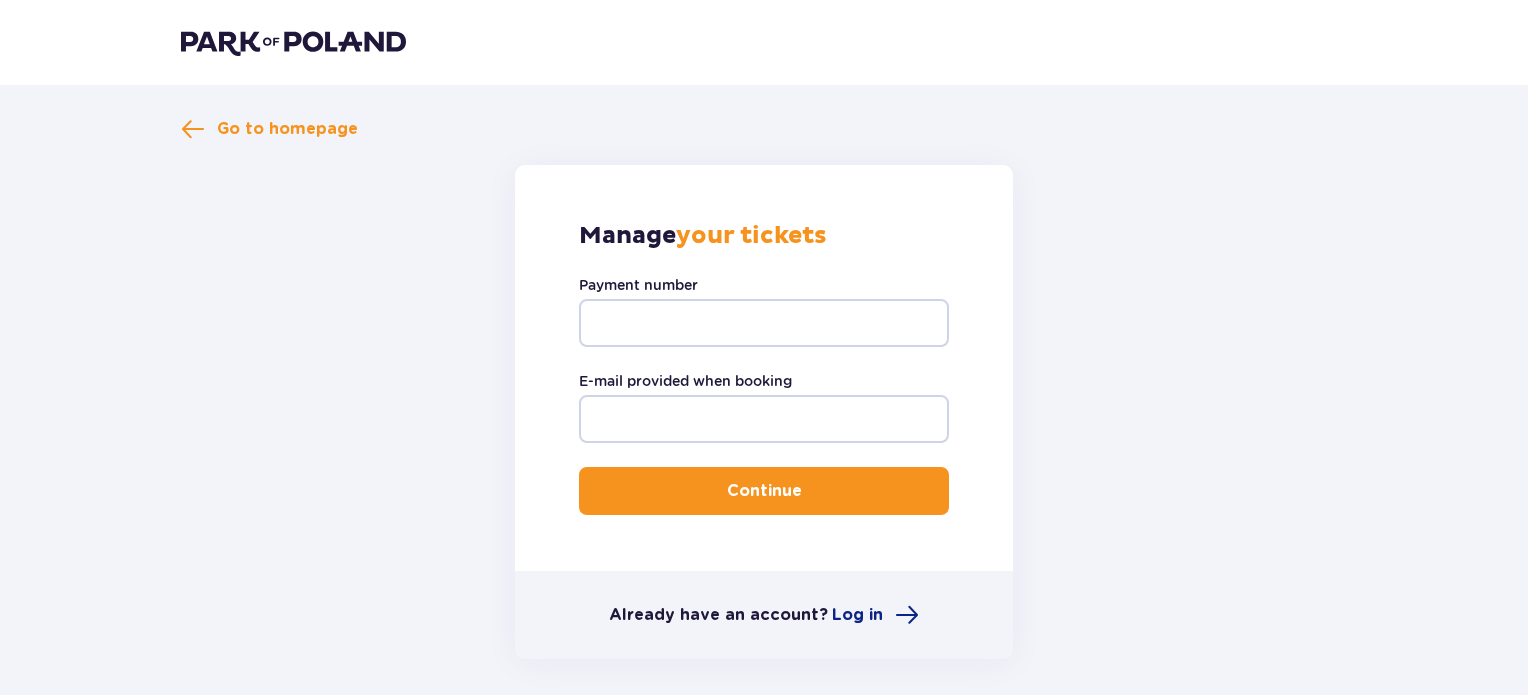 scroll, scrollTop: 0, scrollLeft: 0, axis: both 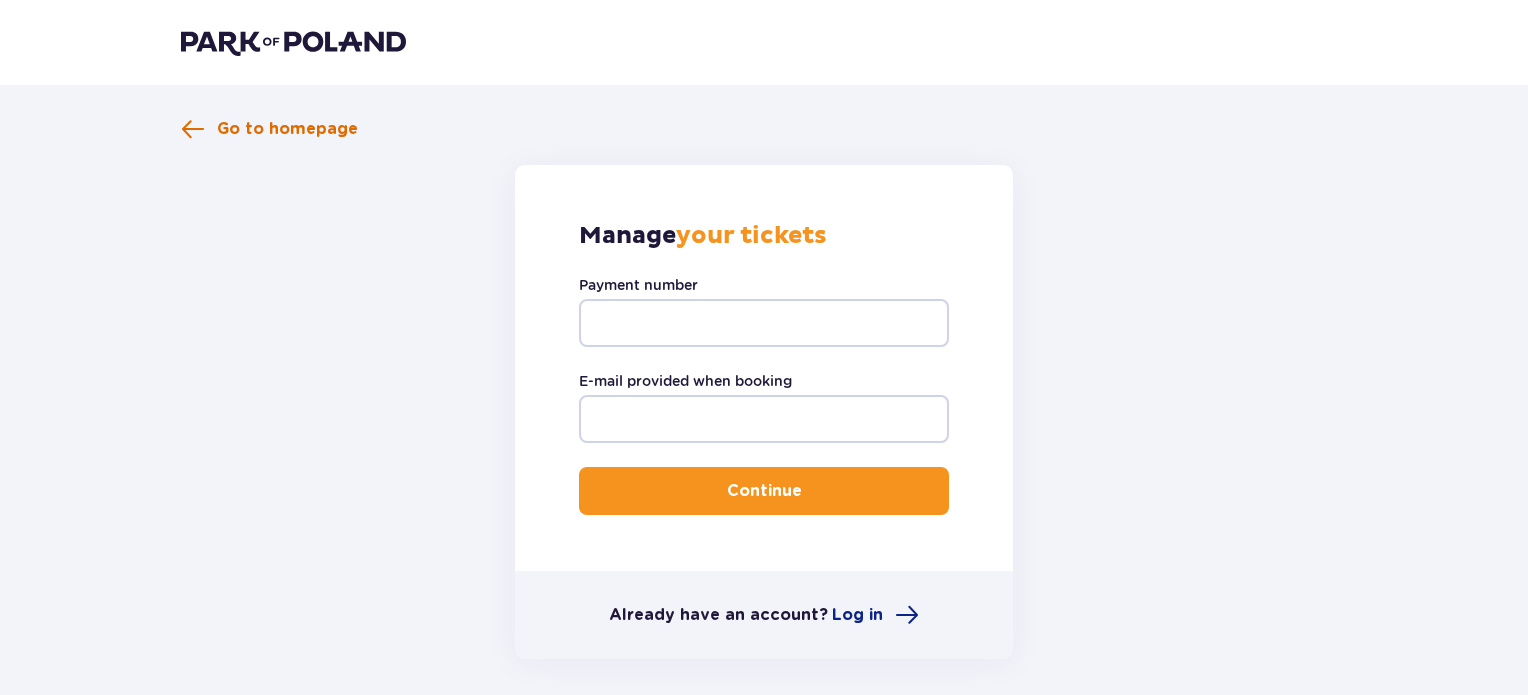 click on "Go to homepage" at bounding box center [287, 129] 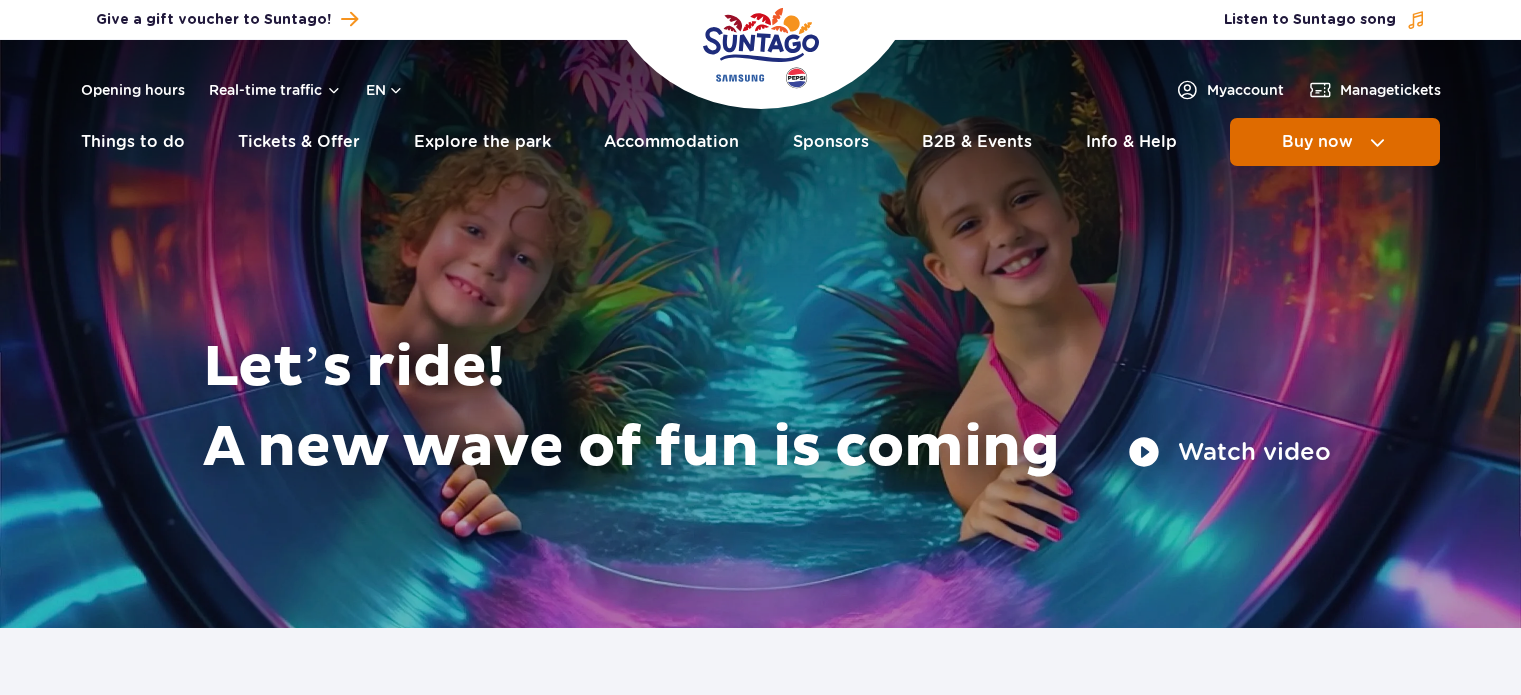 scroll, scrollTop: 0, scrollLeft: 0, axis: both 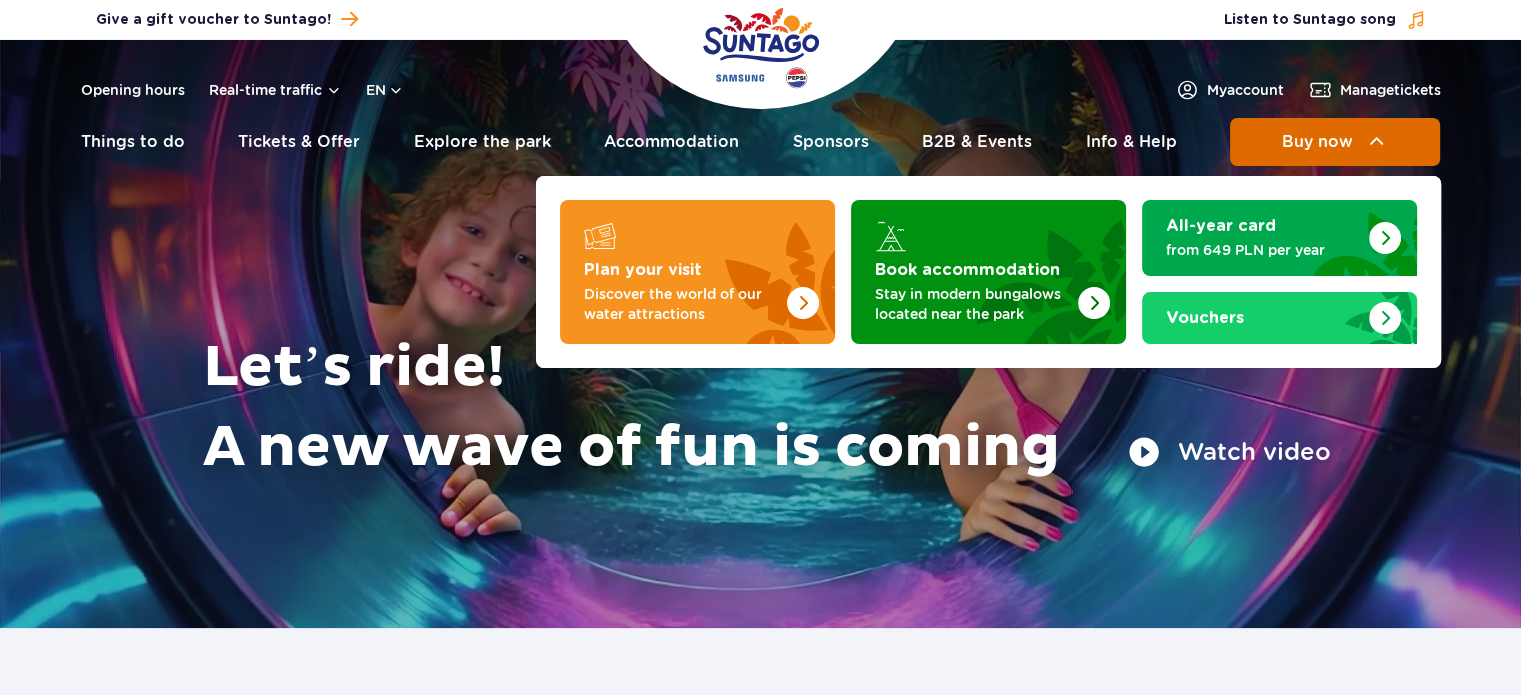 click on "Buy now" at bounding box center (1317, 142) 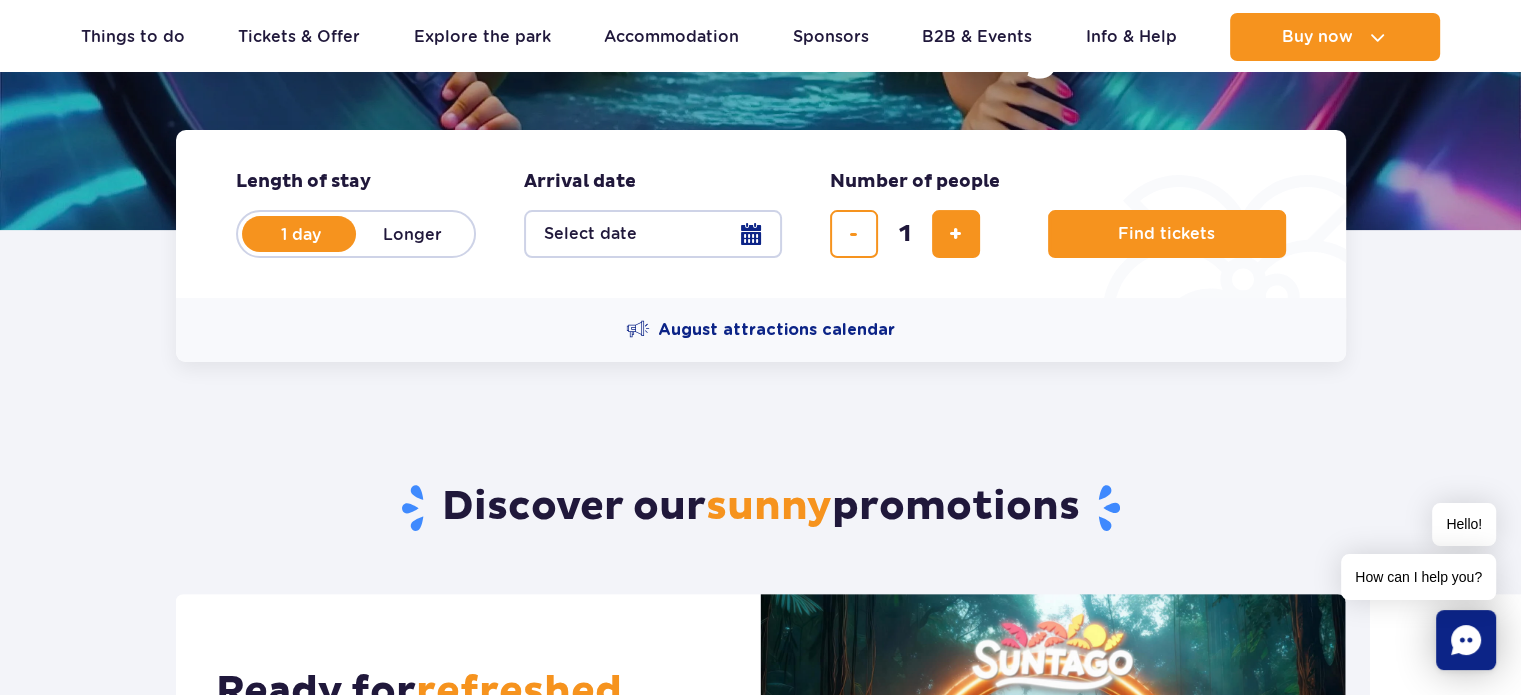 scroll, scrollTop: 400, scrollLeft: 0, axis: vertical 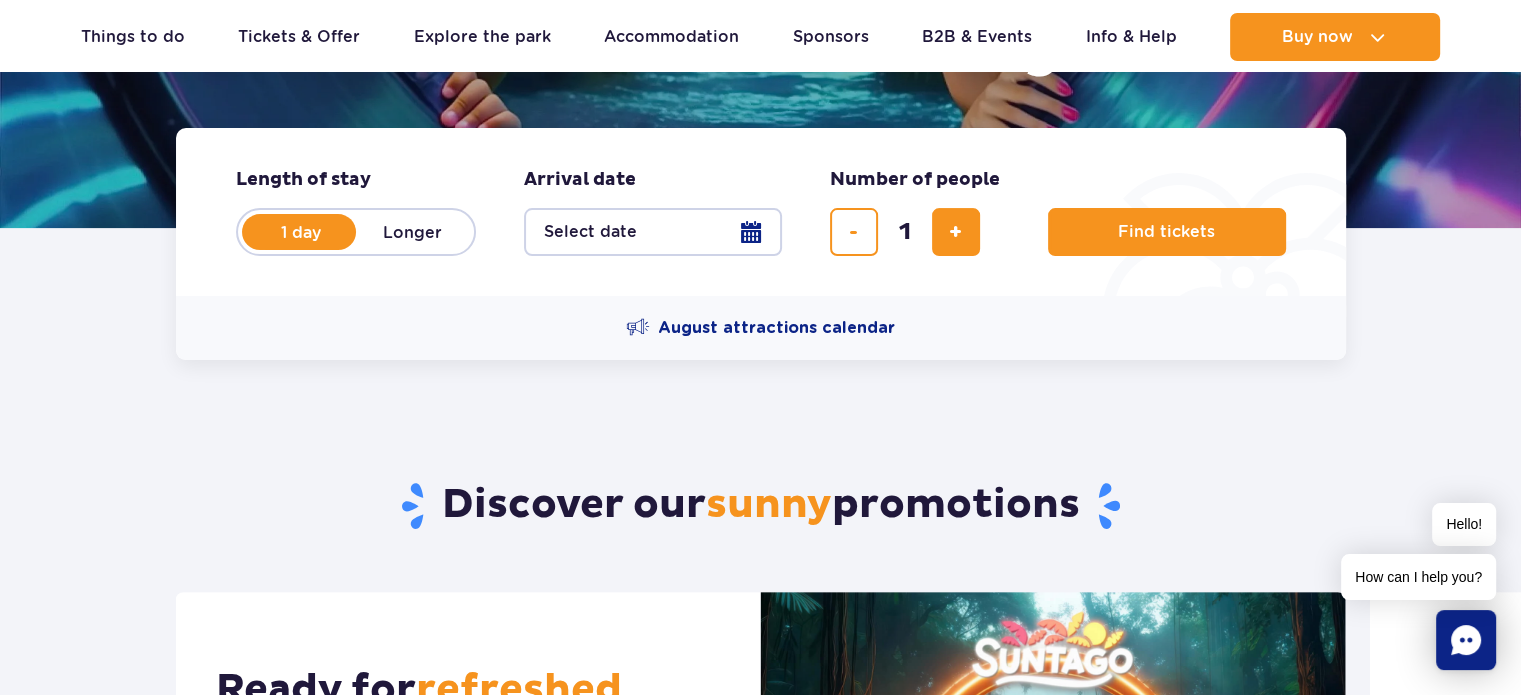click on "Select date" at bounding box center [653, 232] 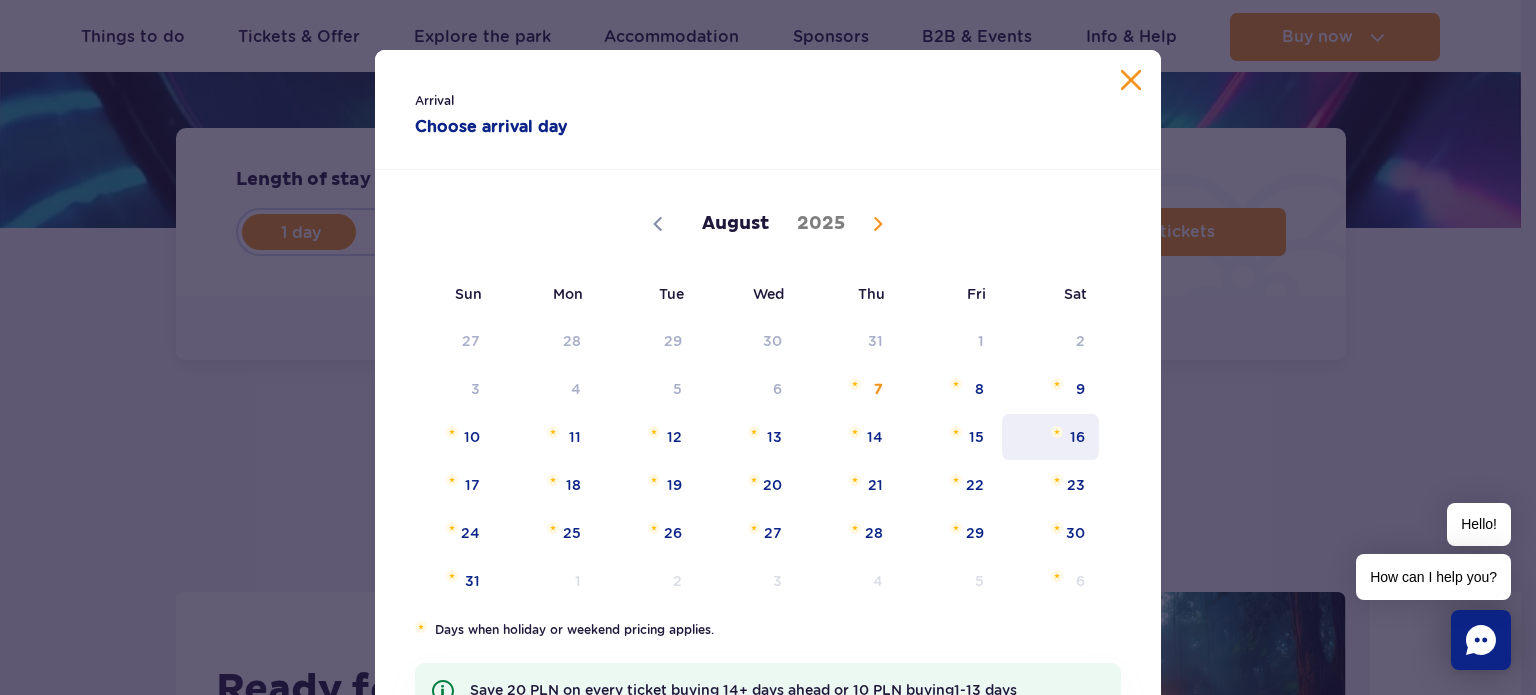 click on "16" at bounding box center (1050, 437) 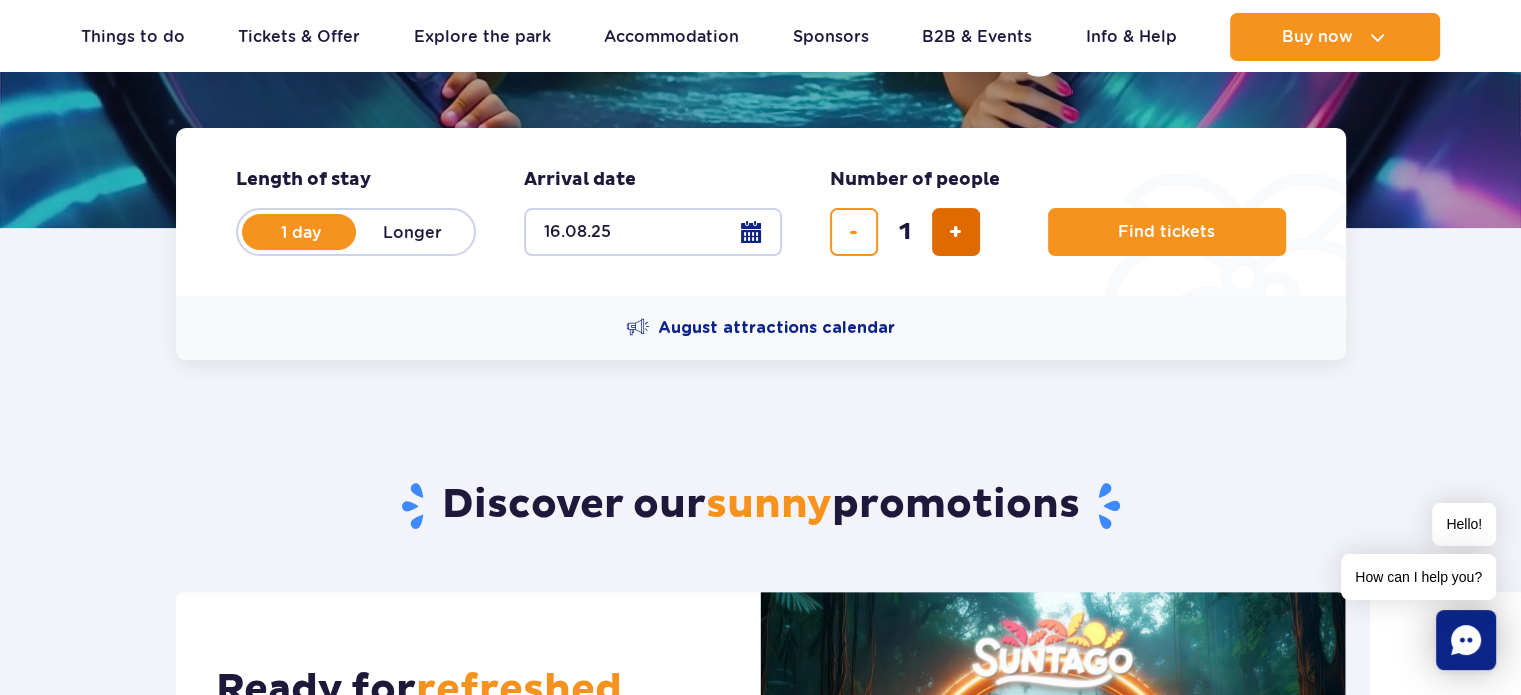 click at bounding box center [955, 232] 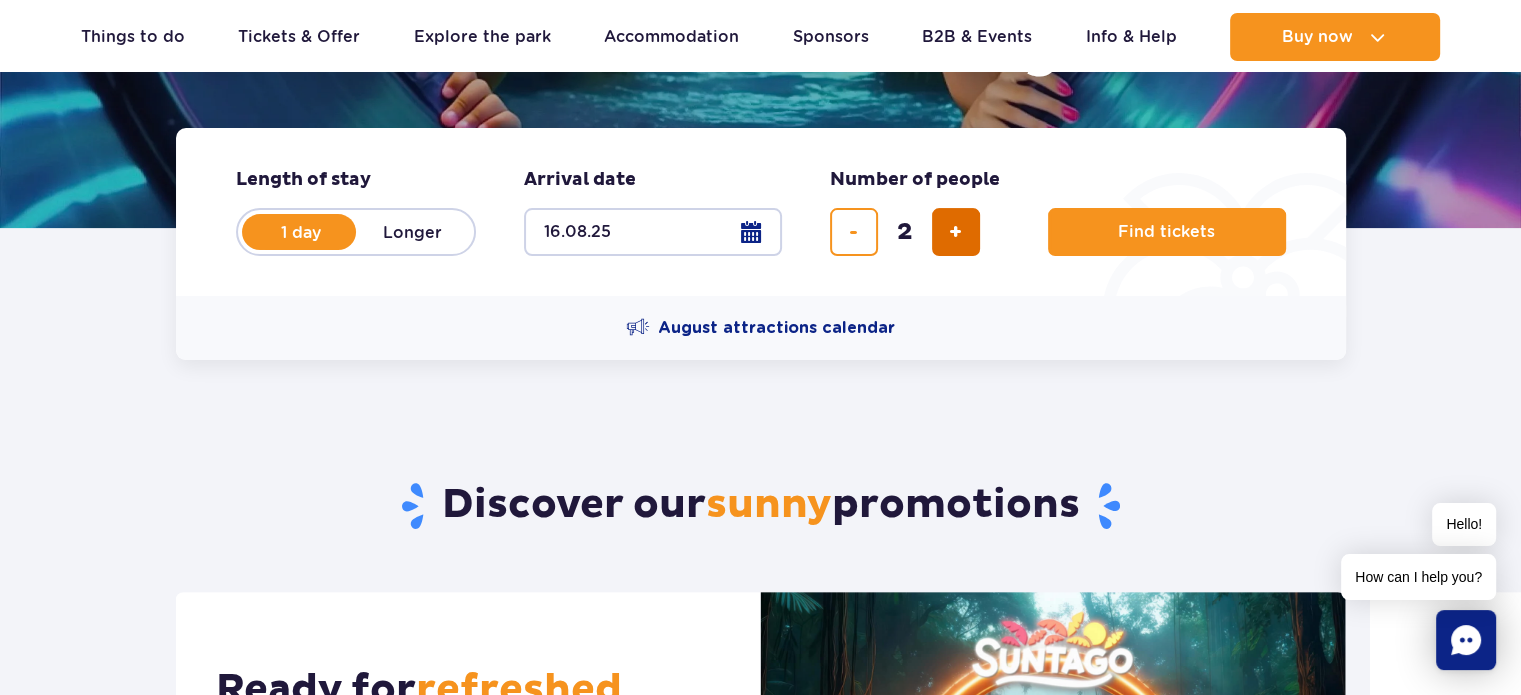 click at bounding box center [955, 232] 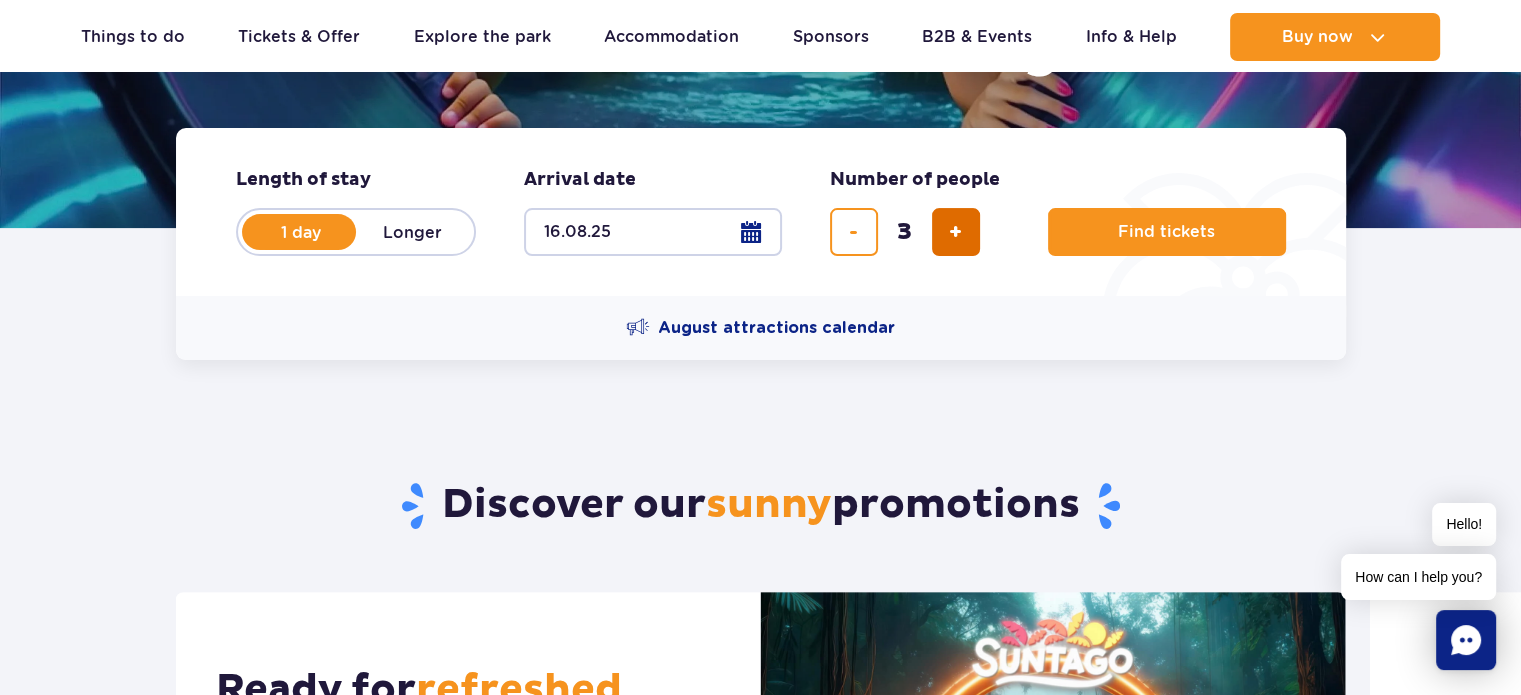click at bounding box center (955, 232) 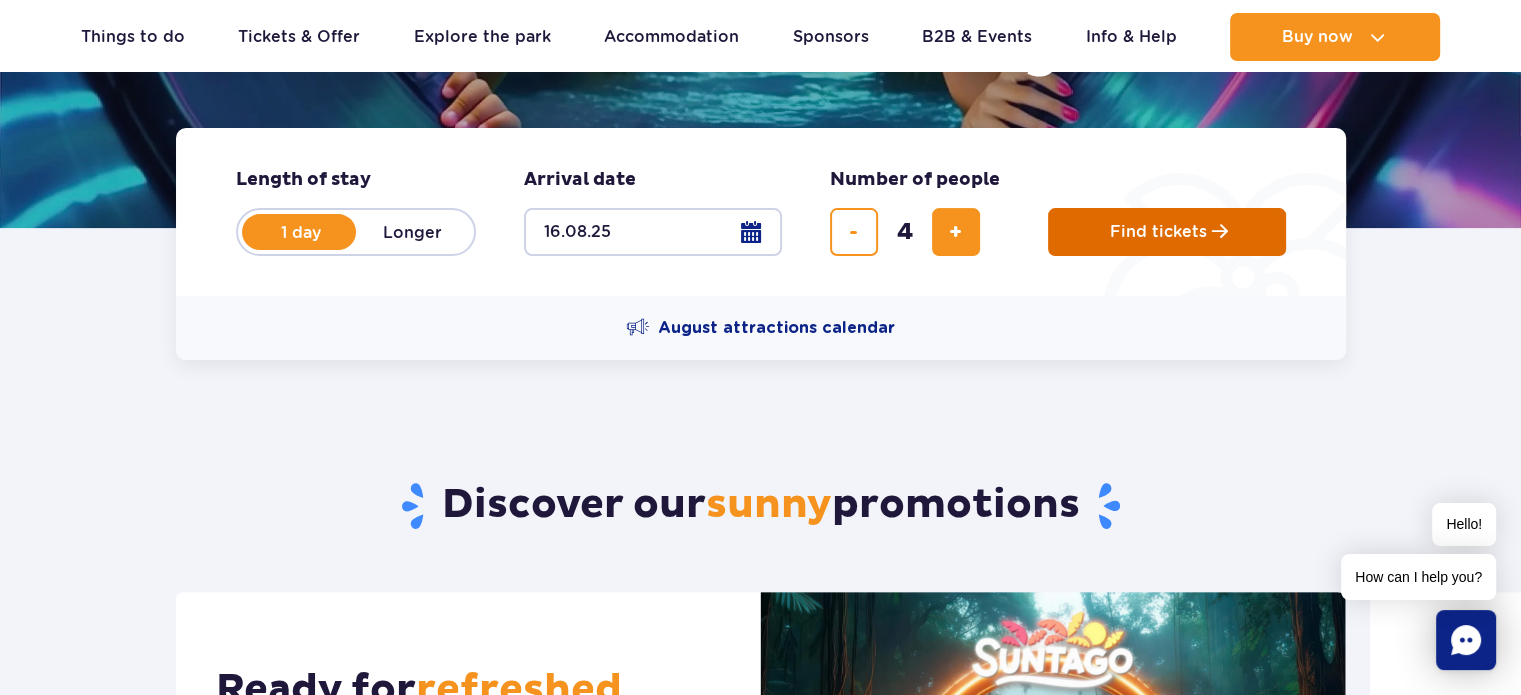 click on "Find tickets" at bounding box center (1158, 232) 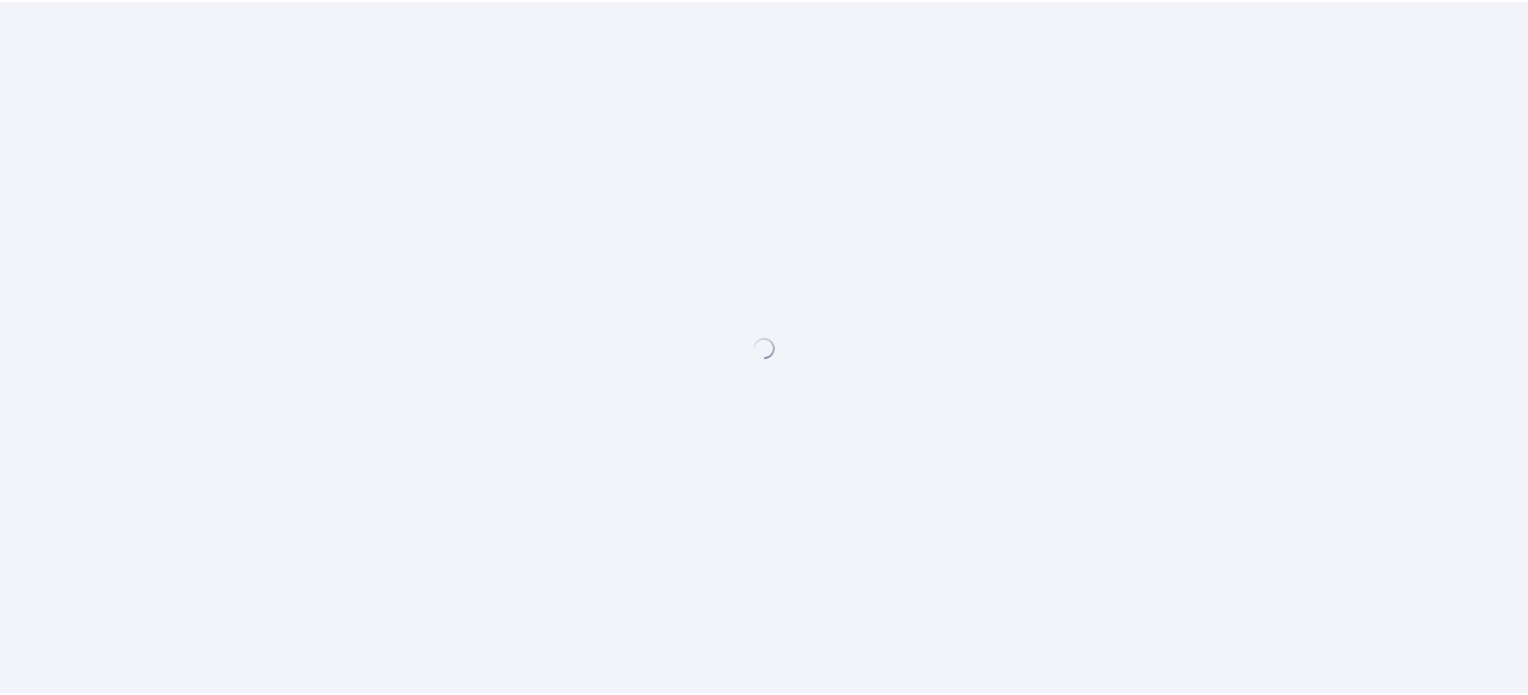 scroll, scrollTop: 0, scrollLeft: 0, axis: both 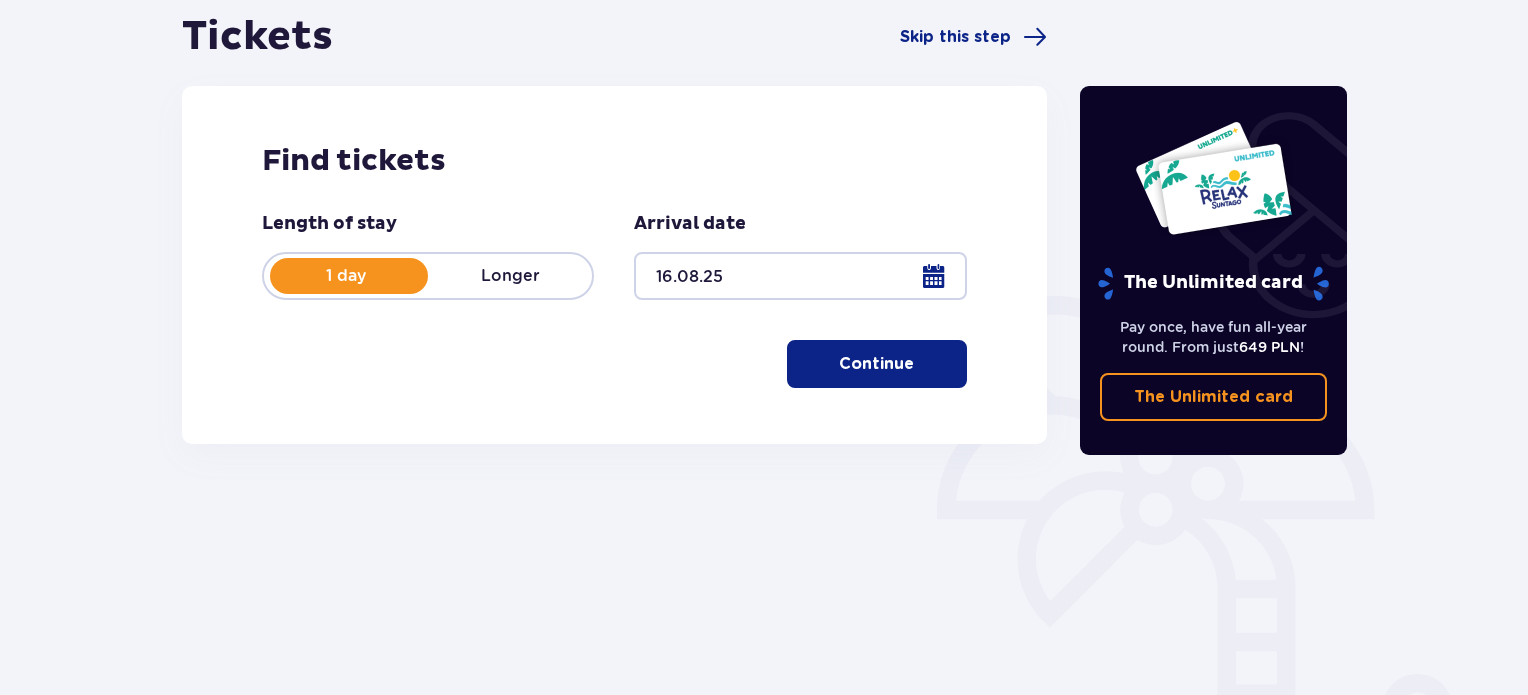 click on "Continue" at bounding box center [876, 364] 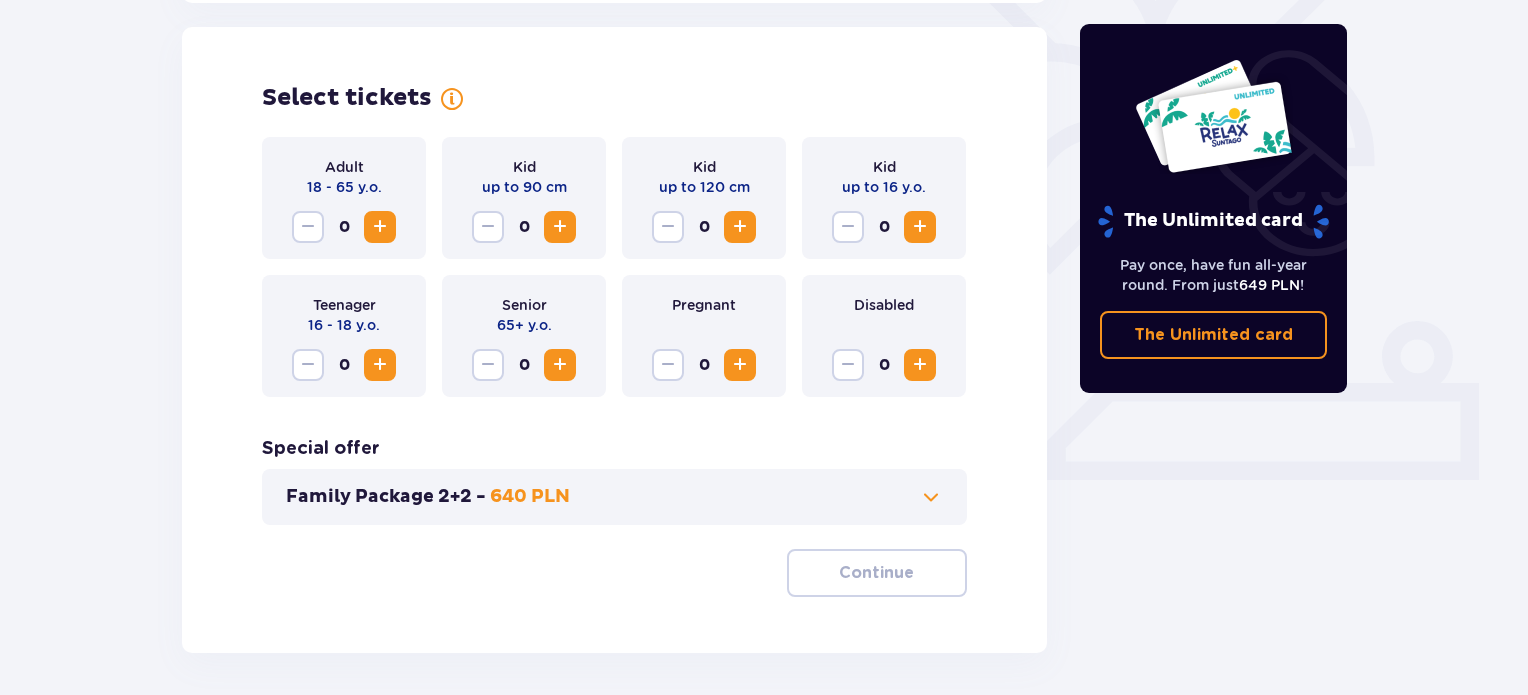 scroll, scrollTop: 556, scrollLeft: 0, axis: vertical 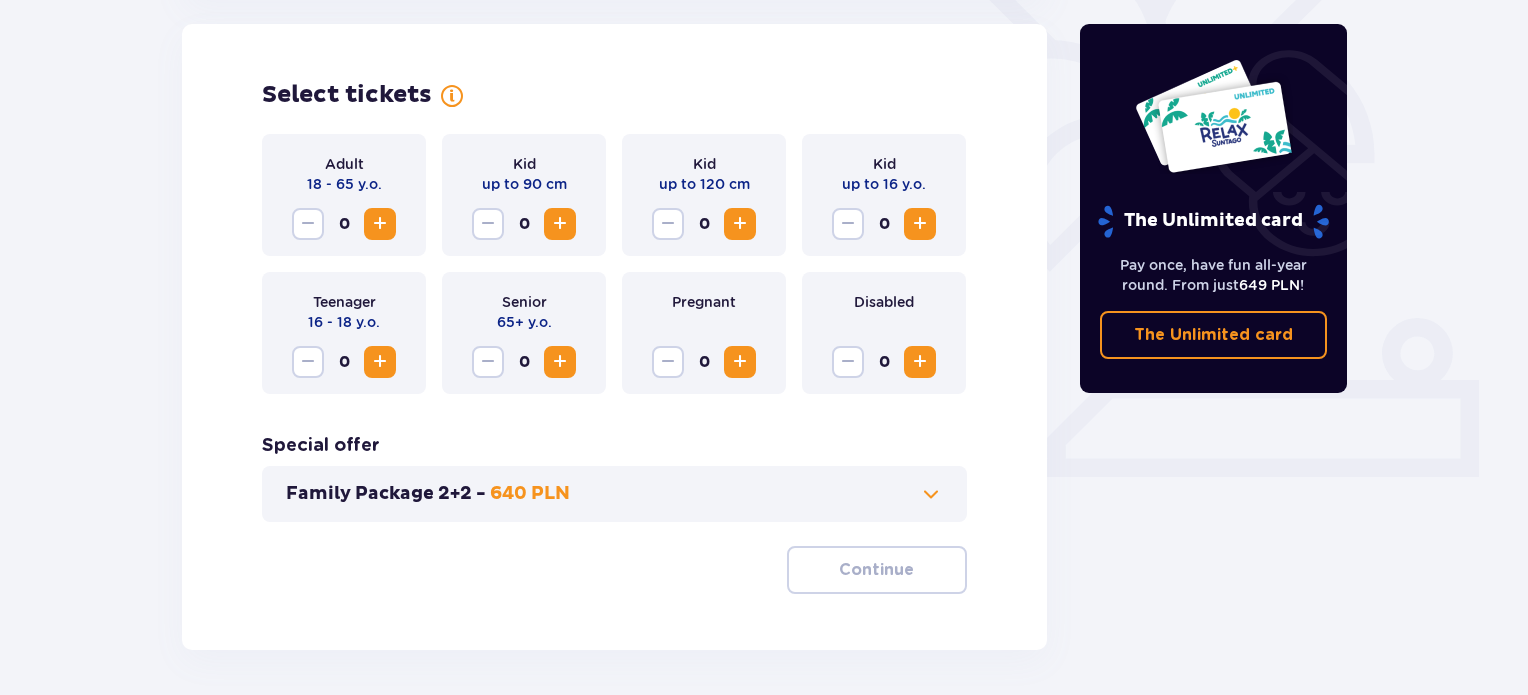 click at bounding box center [920, 224] 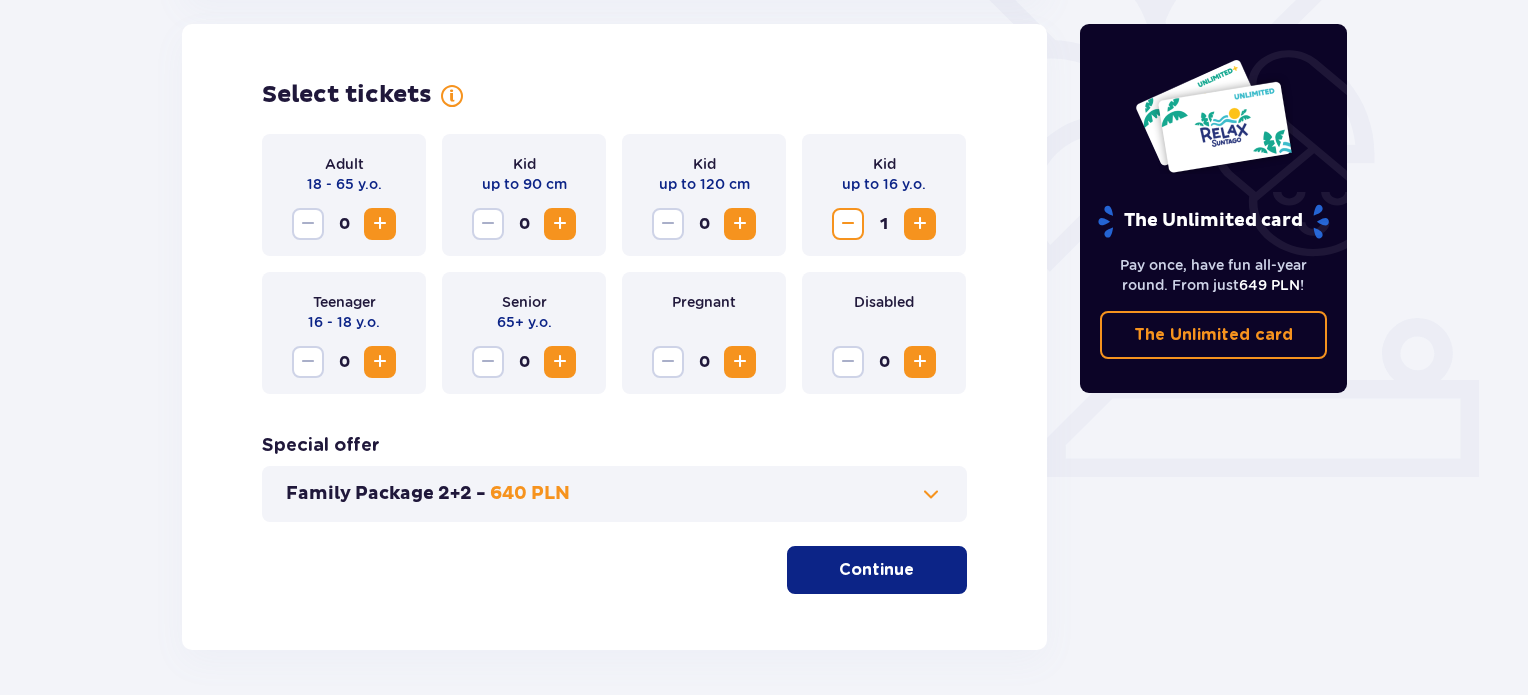click at bounding box center (920, 224) 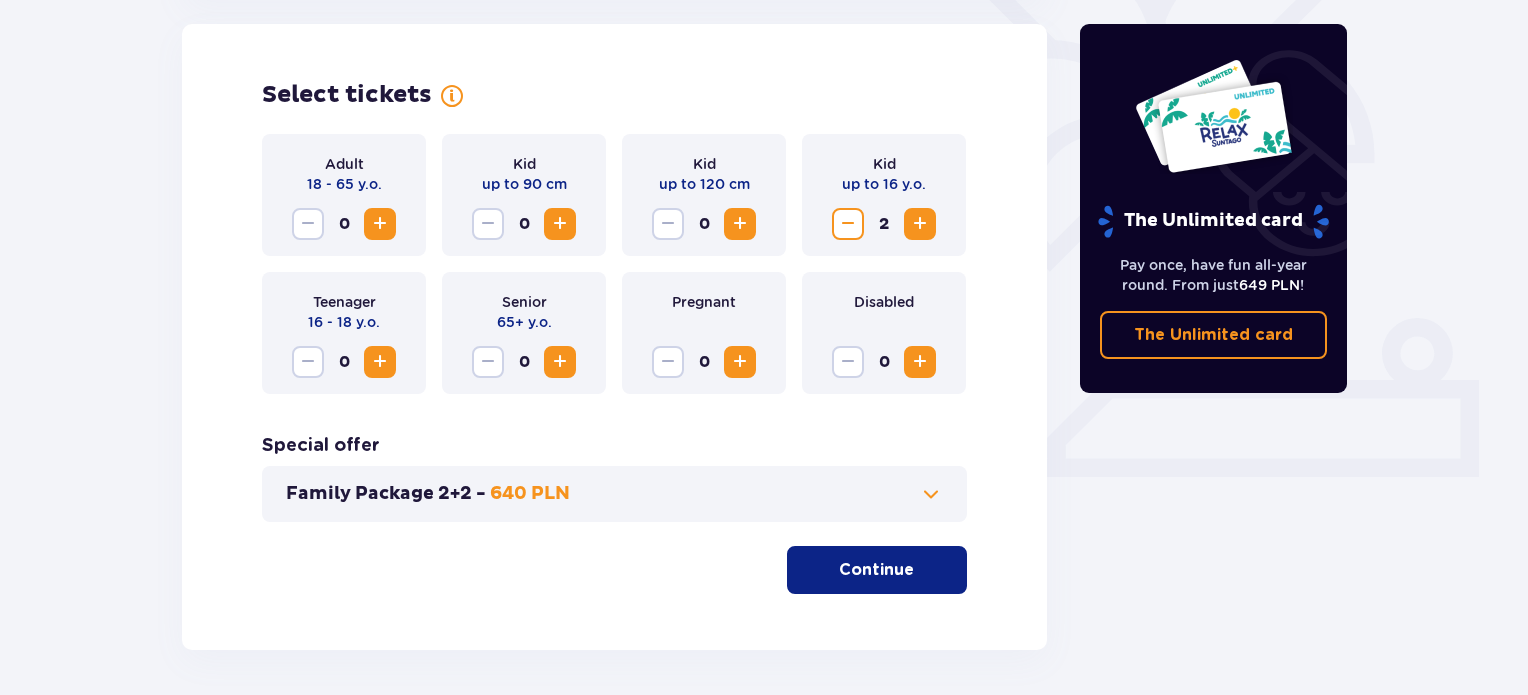 click at bounding box center [380, 224] 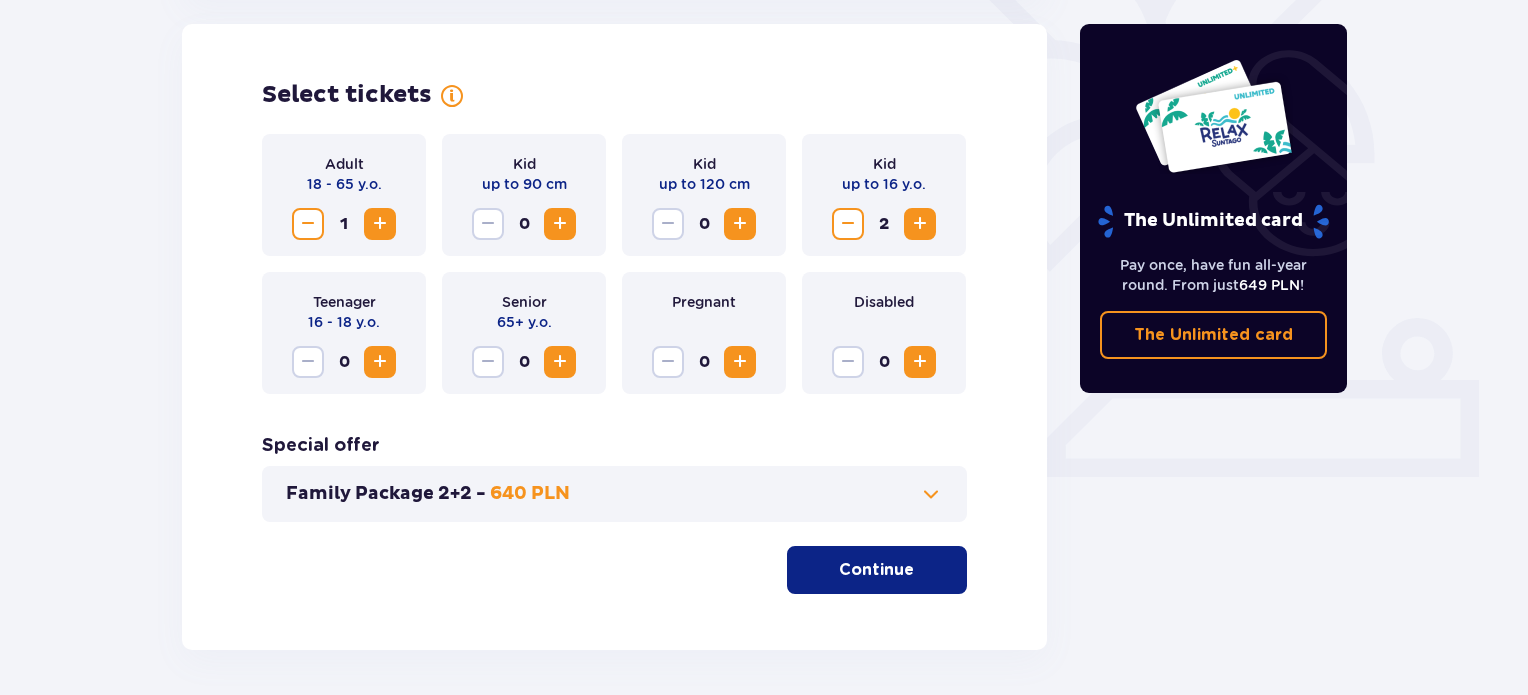 click at bounding box center (380, 224) 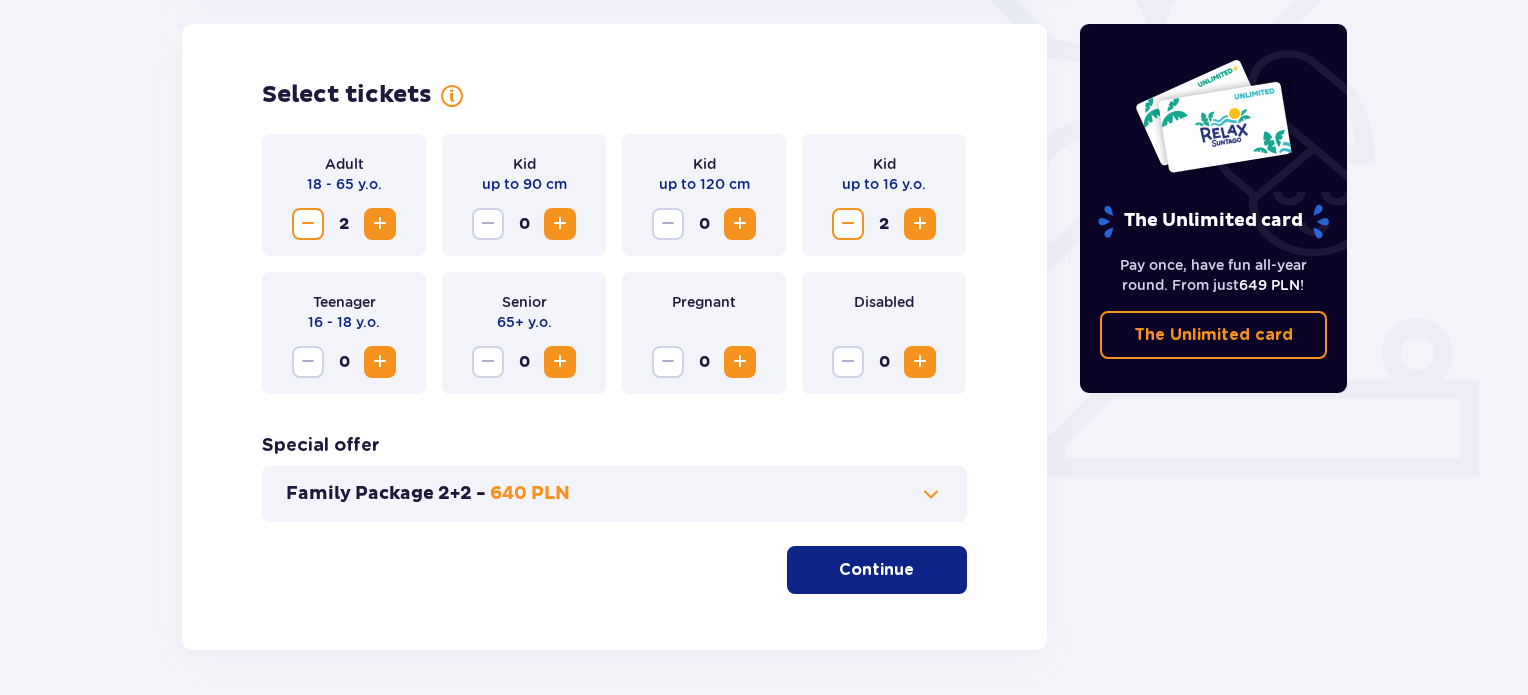 click on "Continue" at bounding box center (877, 570) 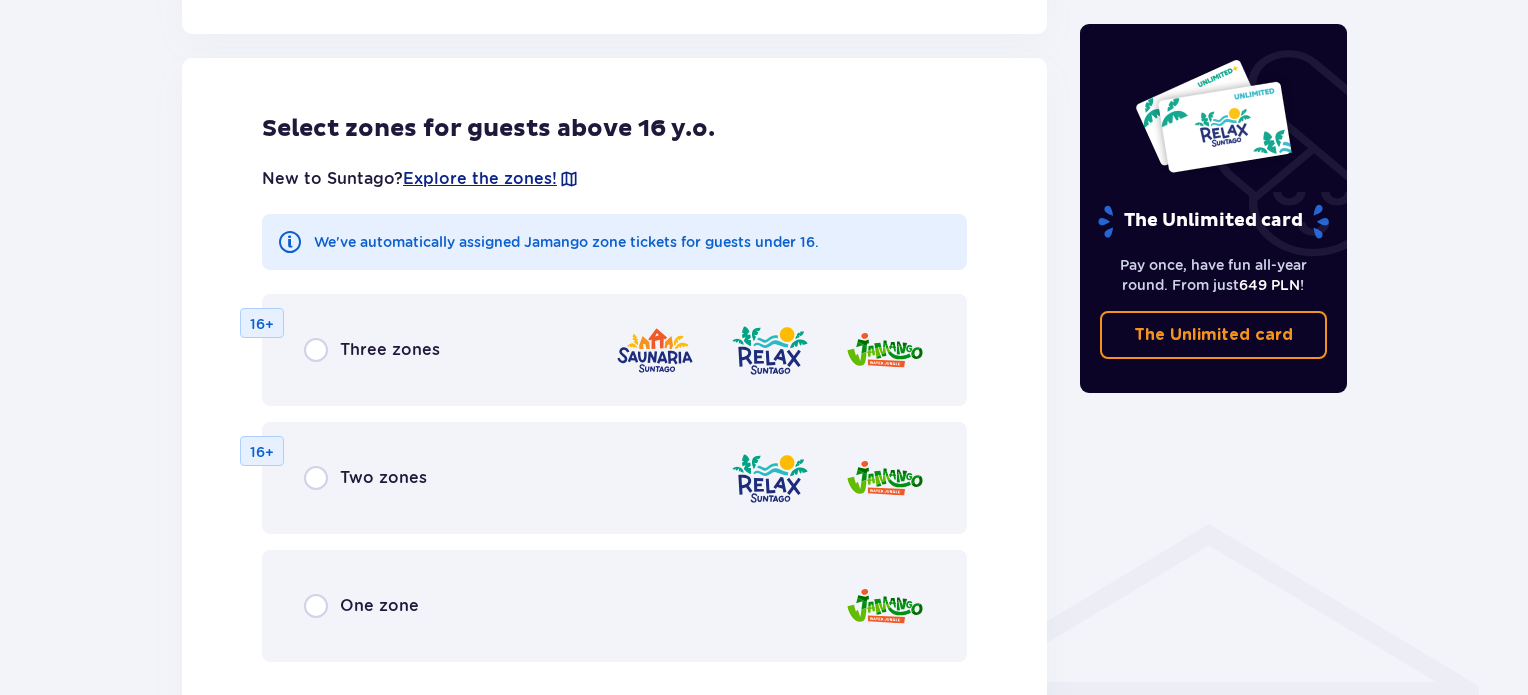 scroll, scrollTop: 1110, scrollLeft: 0, axis: vertical 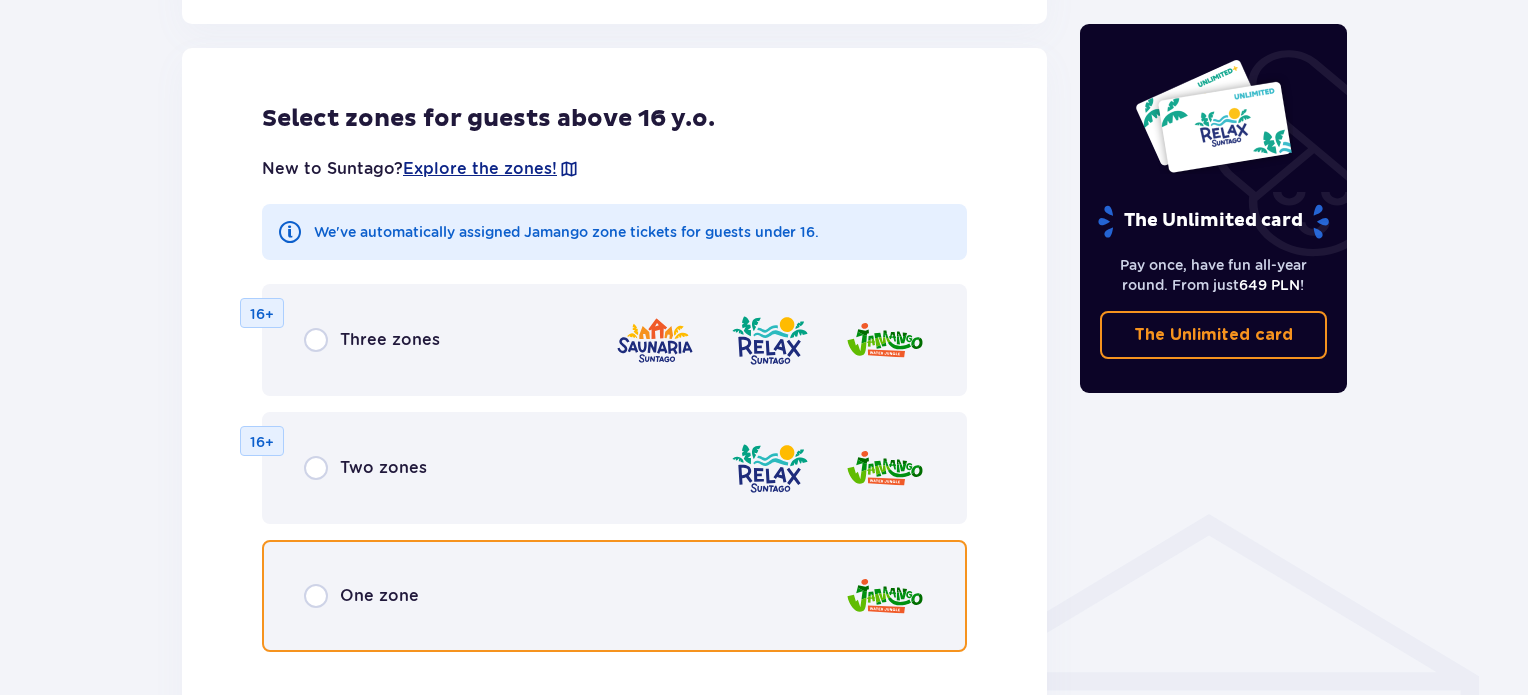 click at bounding box center (316, 596) 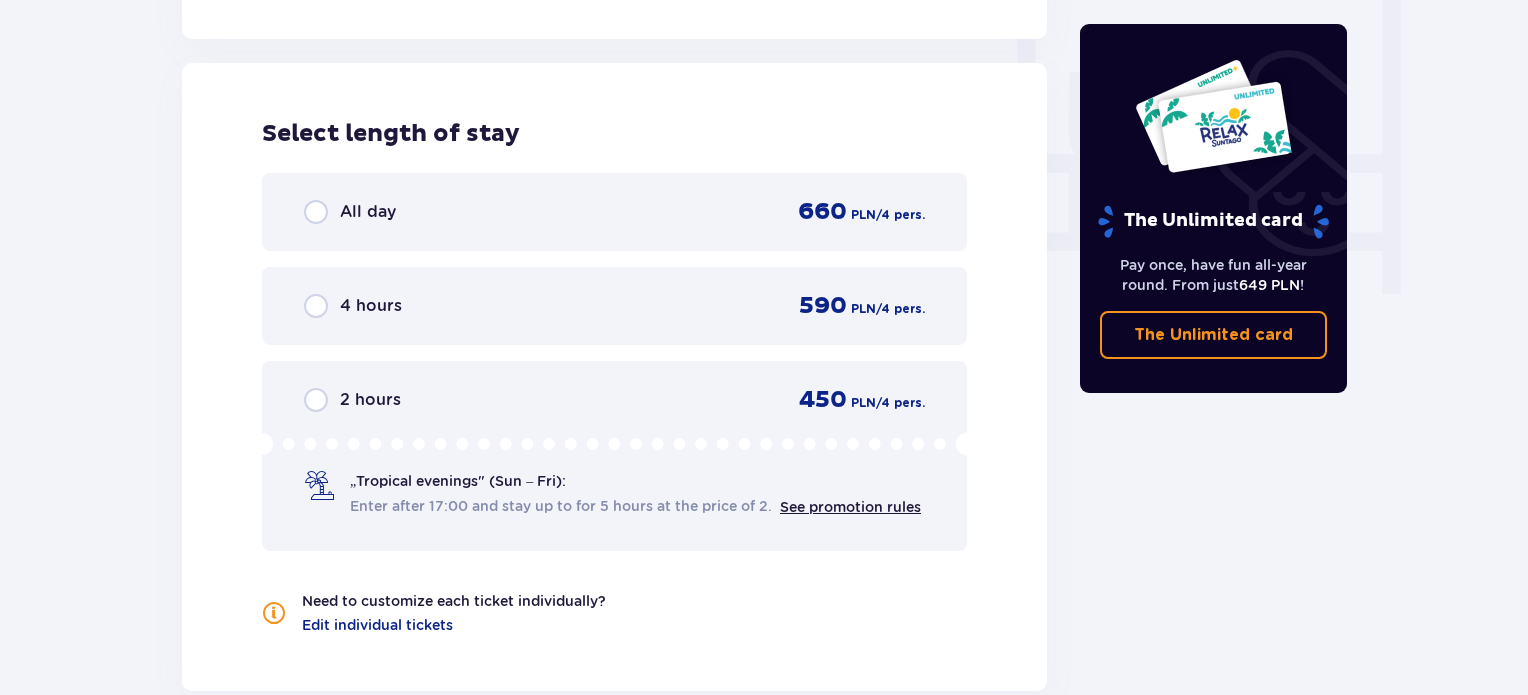 scroll, scrollTop: 1878, scrollLeft: 0, axis: vertical 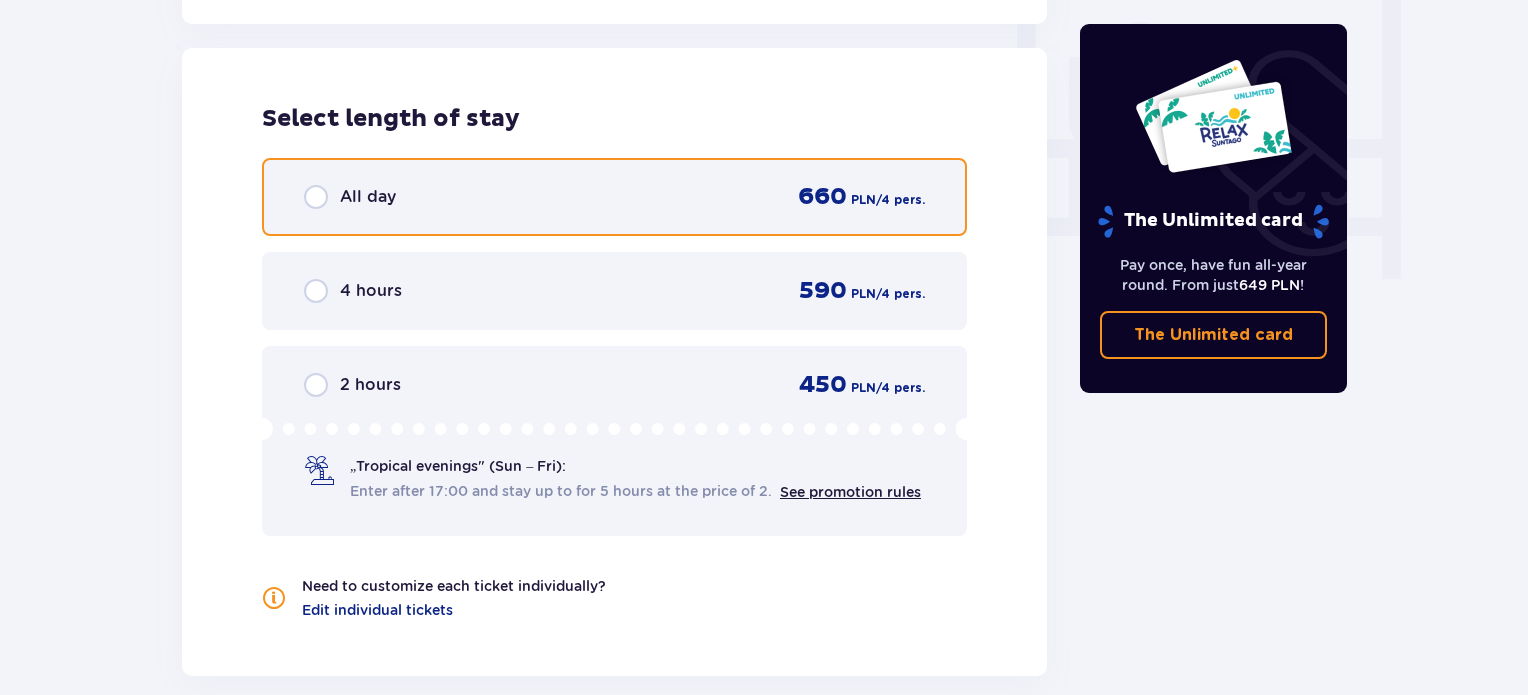 click at bounding box center (316, 197) 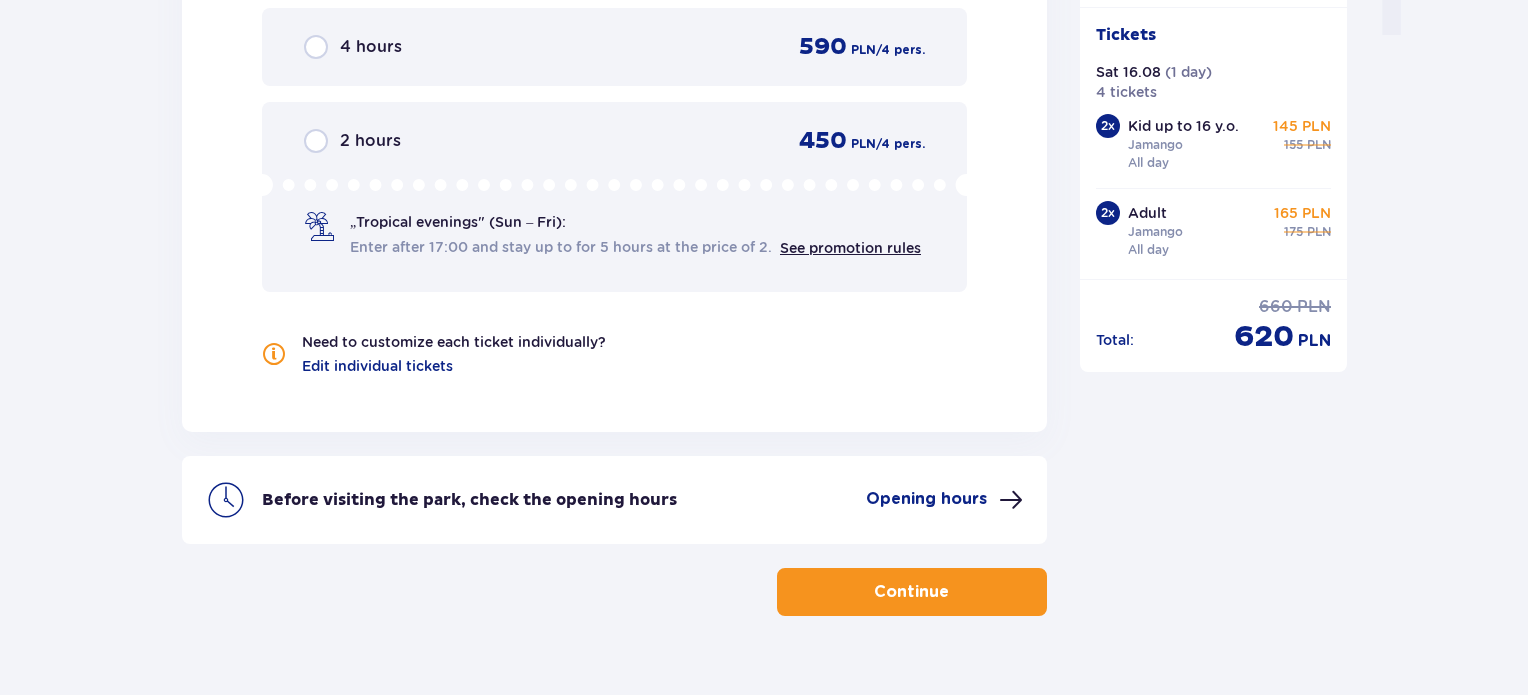 scroll, scrollTop: 2160, scrollLeft: 0, axis: vertical 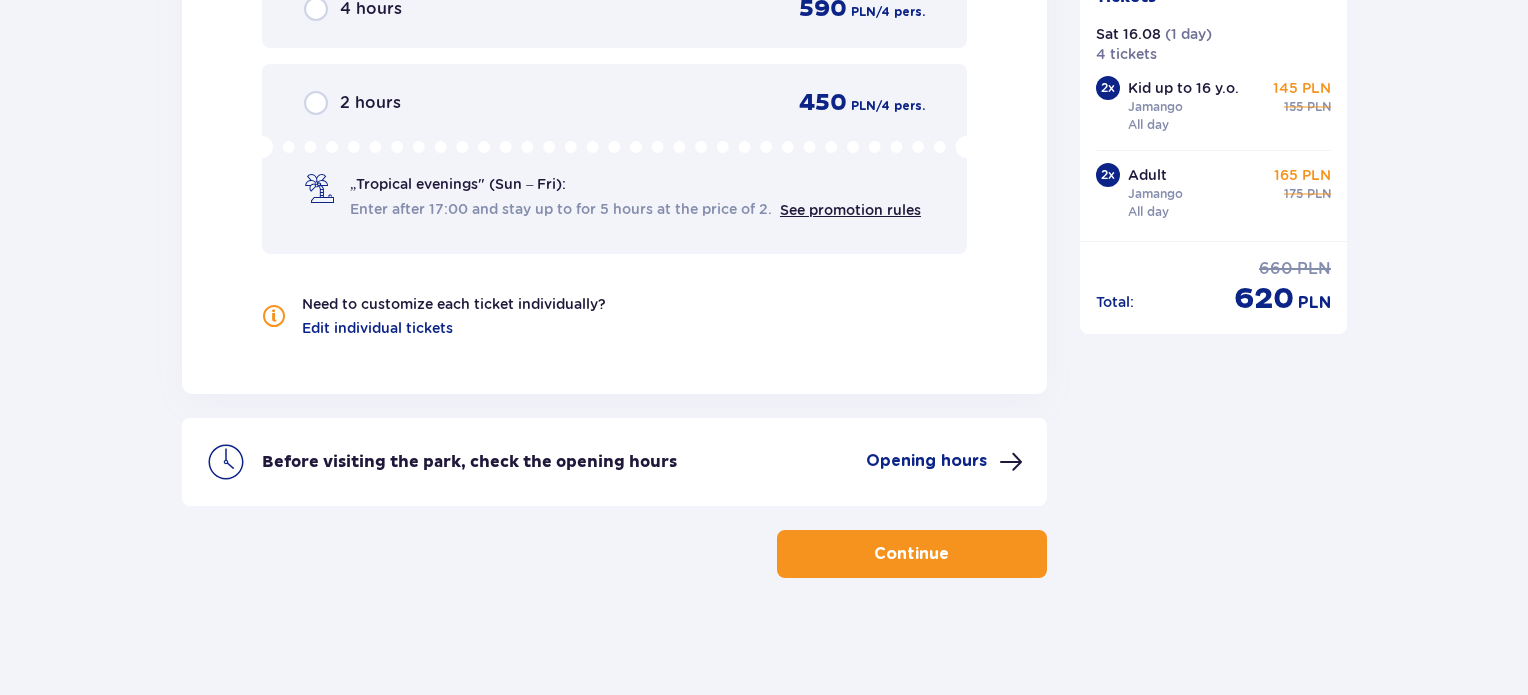 click on "Continue" at bounding box center (911, 554) 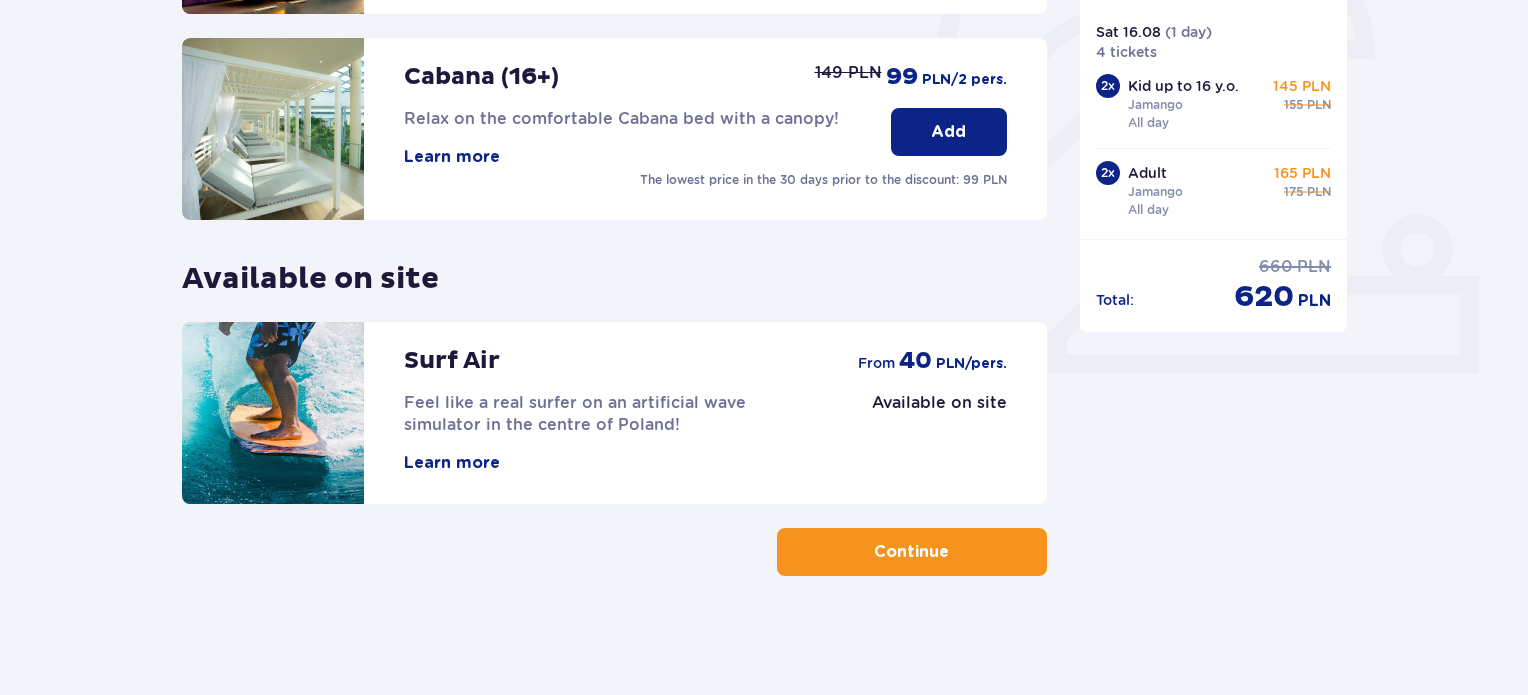 scroll, scrollTop: 660, scrollLeft: 0, axis: vertical 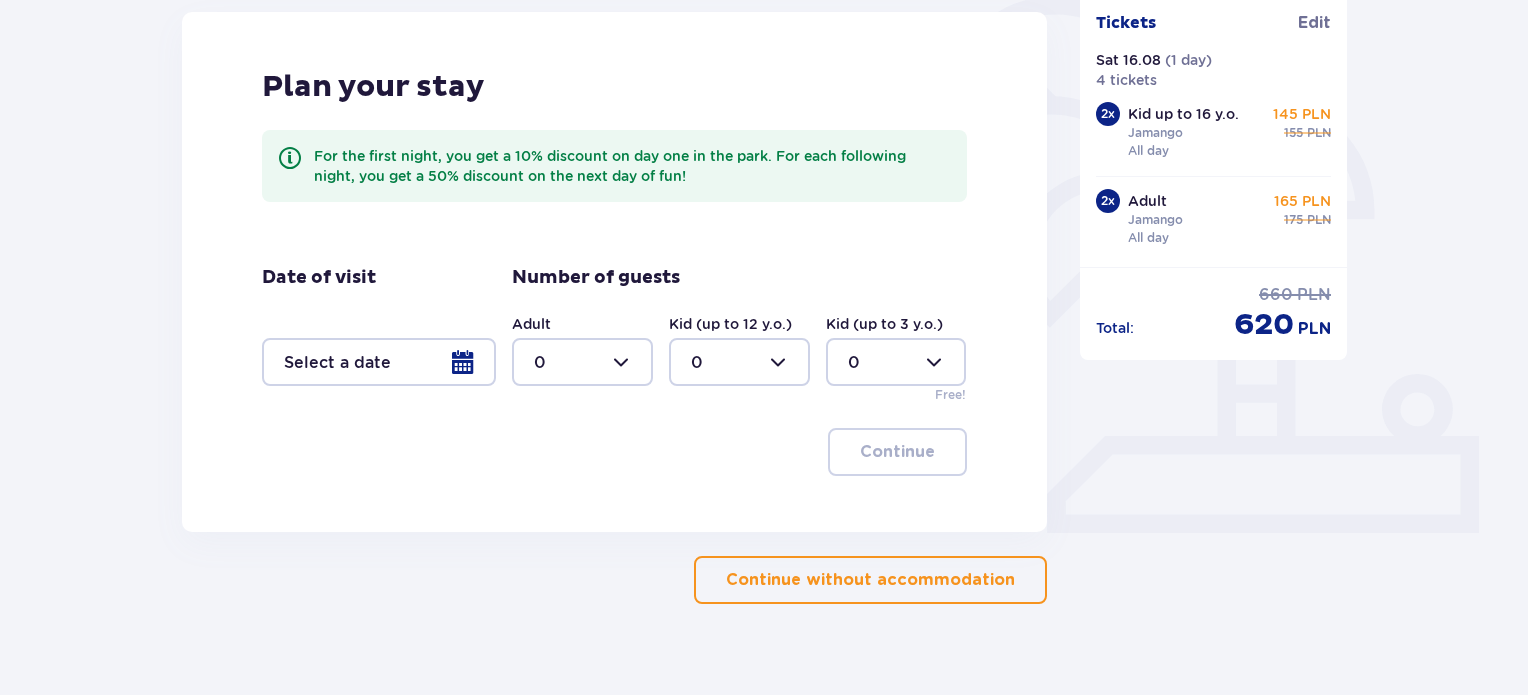 click on "Continue without accommodation" at bounding box center (870, 580) 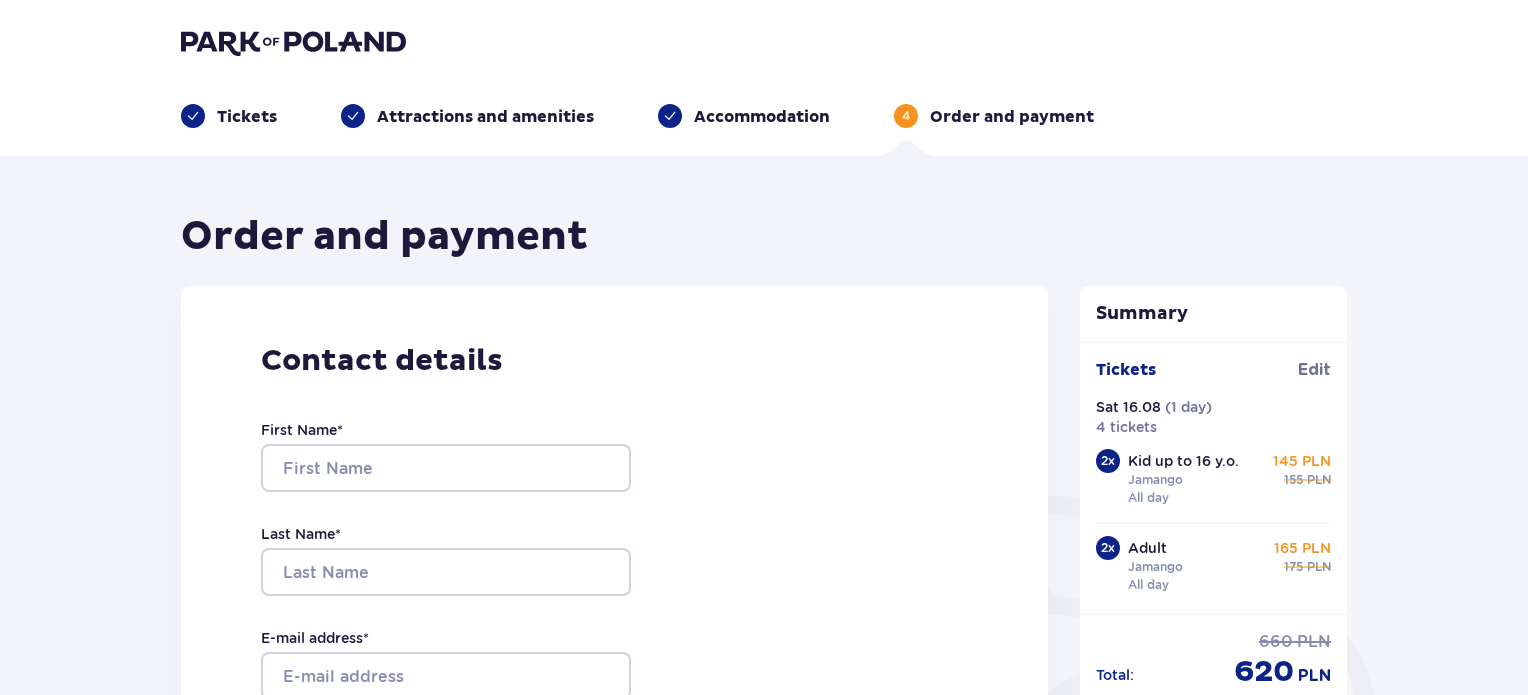 scroll, scrollTop: 0, scrollLeft: 0, axis: both 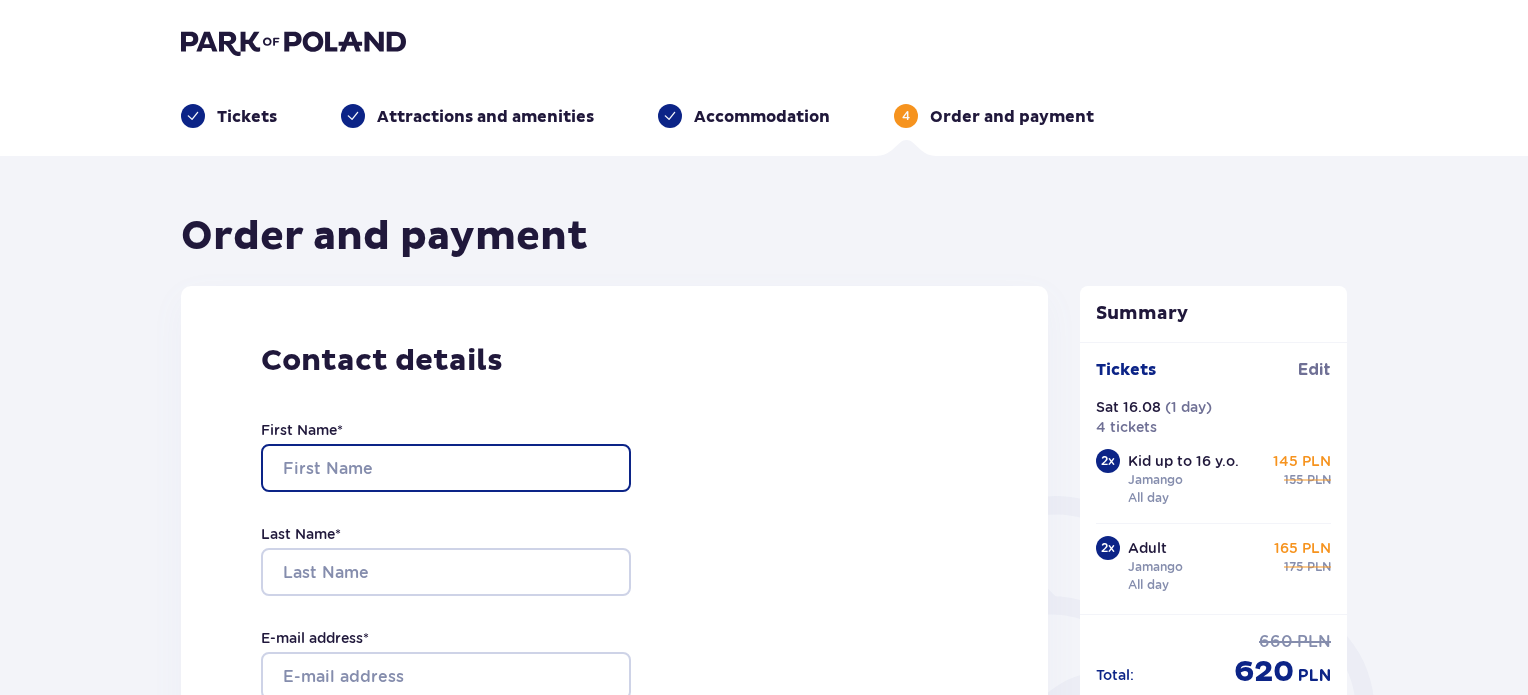 click on "First Name *" at bounding box center (446, 468) 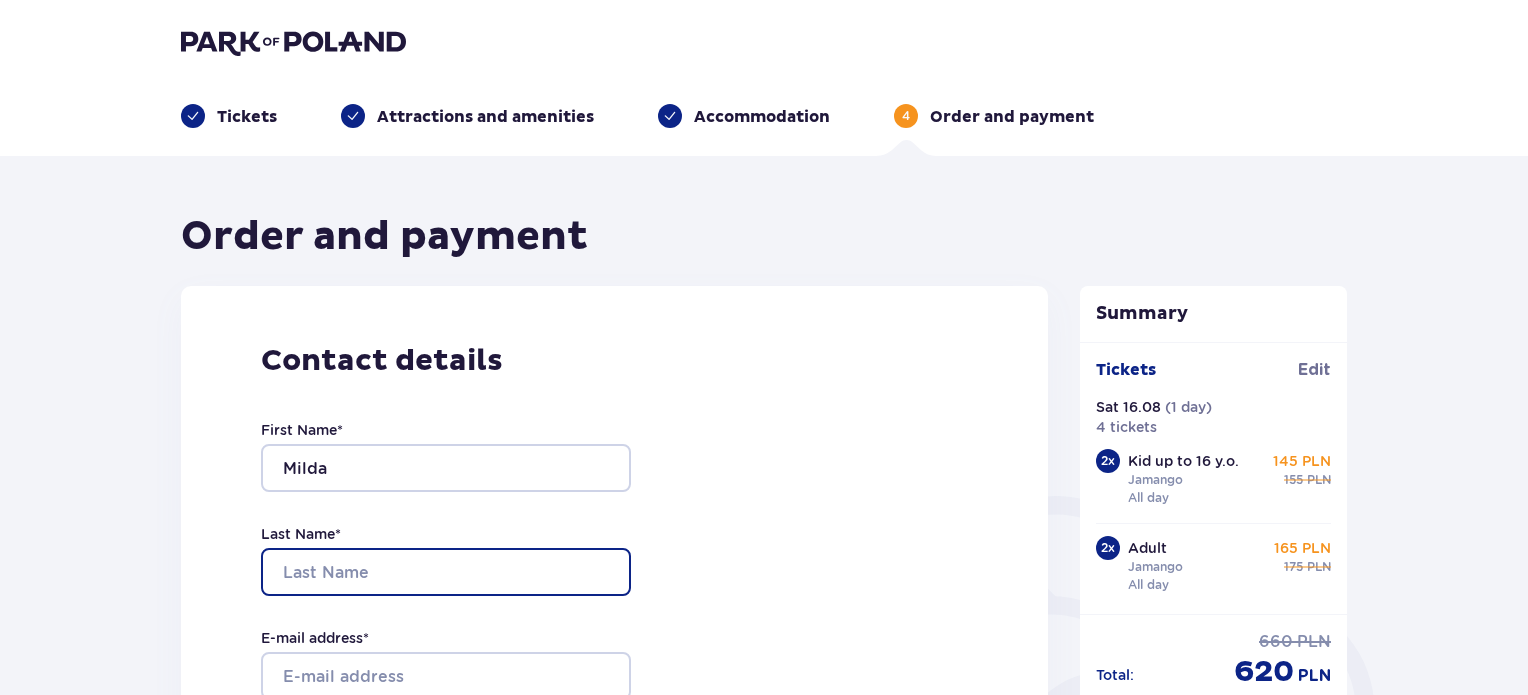 click on "Last Name *" at bounding box center [446, 572] 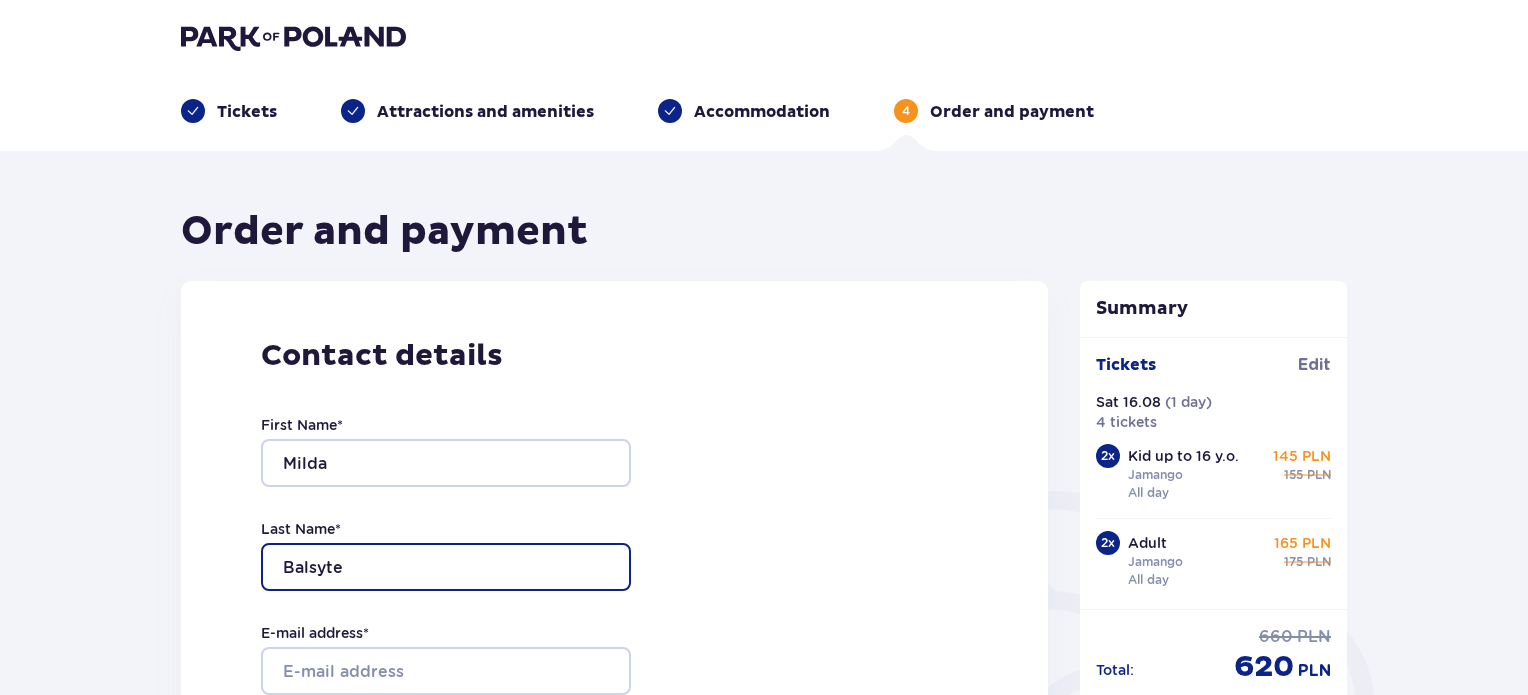 scroll, scrollTop: 300, scrollLeft: 0, axis: vertical 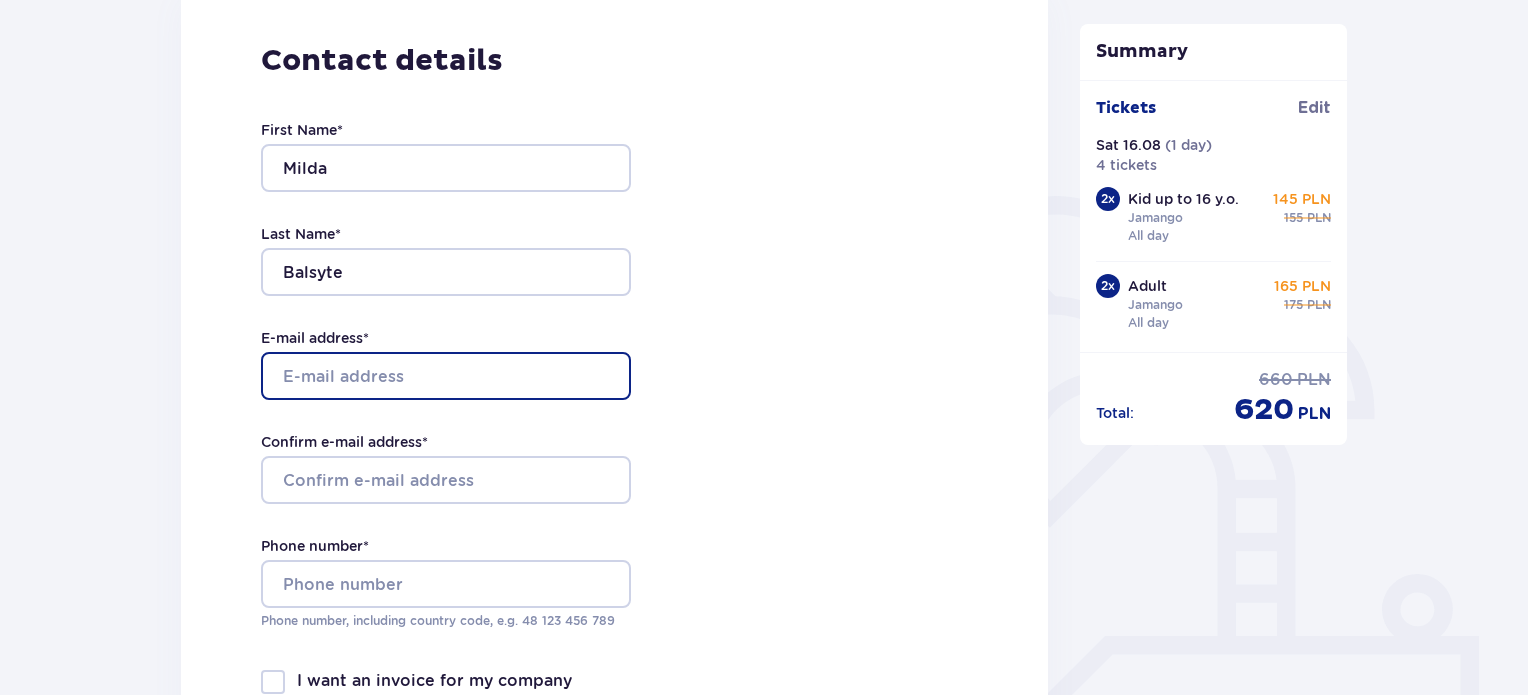 click on "E-mail address *" at bounding box center [446, 376] 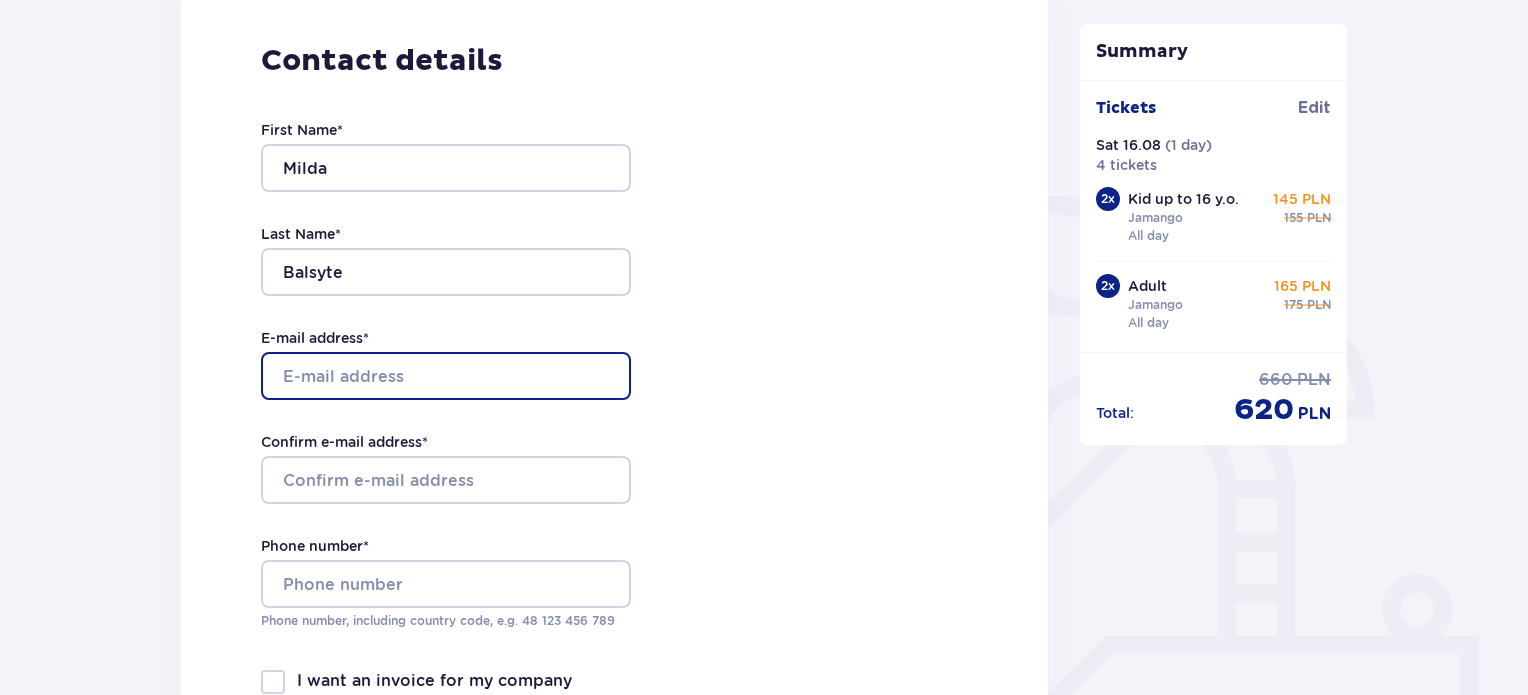 type on "[EMAIL]" 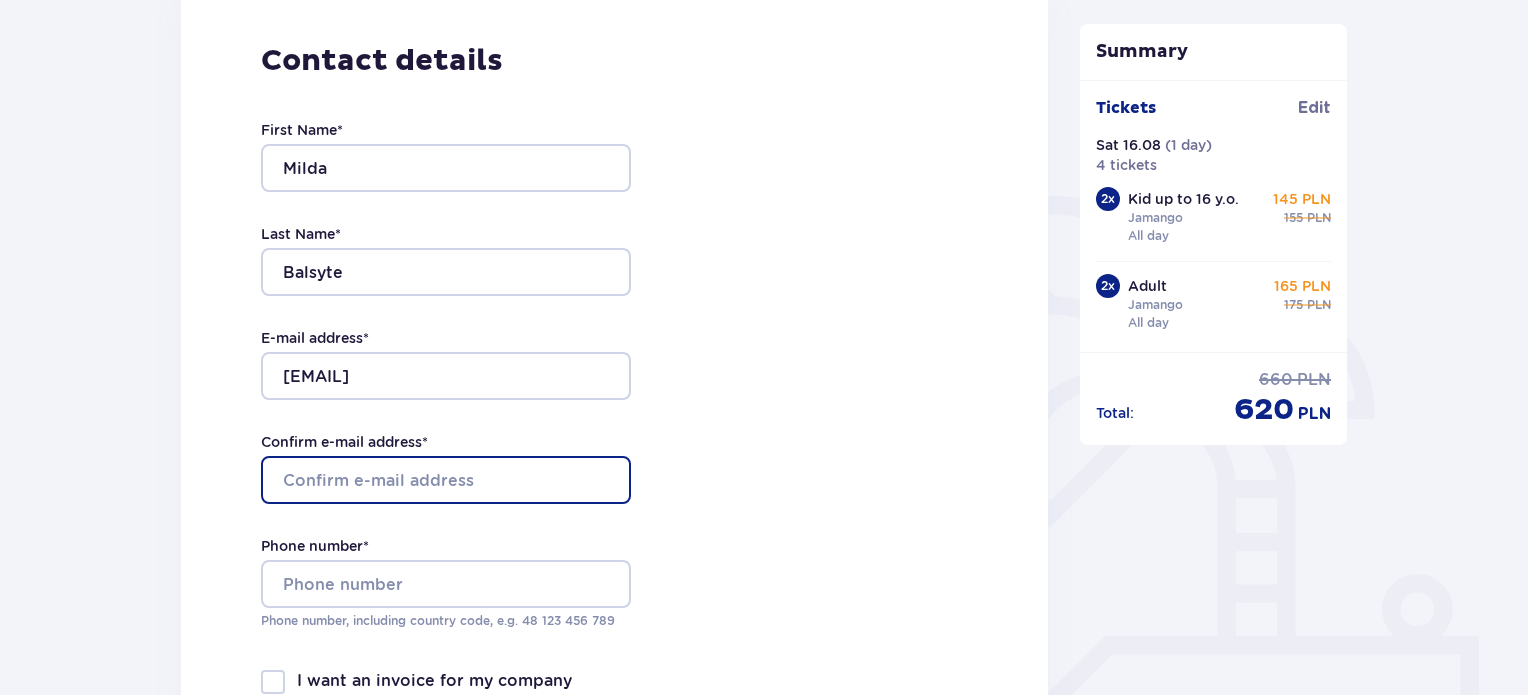 click on "Confirm e-mail address *" at bounding box center (446, 480) 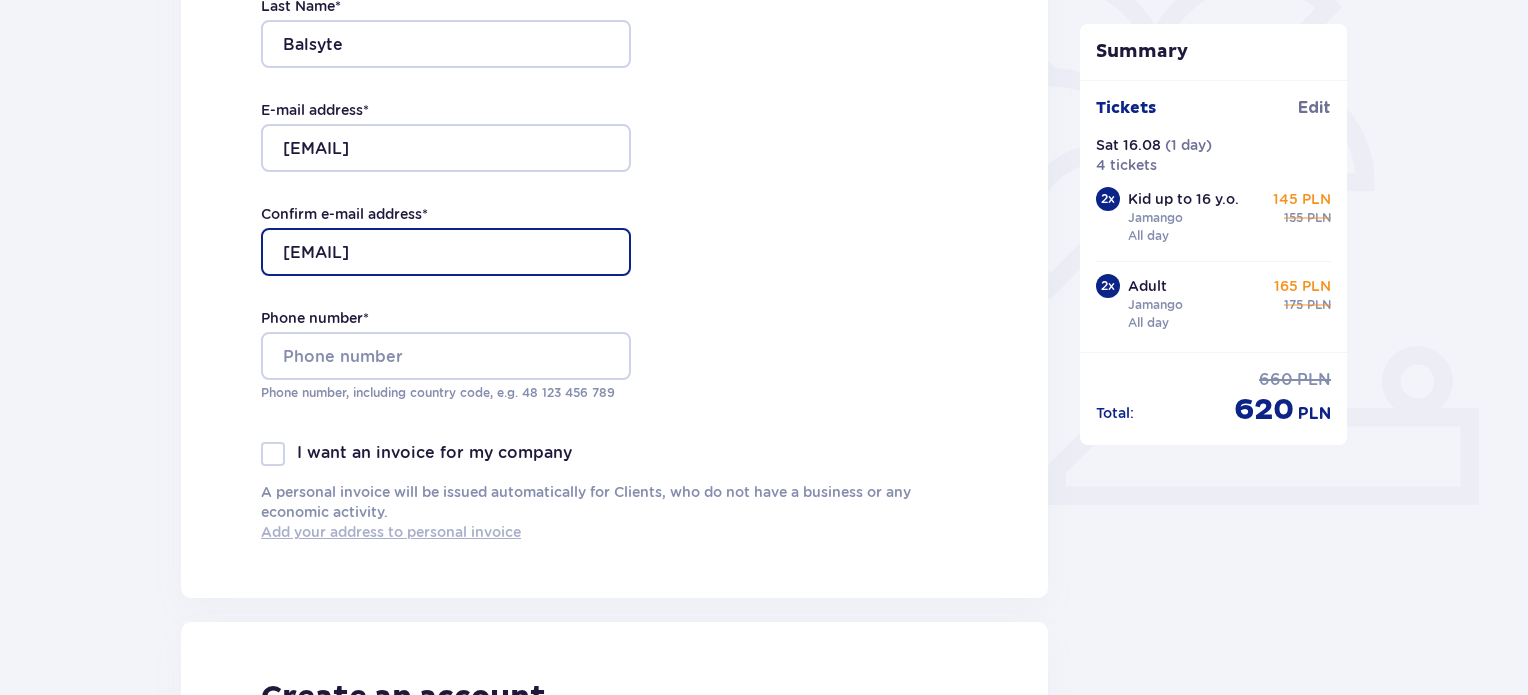 scroll, scrollTop: 600, scrollLeft: 0, axis: vertical 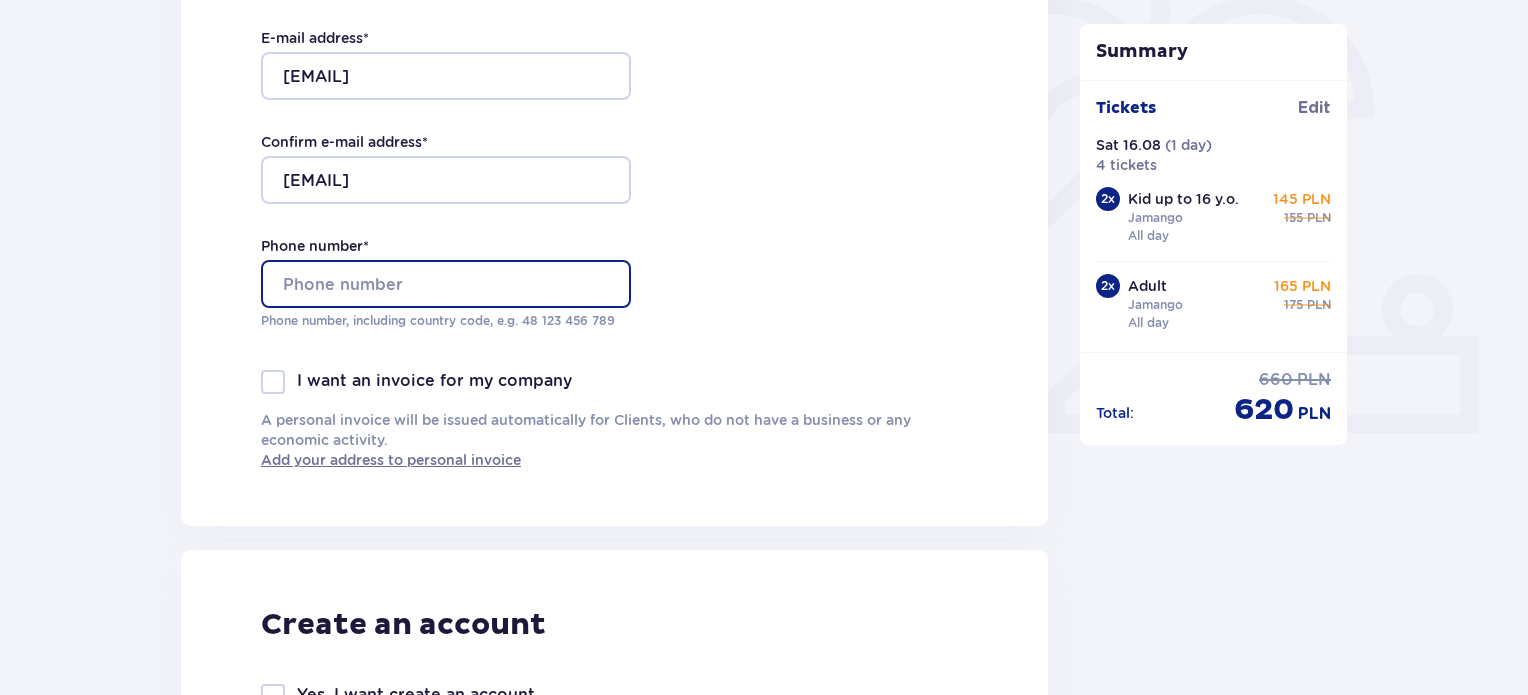 click on "Phone number *" at bounding box center [446, 284] 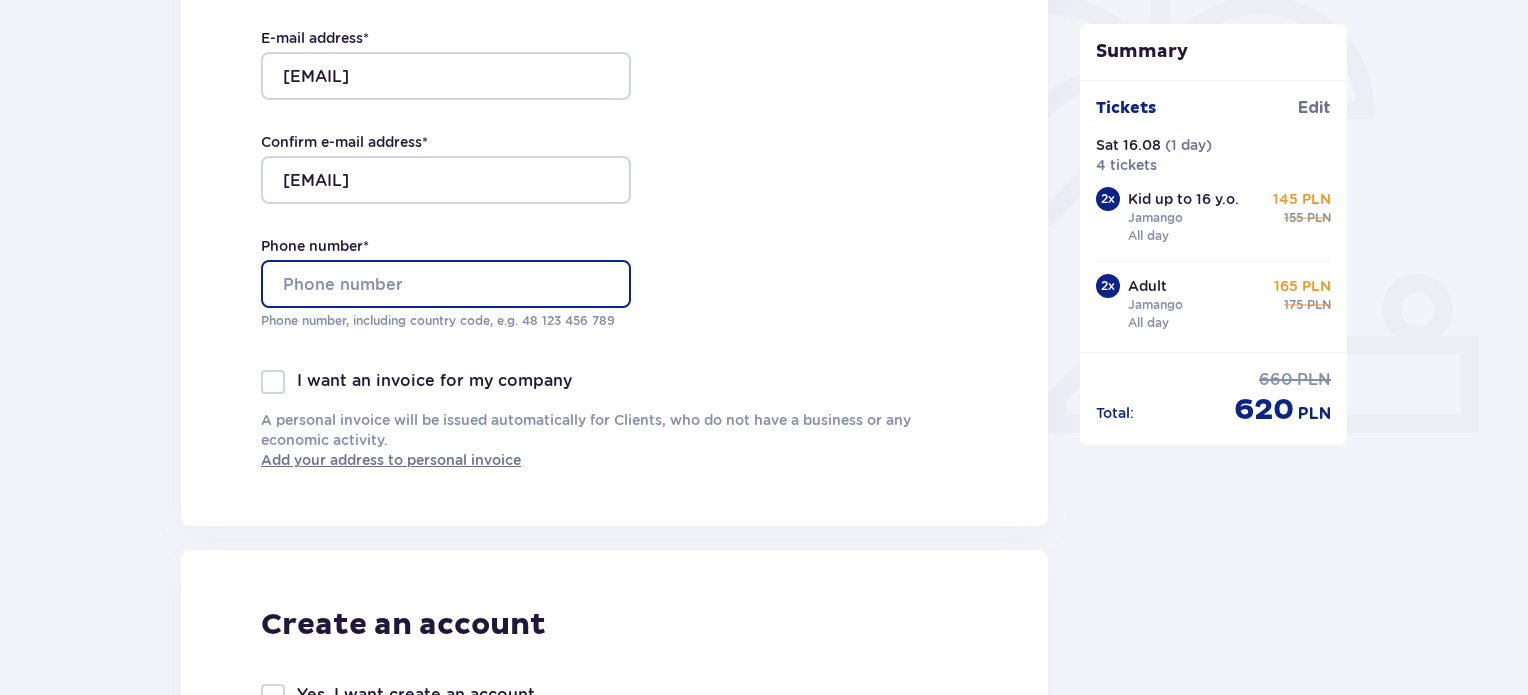 type on "+37060846122" 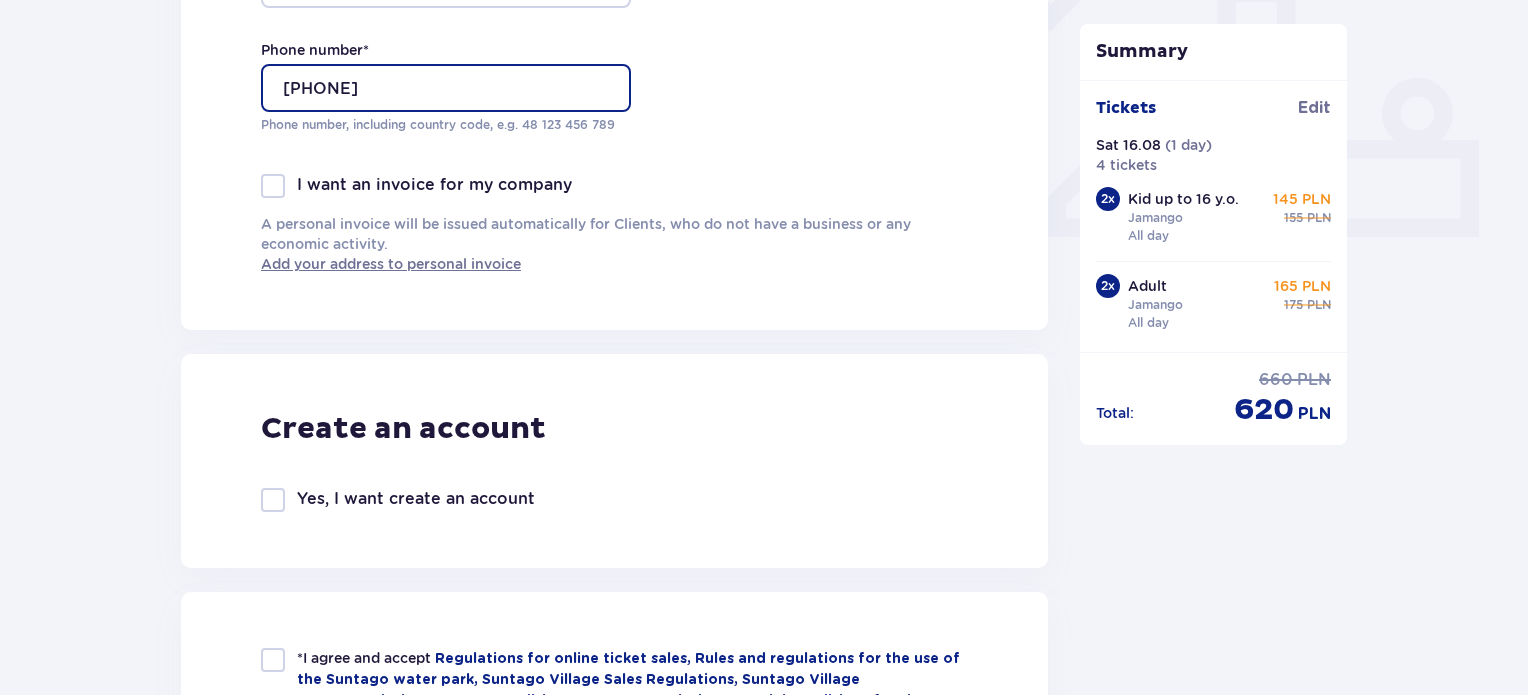 scroll, scrollTop: 1000, scrollLeft: 0, axis: vertical 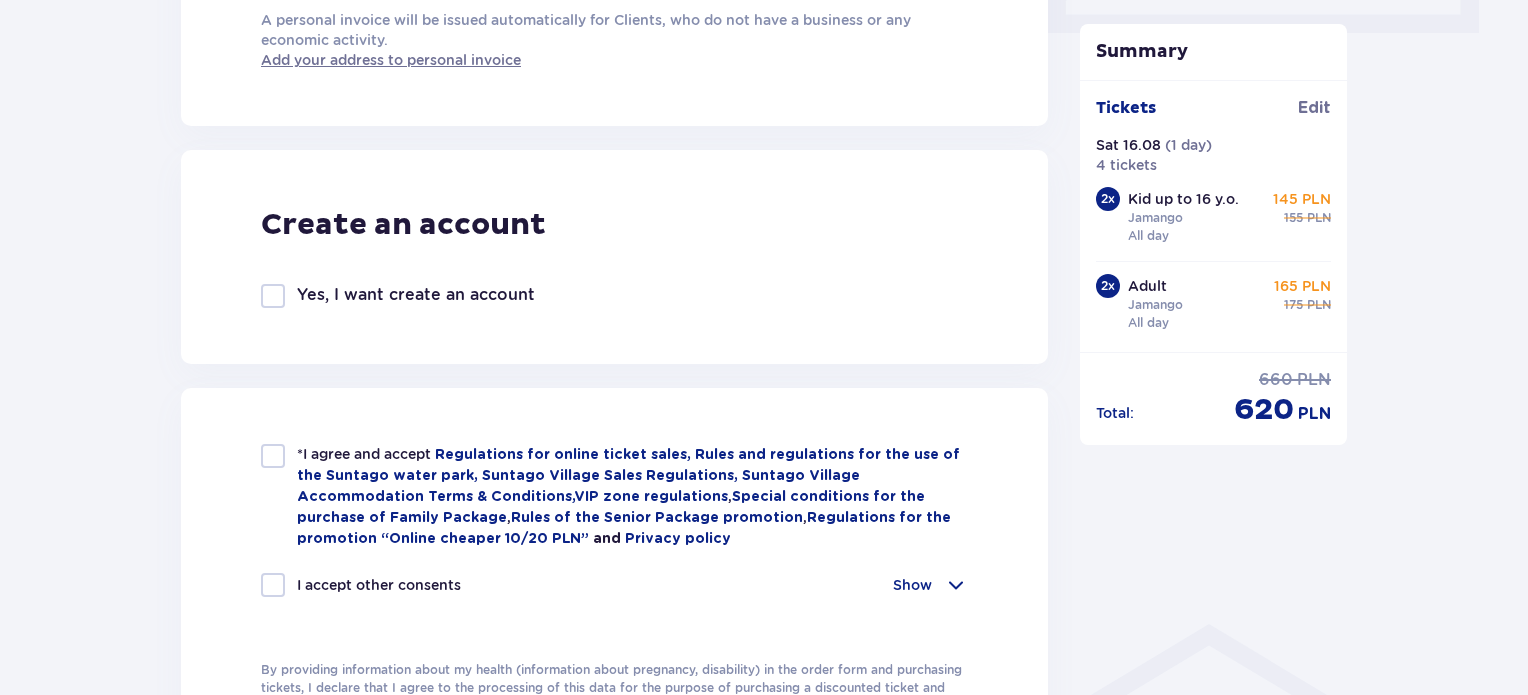 click at bounding box center (273, 296) 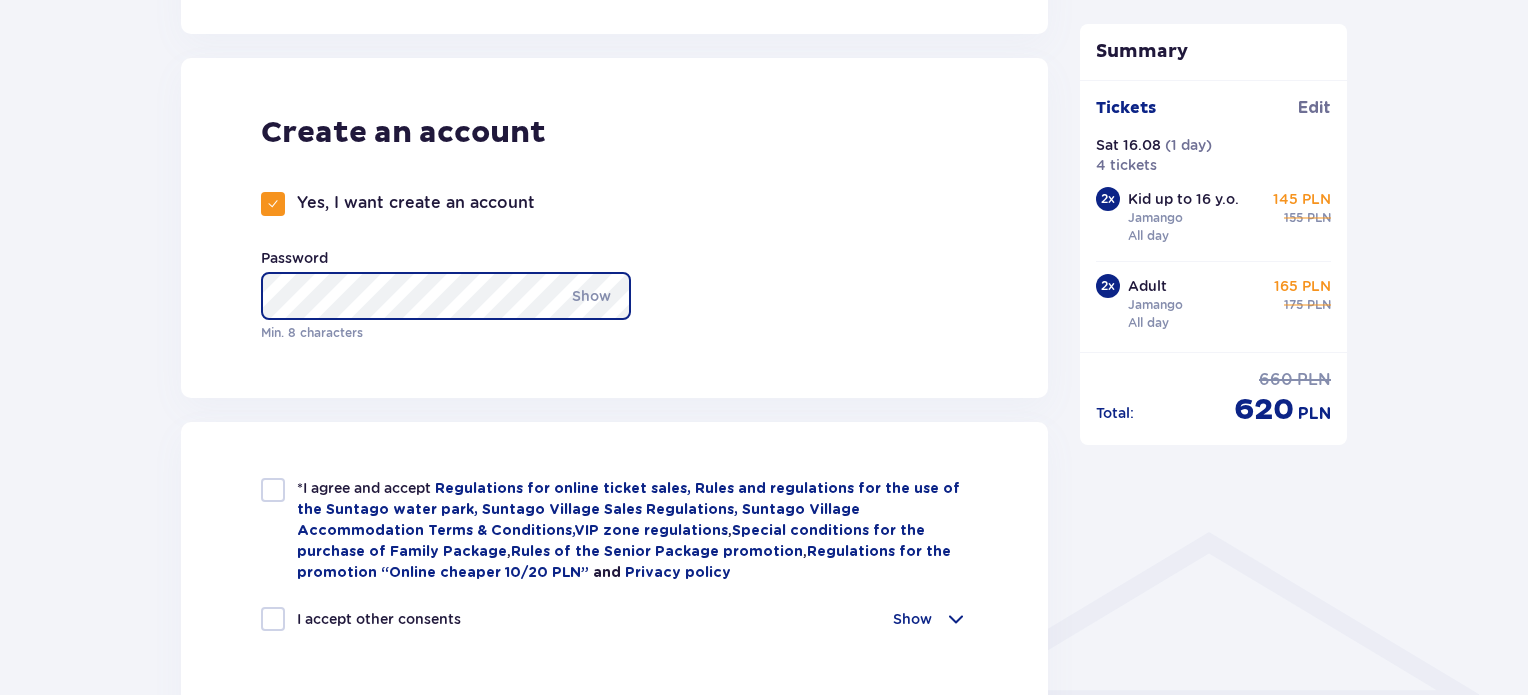 scroll, scrollTop: 1200, scrollLeft: 0, axis: vertical 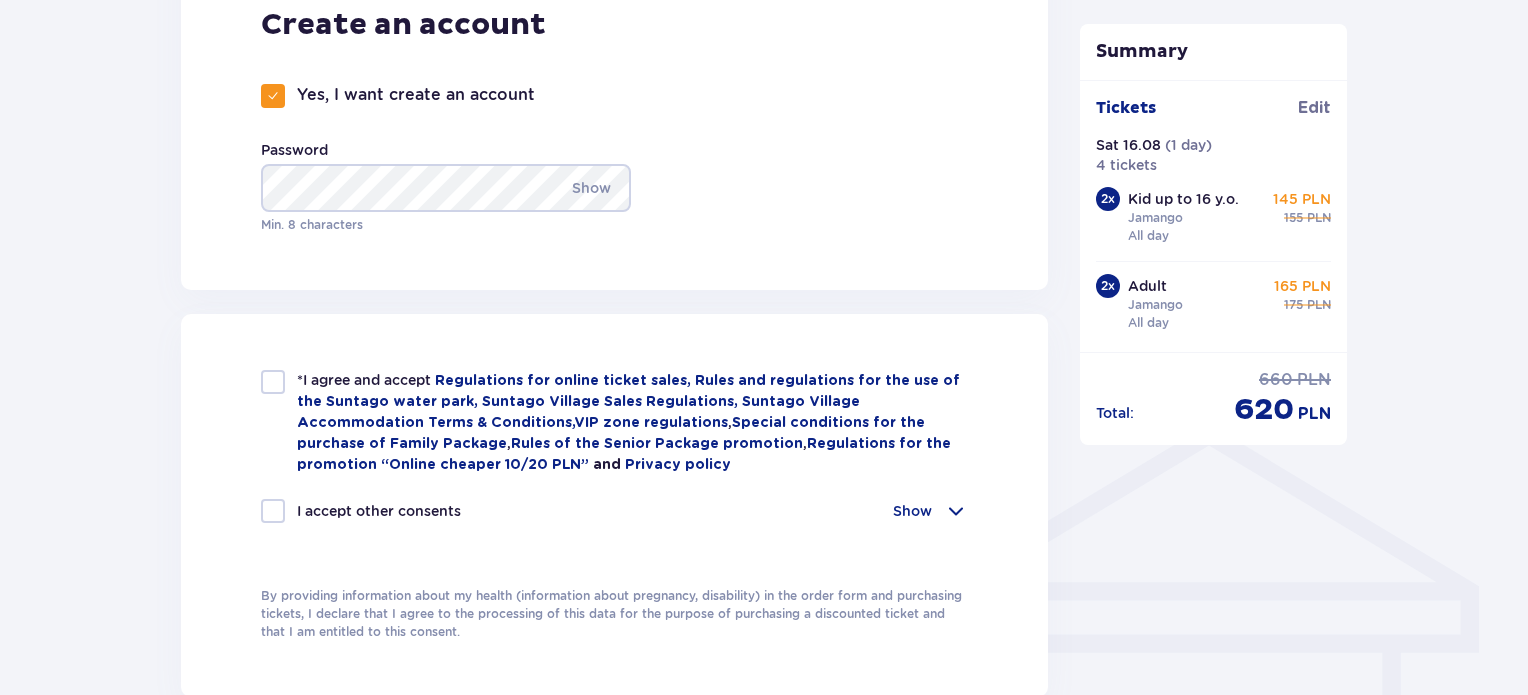 click at bounding box center (273, 382) 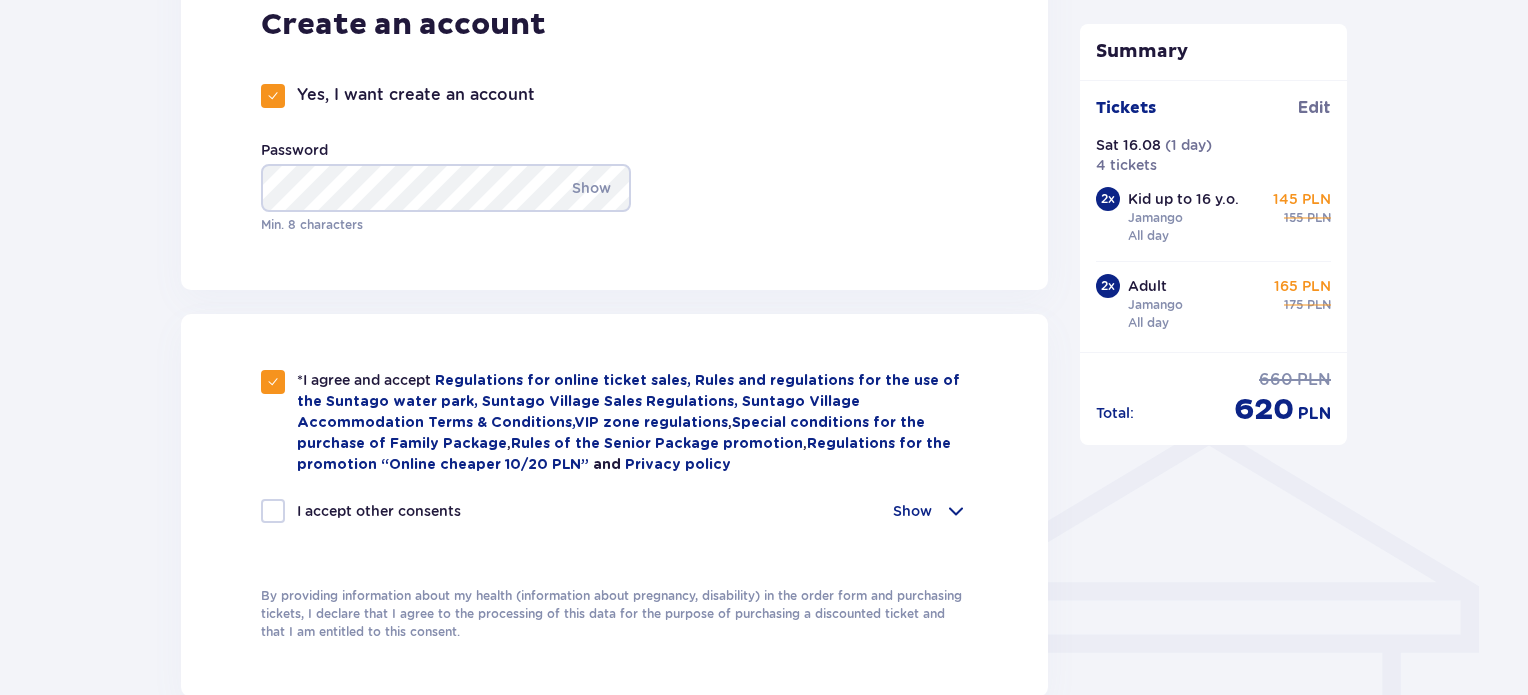 click at bounding box center (273, 511) 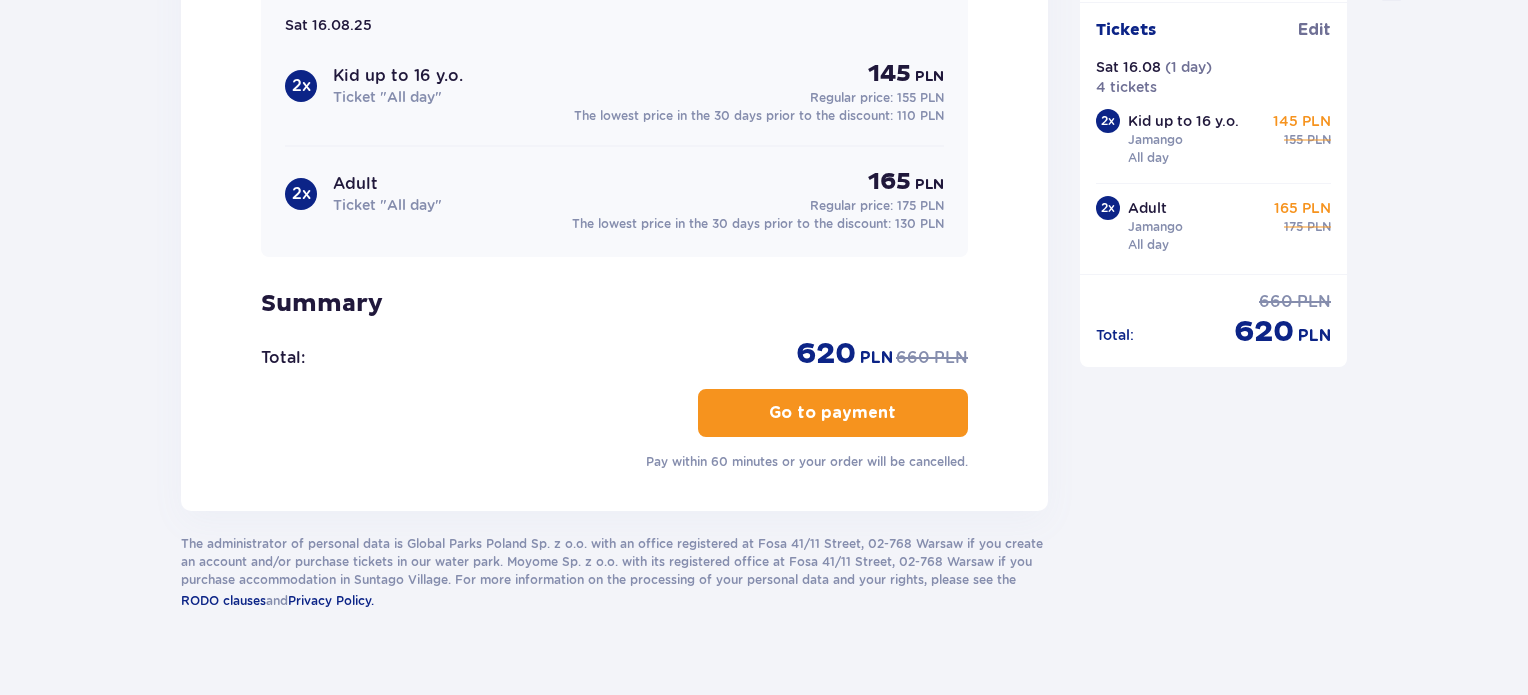 scroll, scrollTop: 2186, scrollLeft: 0, axis: vertical 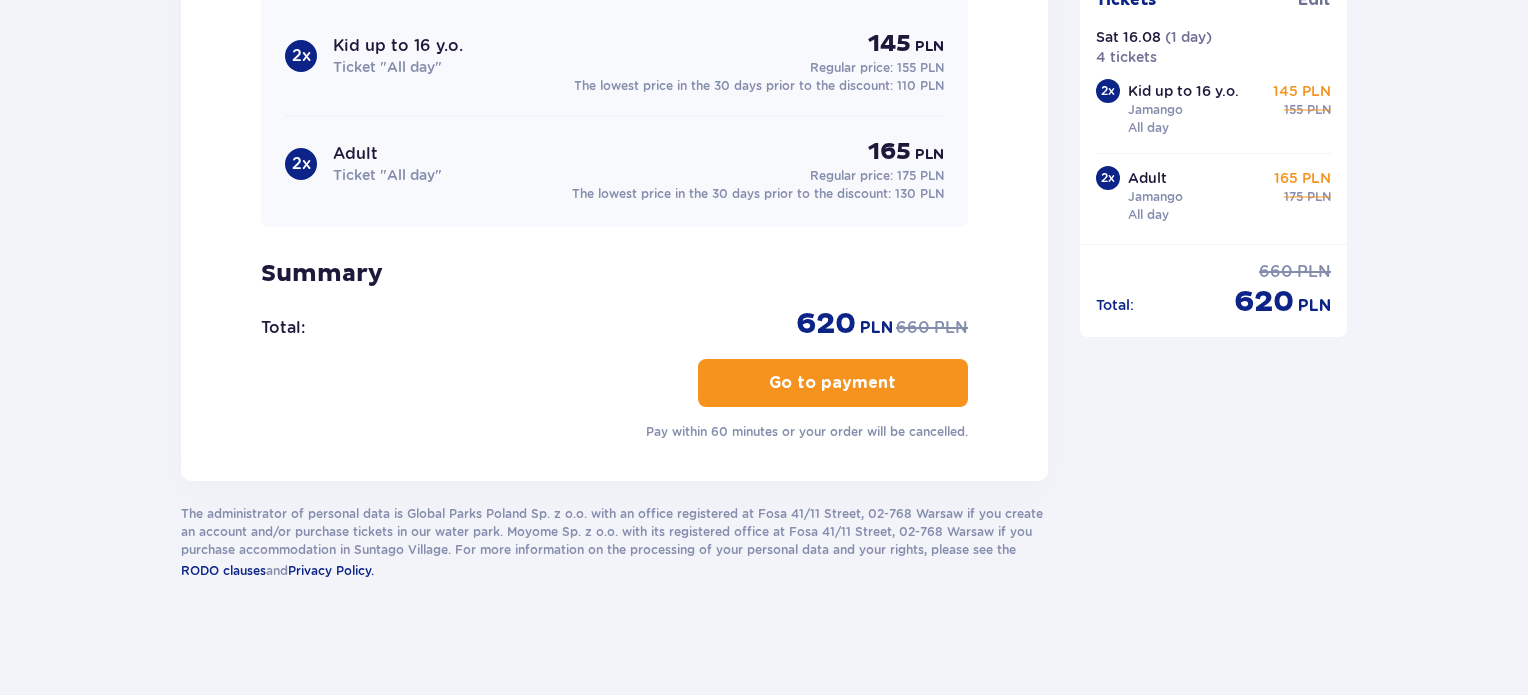 click on "Go to payment" at bounding box center (832, 383) 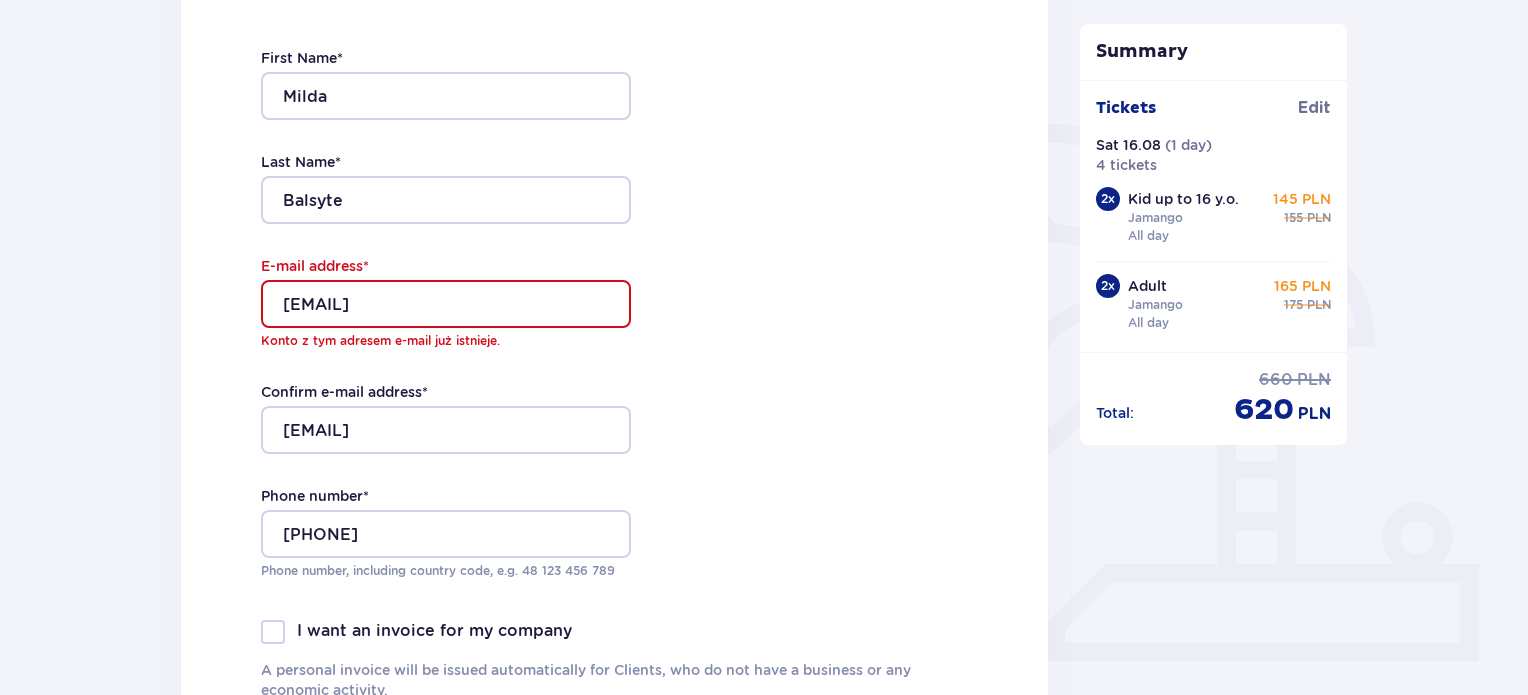 scroll, scrollTop: 400, scrollLeft: 0, axis: vertical 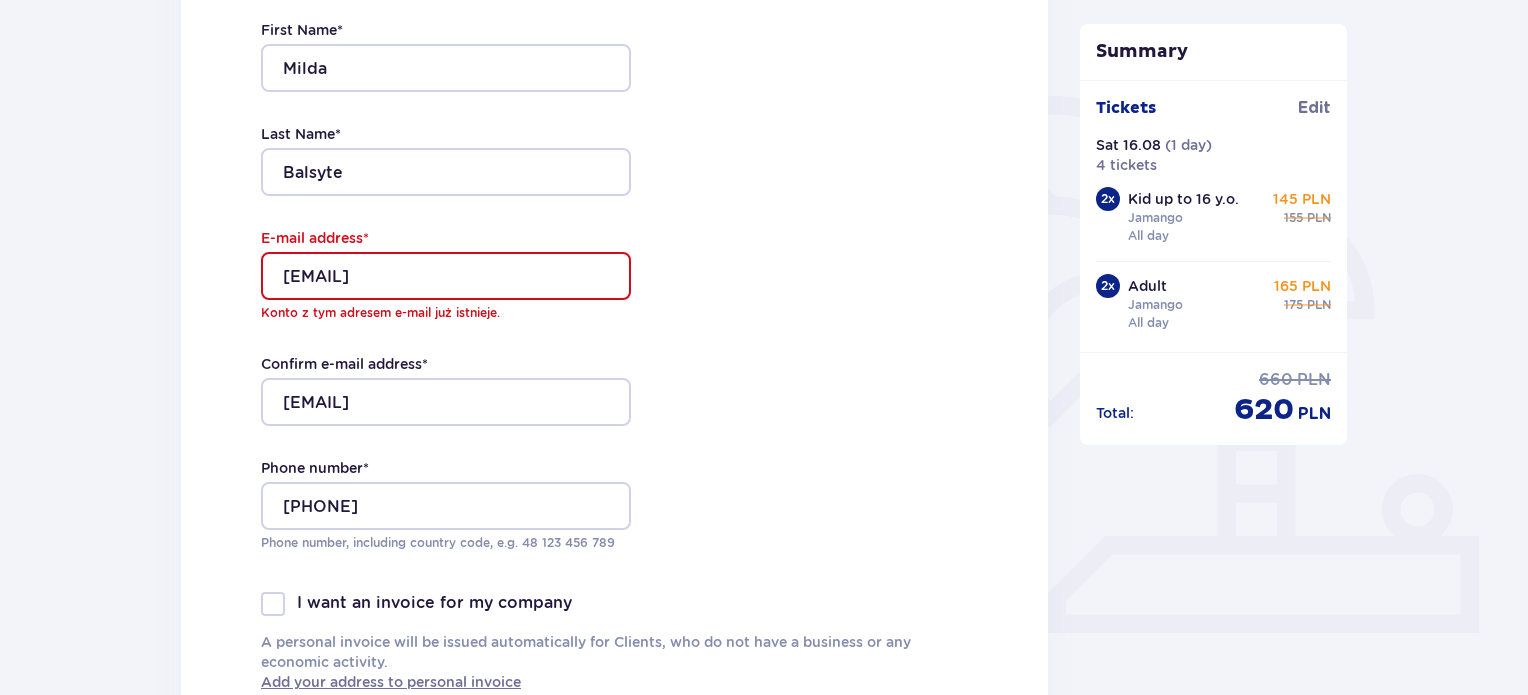 click on "milda_b@hotmail.com" at bounding box center [446, 276] 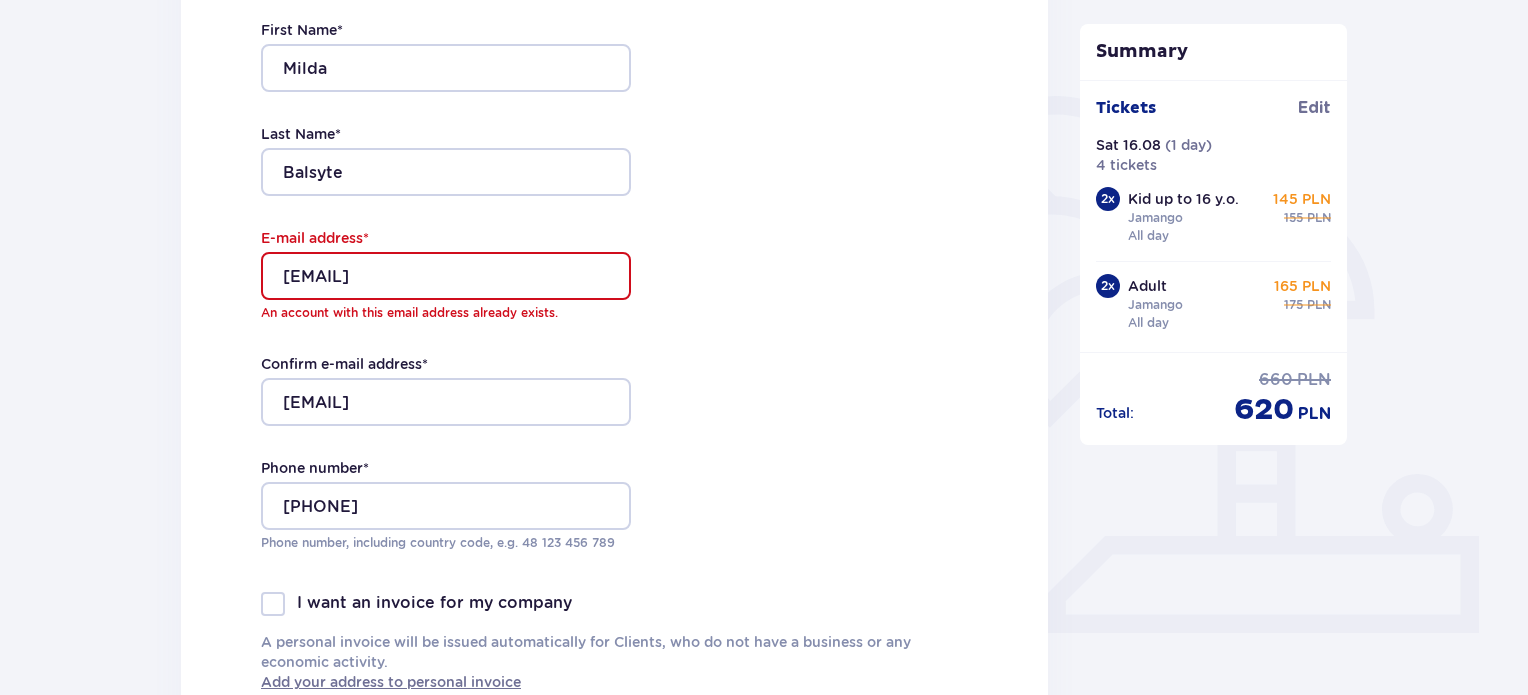 click on "Contact details First Name * Milda Last Name * Balsyte E-mail address * milda_b@hotmail.com An account with this email address already exists. Confirm e-mail address * milda_b@hotmail.com Phone number * +37060846122 Phone number, including country code, e.g. 48 ​123 ​456 ​789 I want an invoice for my company A personal invoice will be issued automatically for Clients, who do not have a business or any economic activity. Add your address to personal invoice" at bounding box center [614, 317] 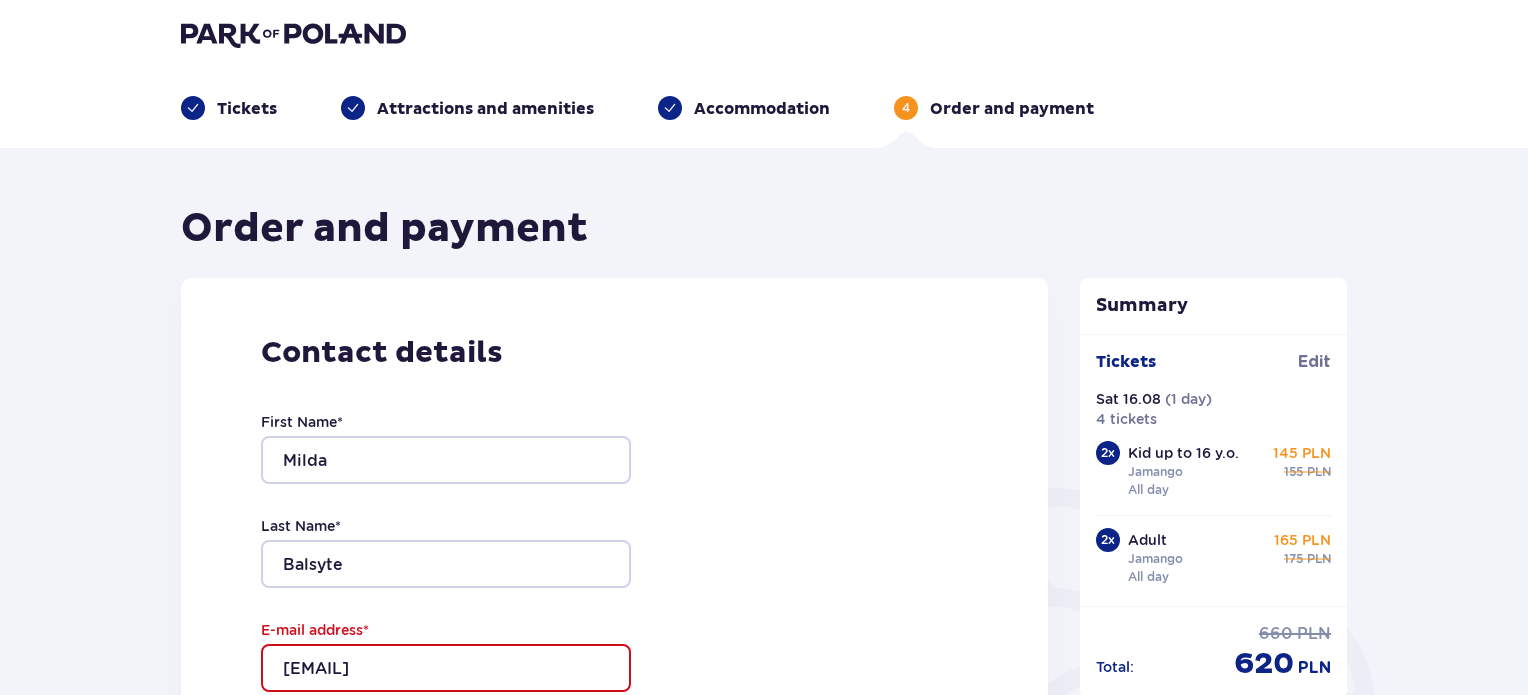scroll, scrollTop: 0, scrollLeft: 0, axis: both 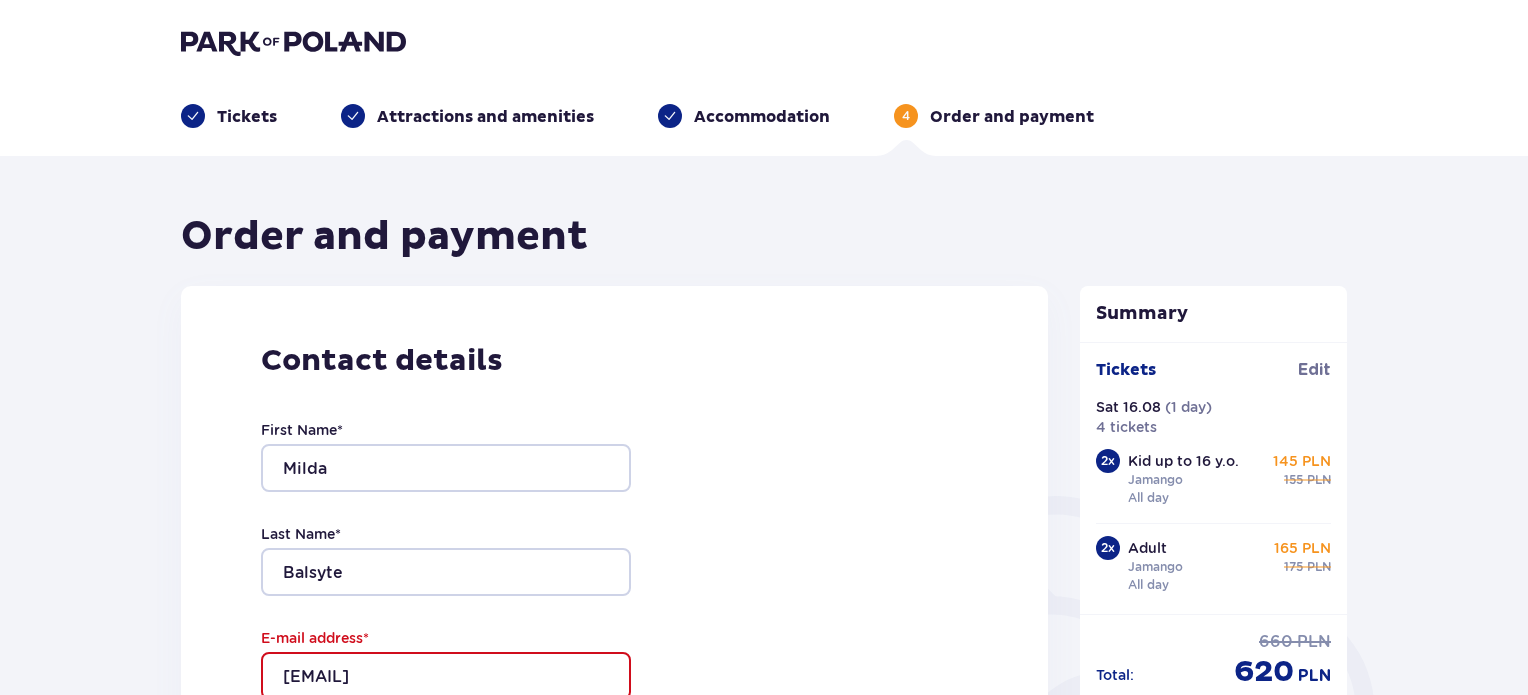 click at bounding box center [293, 42] 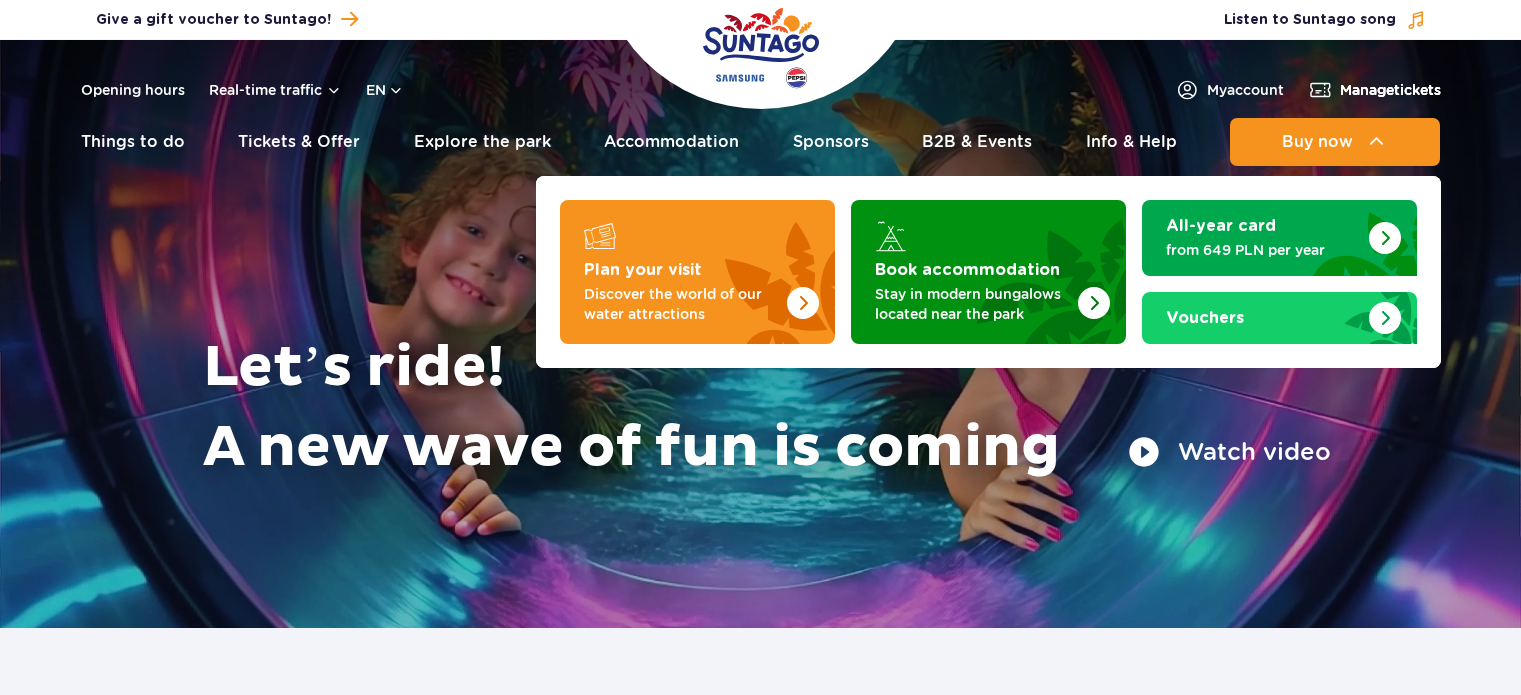 scroll, scrollTop: 0, scrollLeft: 0, axis: both 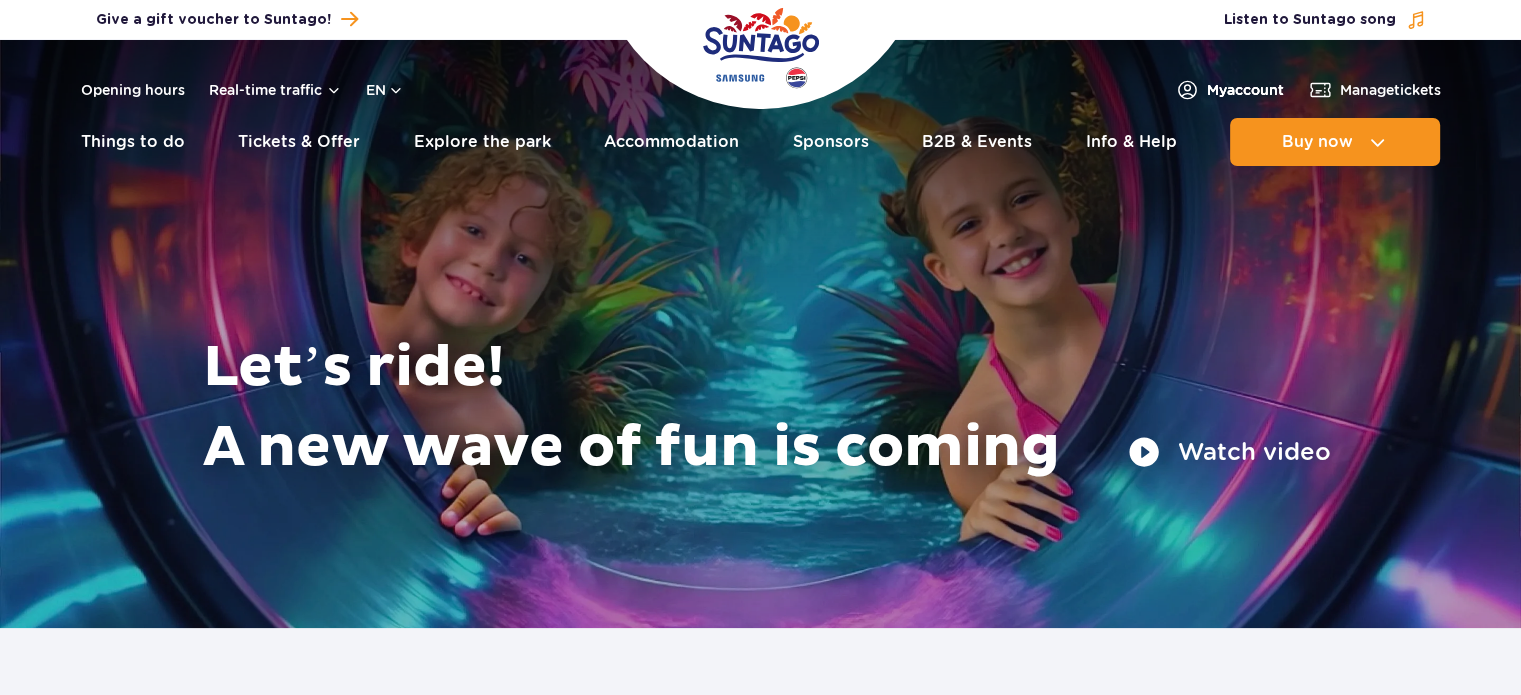 click on "My  account" at bounding box center [1245, 90] 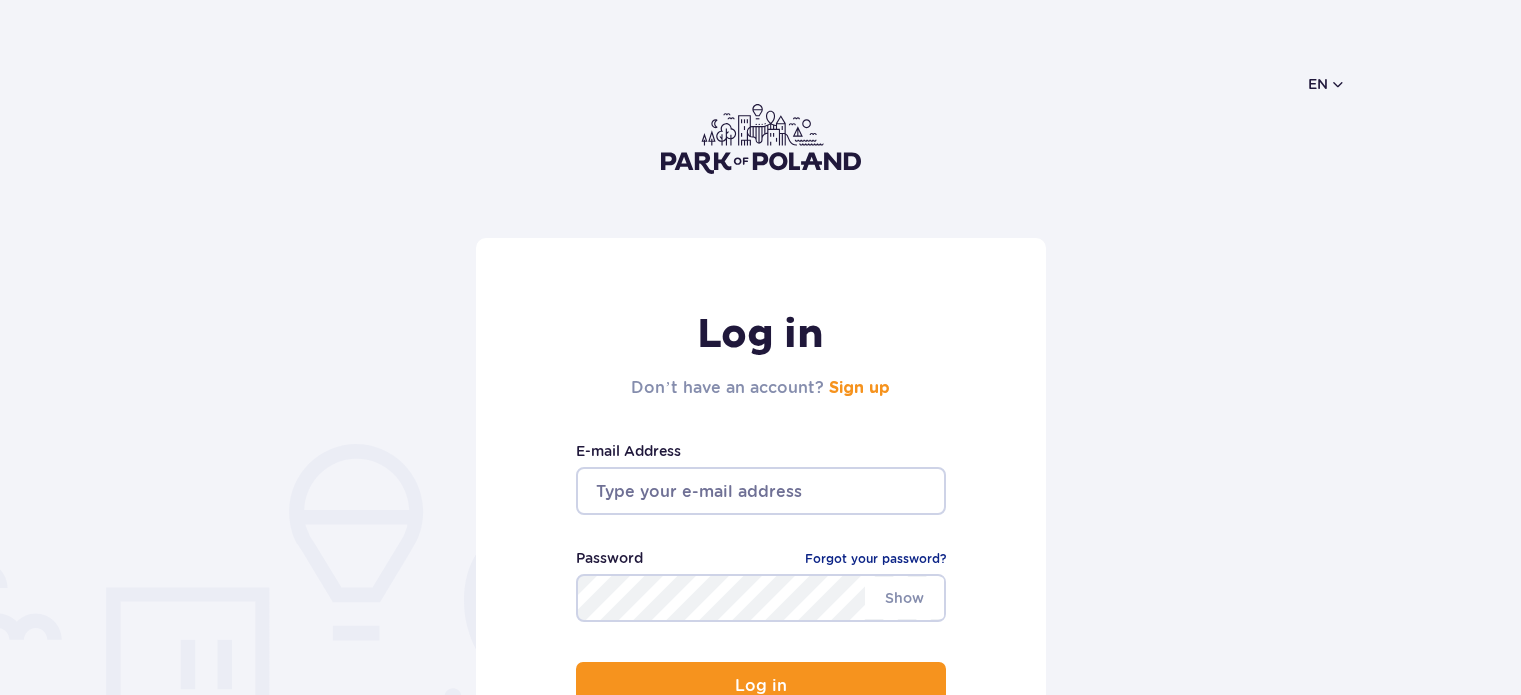 scroll, scrollTop: 0, scrollLeft: 0, axis: both 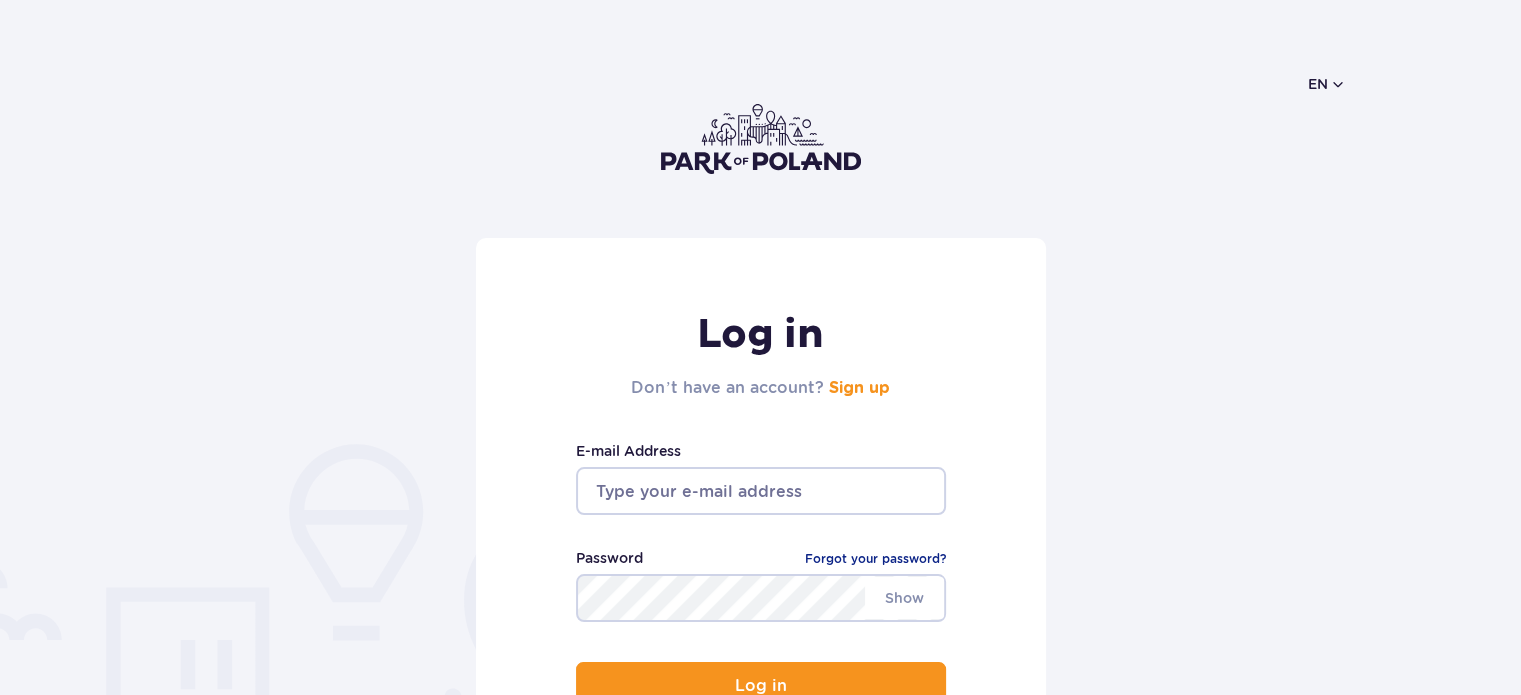 click at bounding box center [761, 491] 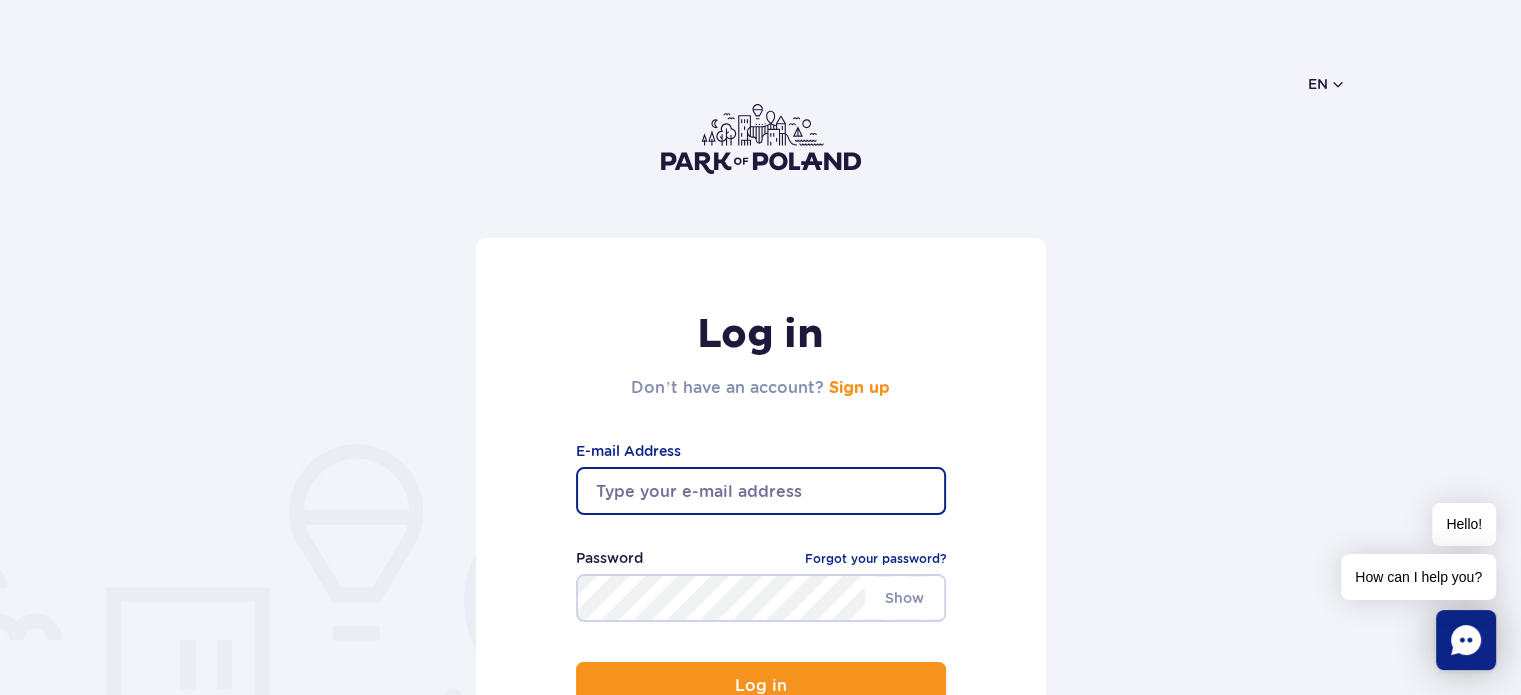 type on "[EMAIL]" 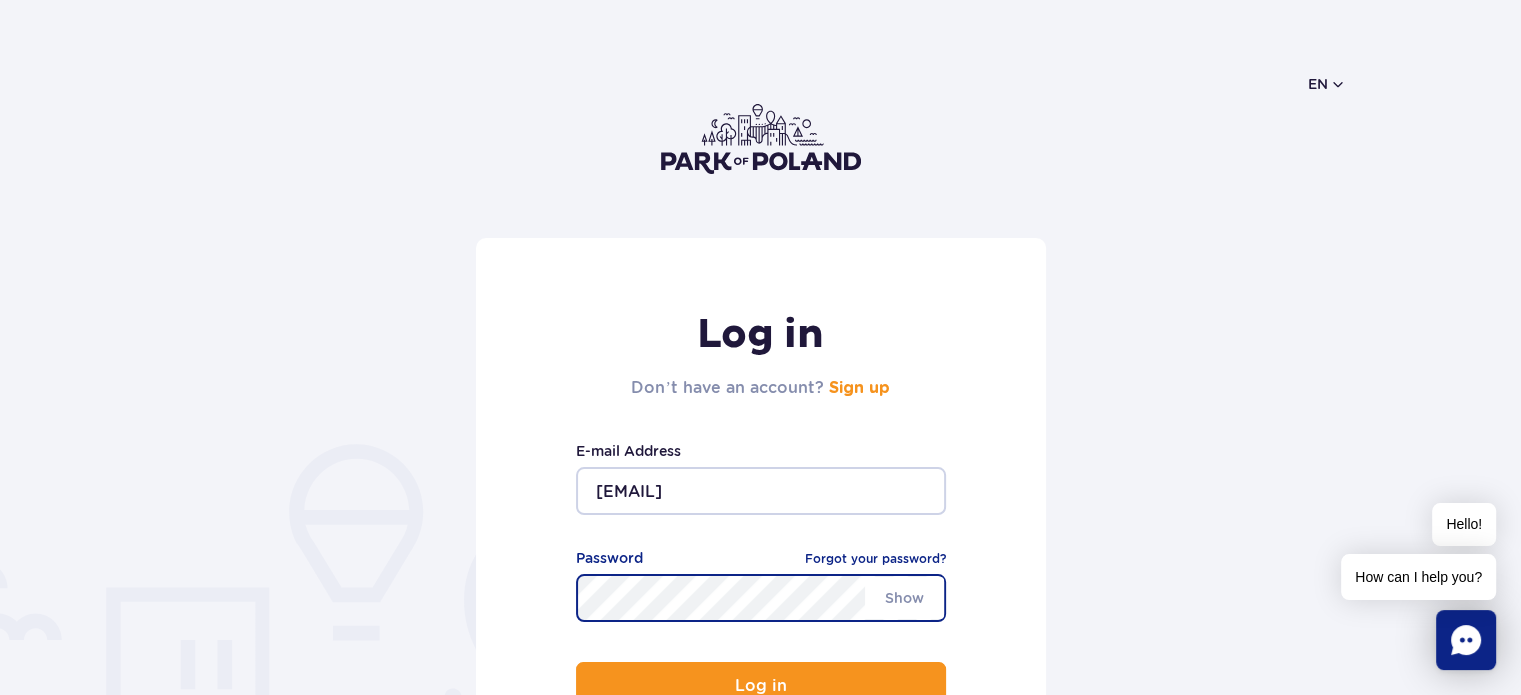 scroll, scrollTop: 200, scrollLeft: 0, axis: vertical 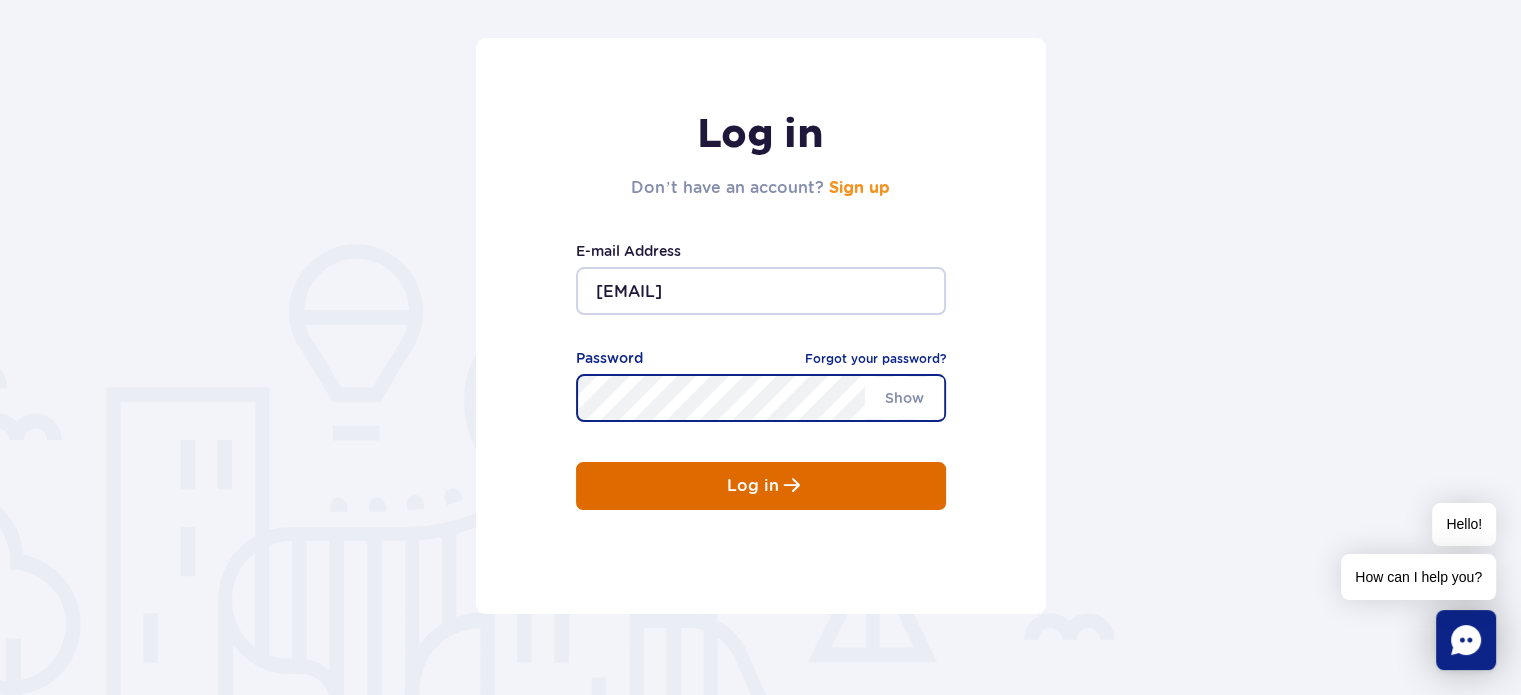 click on "Log in" at bounding box center (761, 486) 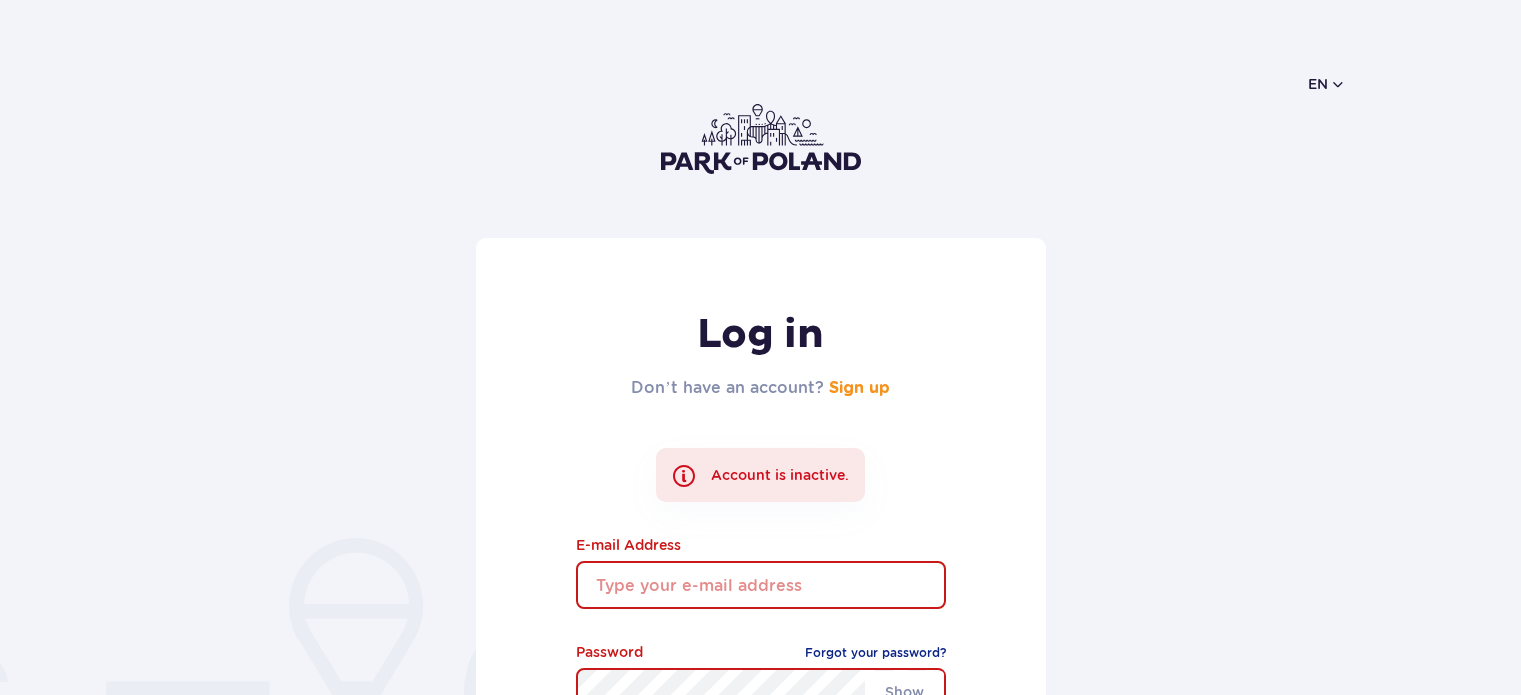 scroll, scrollTop: 0, scrollLeft: 0, axis: both 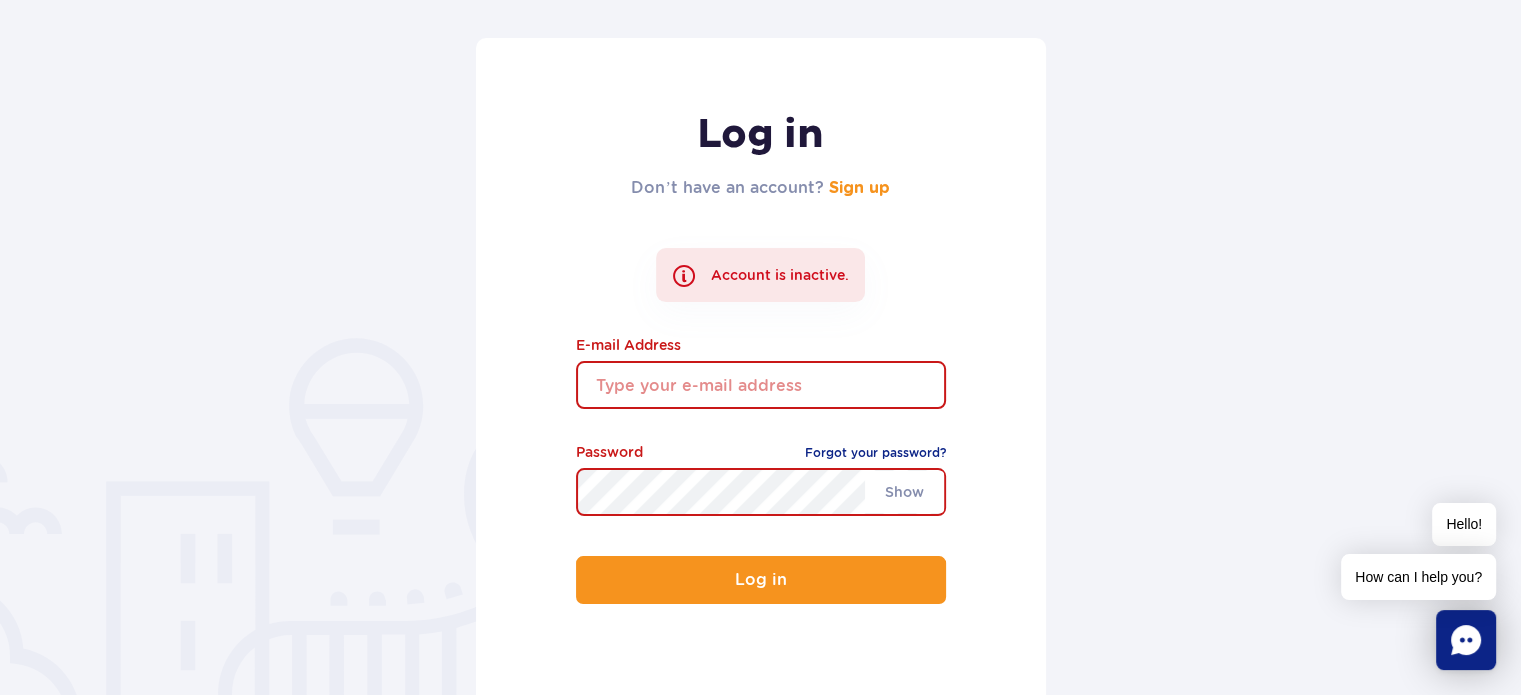 click at bounding box center [761, 385] 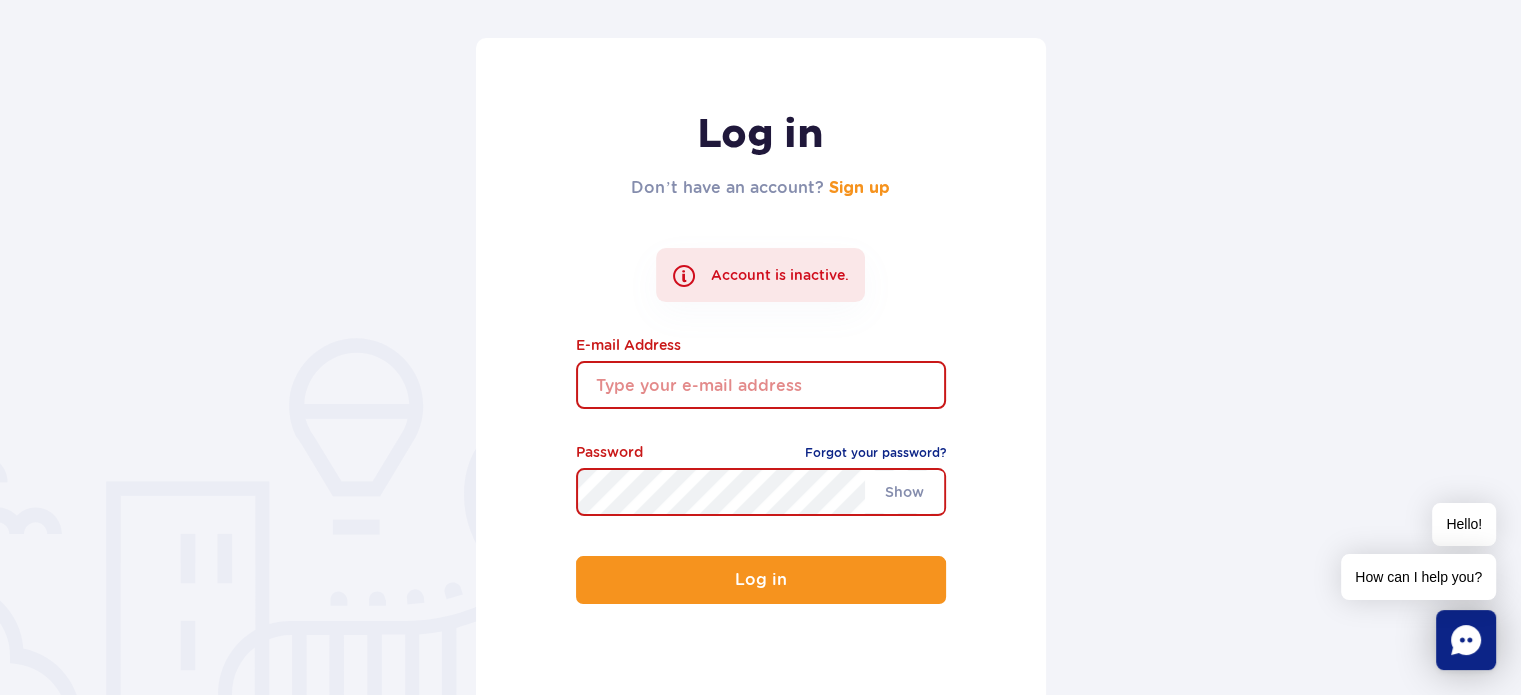 type on "[EMAIL]" 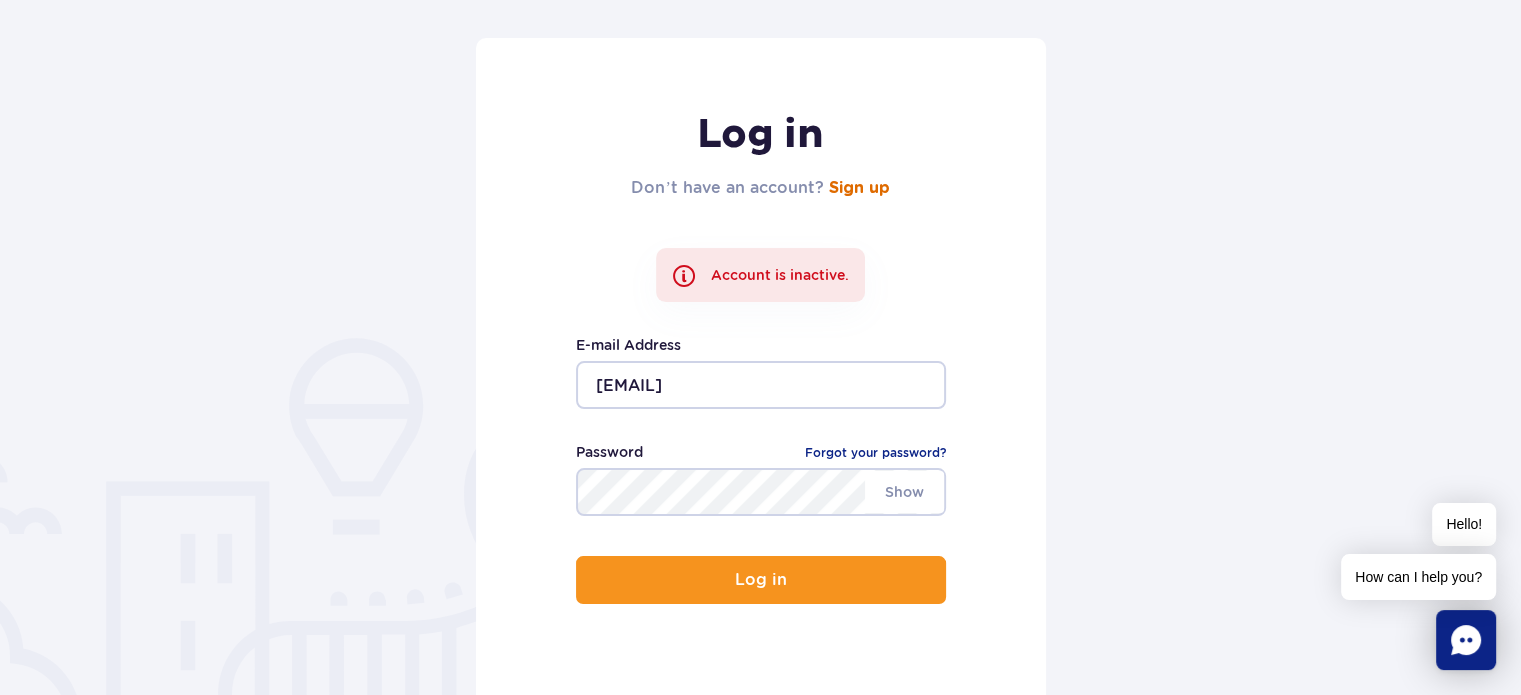click on "Sign up" at bounding box center [859, 188] 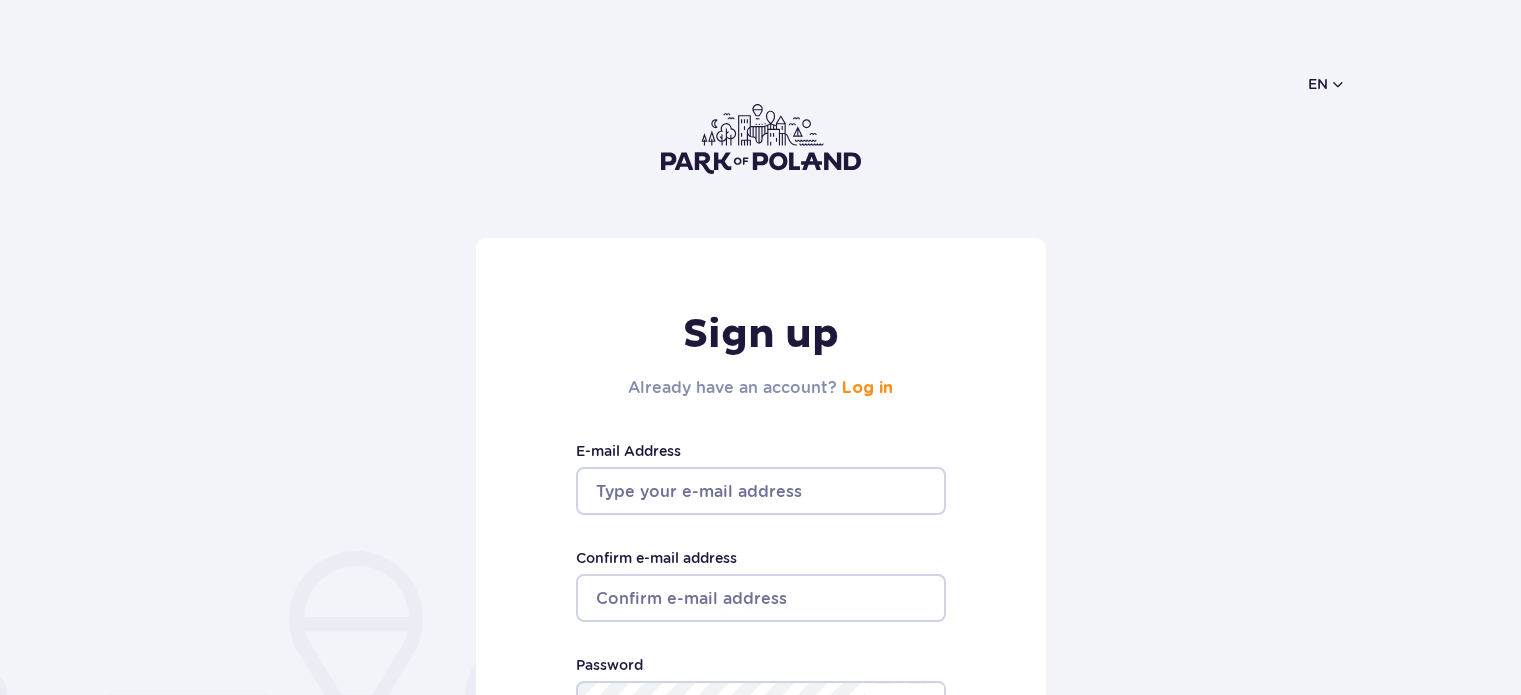 scroll, scrollTop: 0, scrollLeft: 0, axis: both 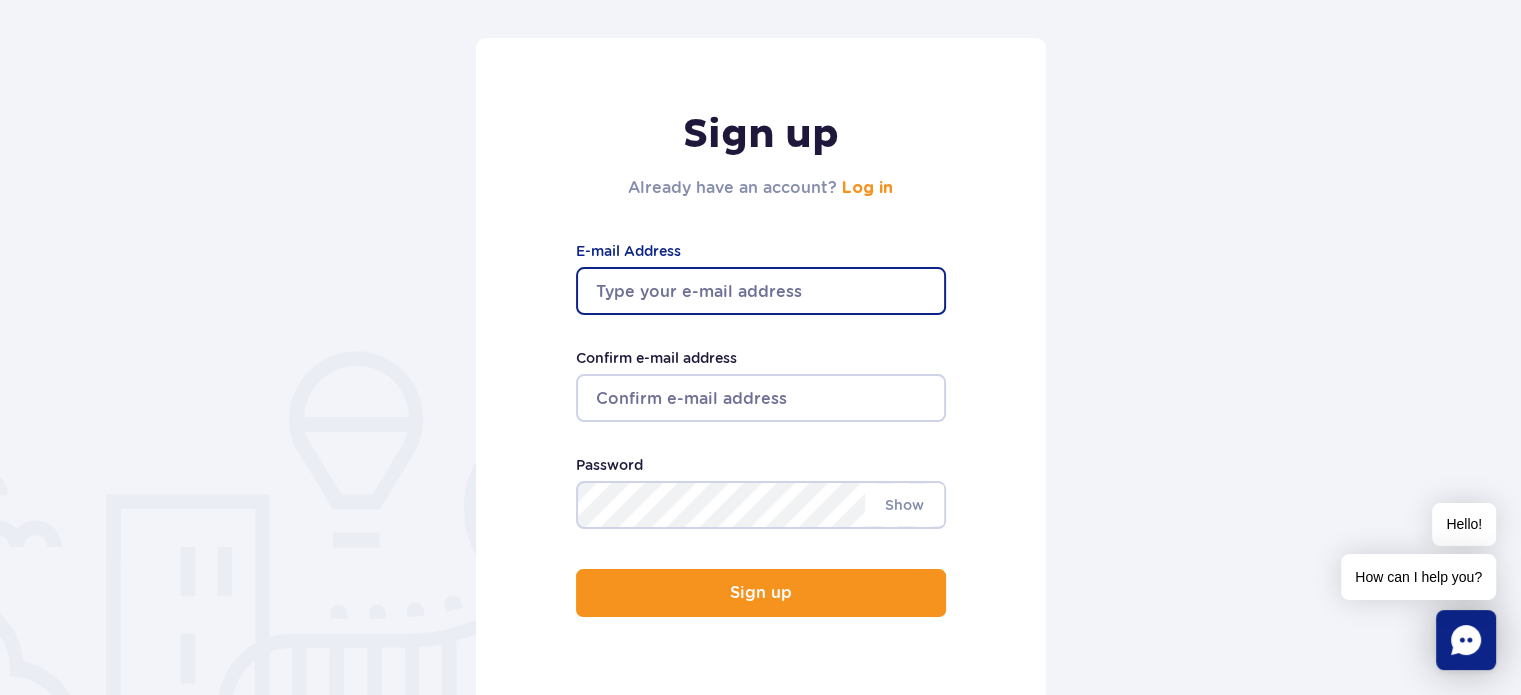 click on "E-mail Address" at bounding box center (761, 291) 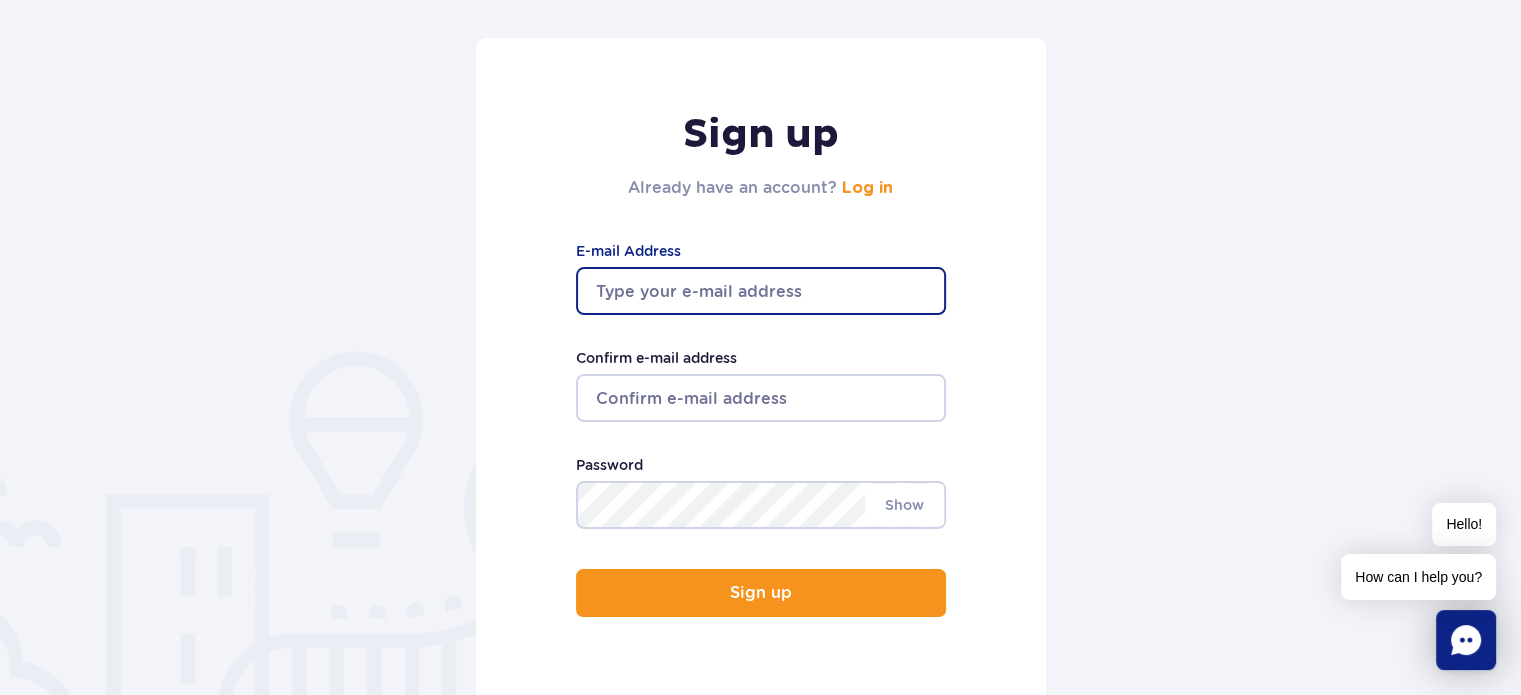 drag, startPoint x: 620, startPoint y: 288, endPoint x: 602, endPoint y: 301, distance: 22.203604 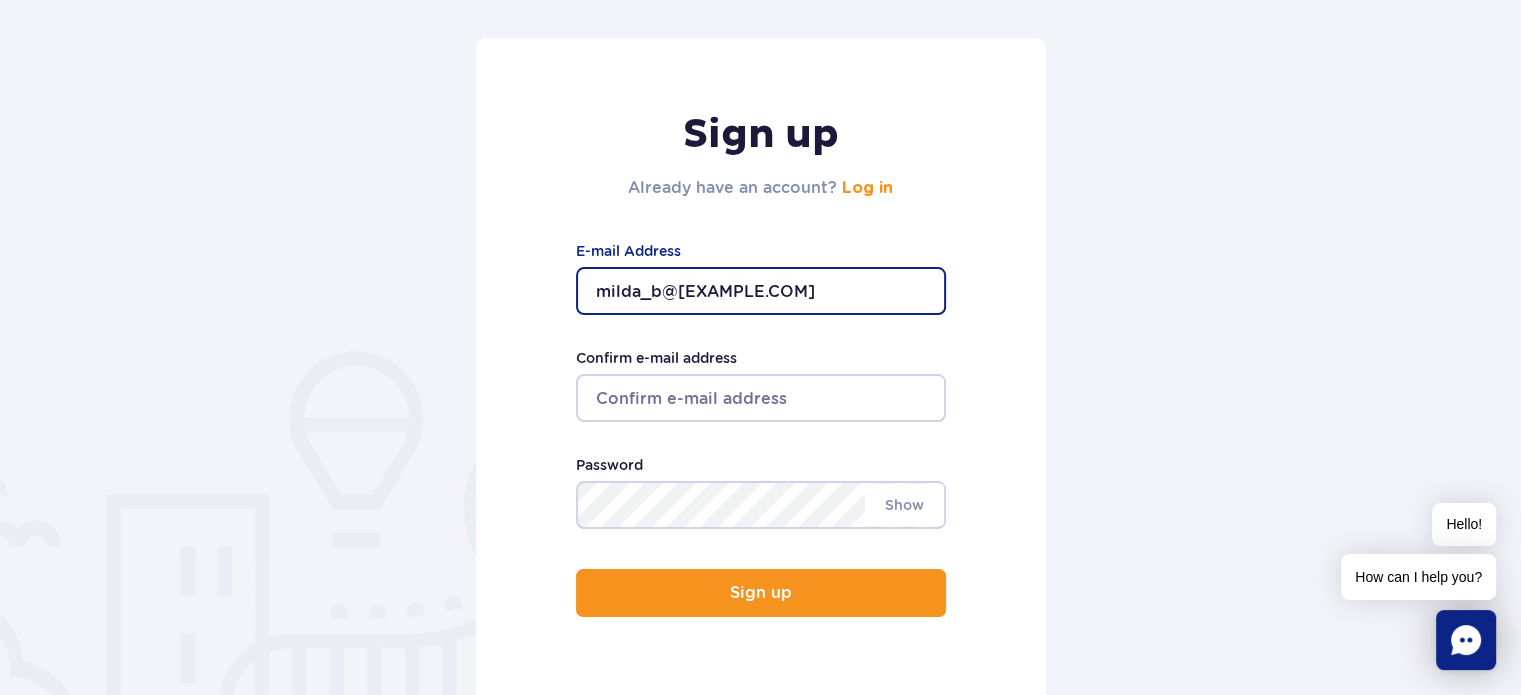 type on "milda_b@hotmail.com" 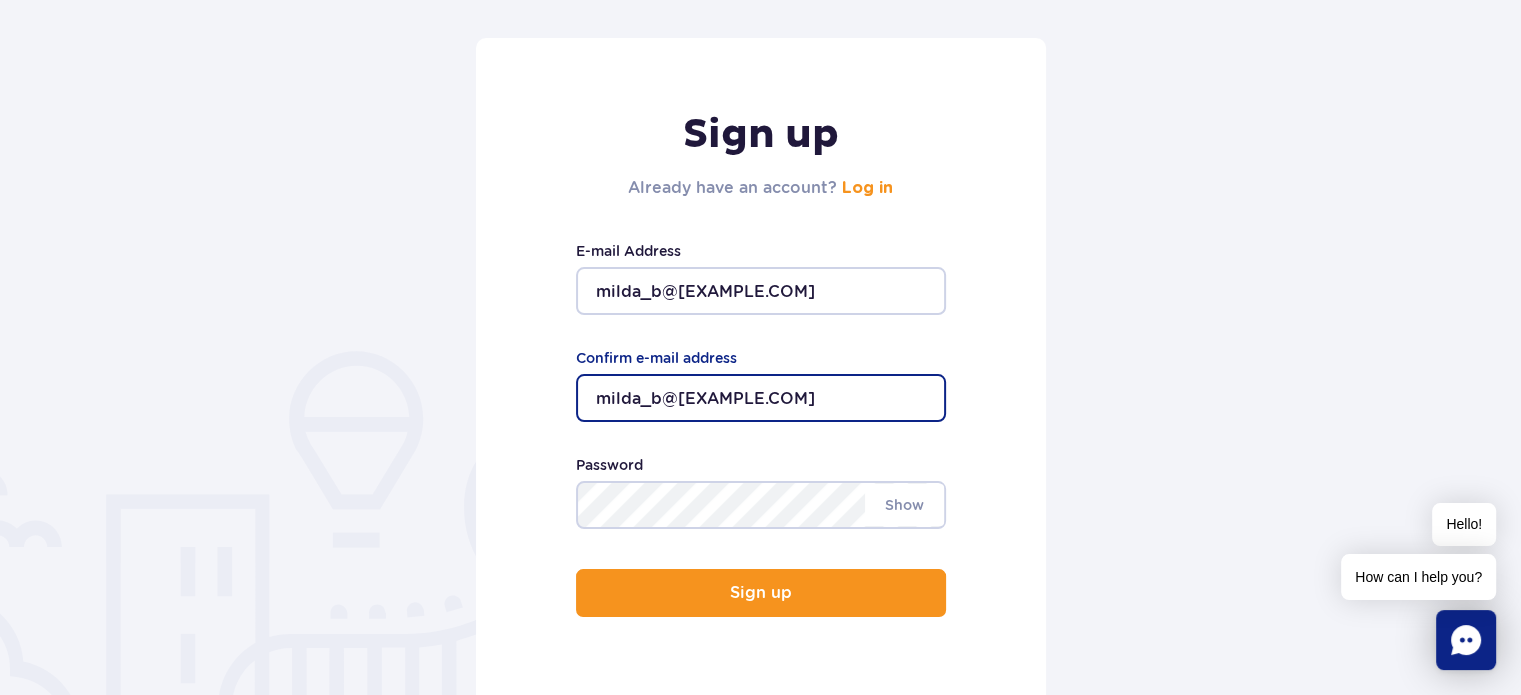type on "milda_b@hotmail.com" 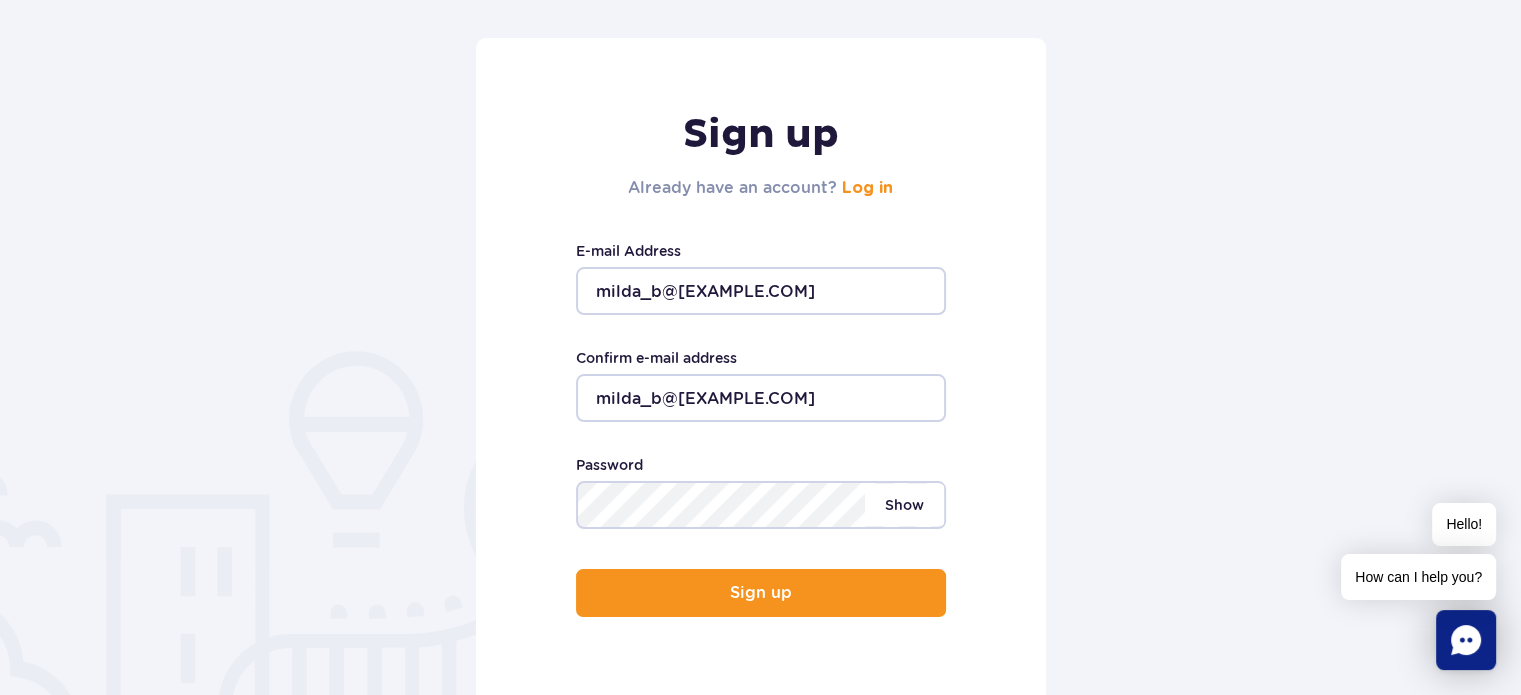 click on "Show" at bounding box center (904, 505) 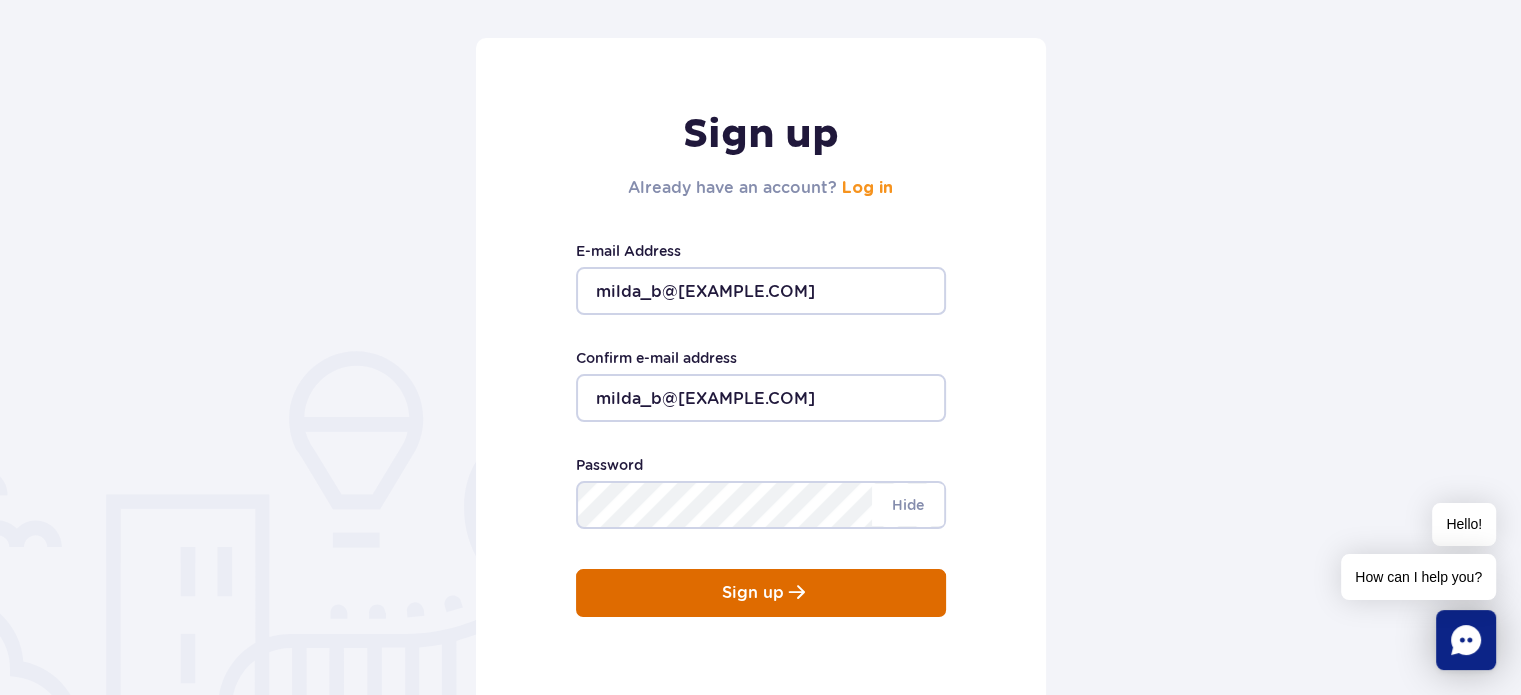 click on "Sign up
Already have an account?
Log in
milda_b@hotmail.com
E-mail Address
milda_b@hotmail.com
Confirm e-mail address
At least 8 characters long.
Hide
Password
Sign up" at bounding box center [761, 379] 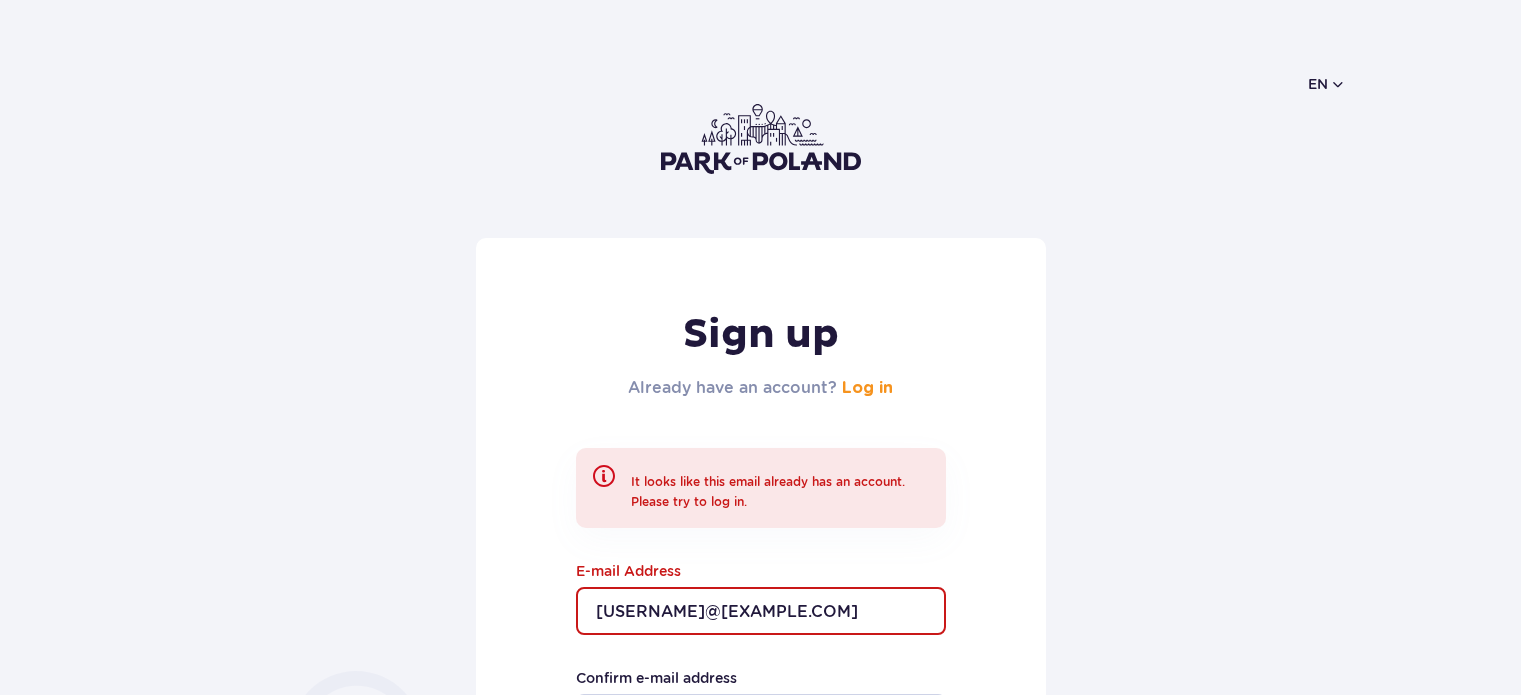 scroll, scrollTop: 0, scrollLeft: 0, axis: both 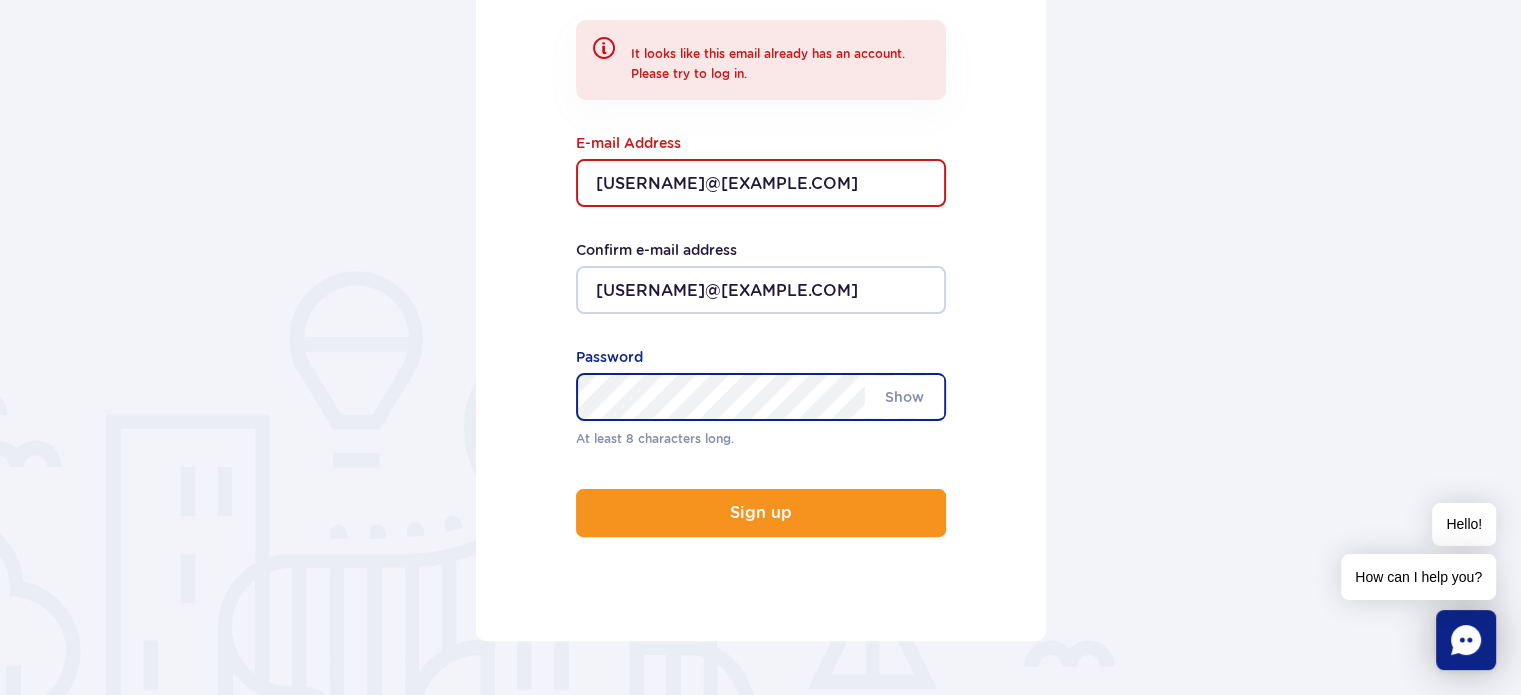 click on "At least 8 characters long.
Show
Password" at bounding box center [761, 397] 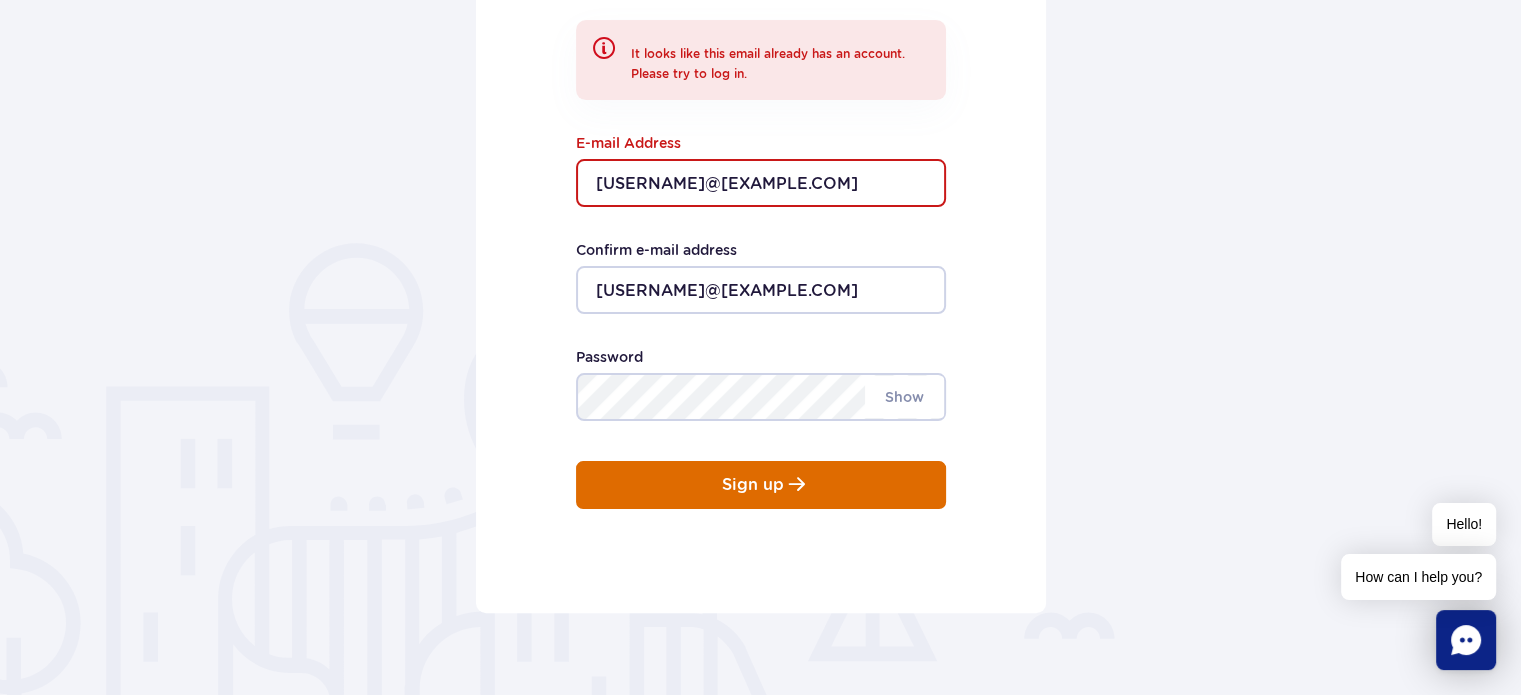 click on "Sign up" at bounding box center [753, 485] 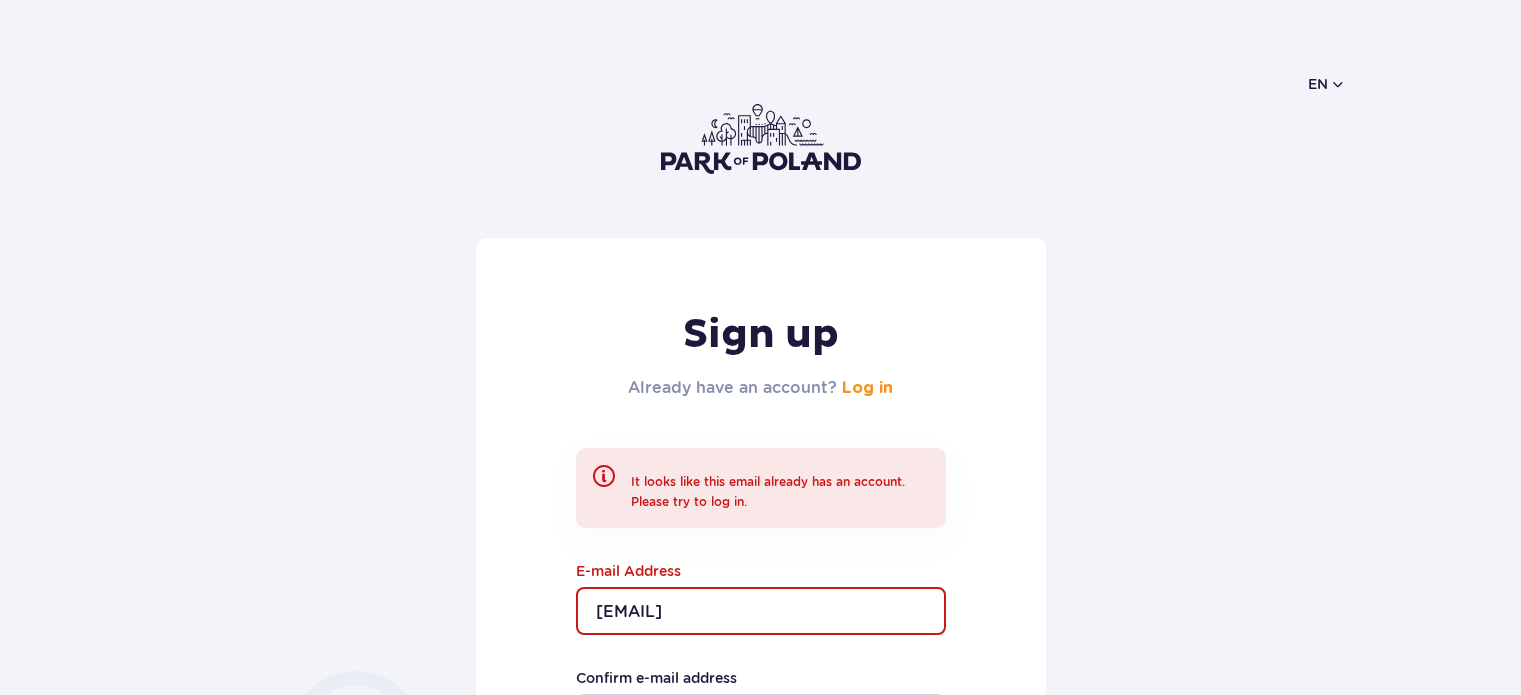 scroll, scrollTop: 0, scrollLeft: 0, axis: both 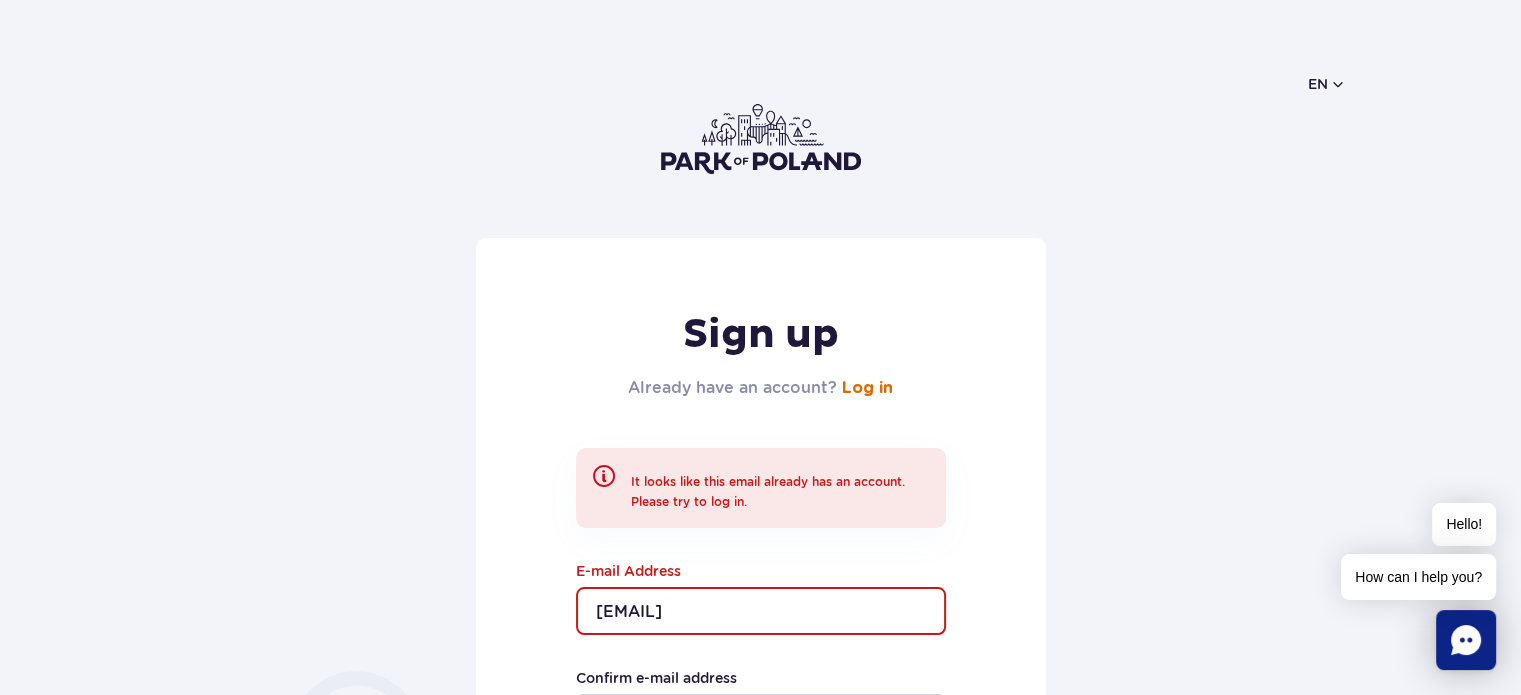 click on "Log in" at bounding box center [867, 388] 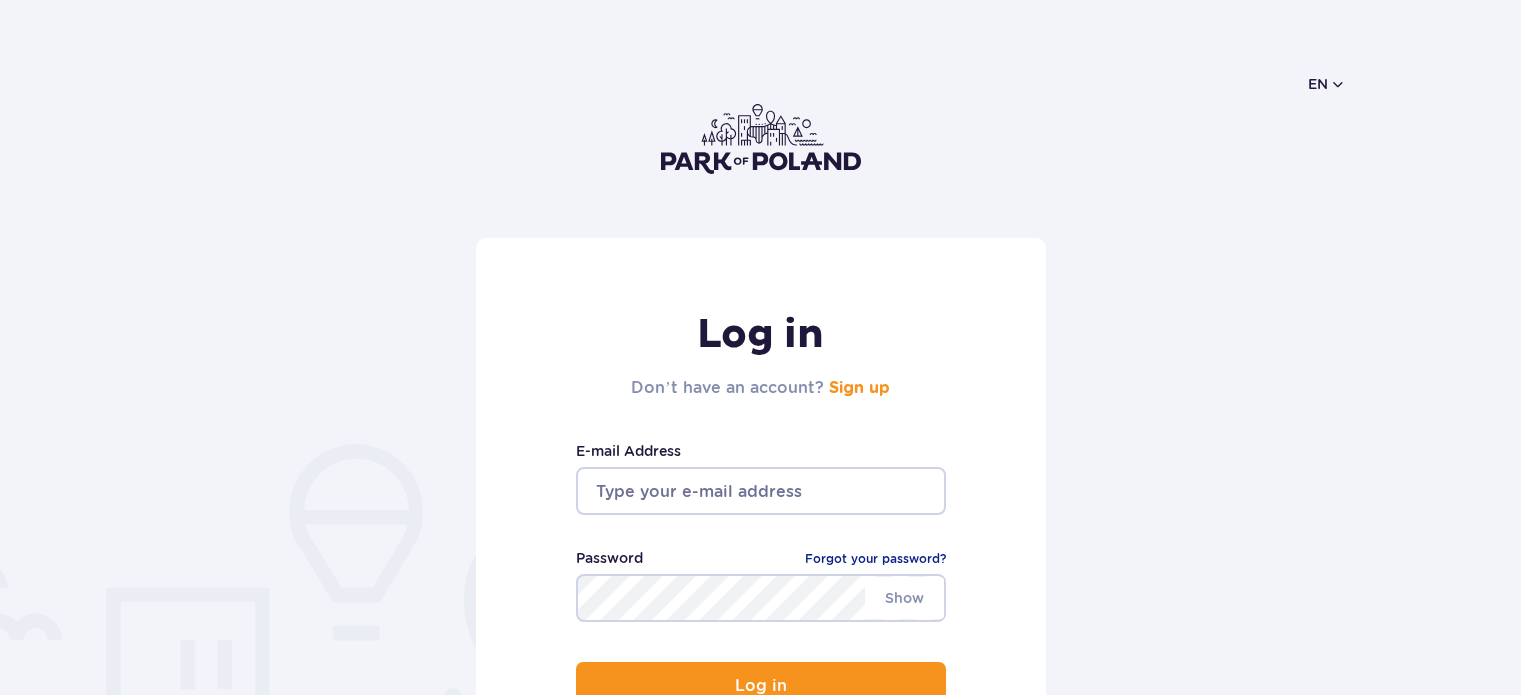 scroll, scrollTop: 0, scrollLeft: 0, axis: both 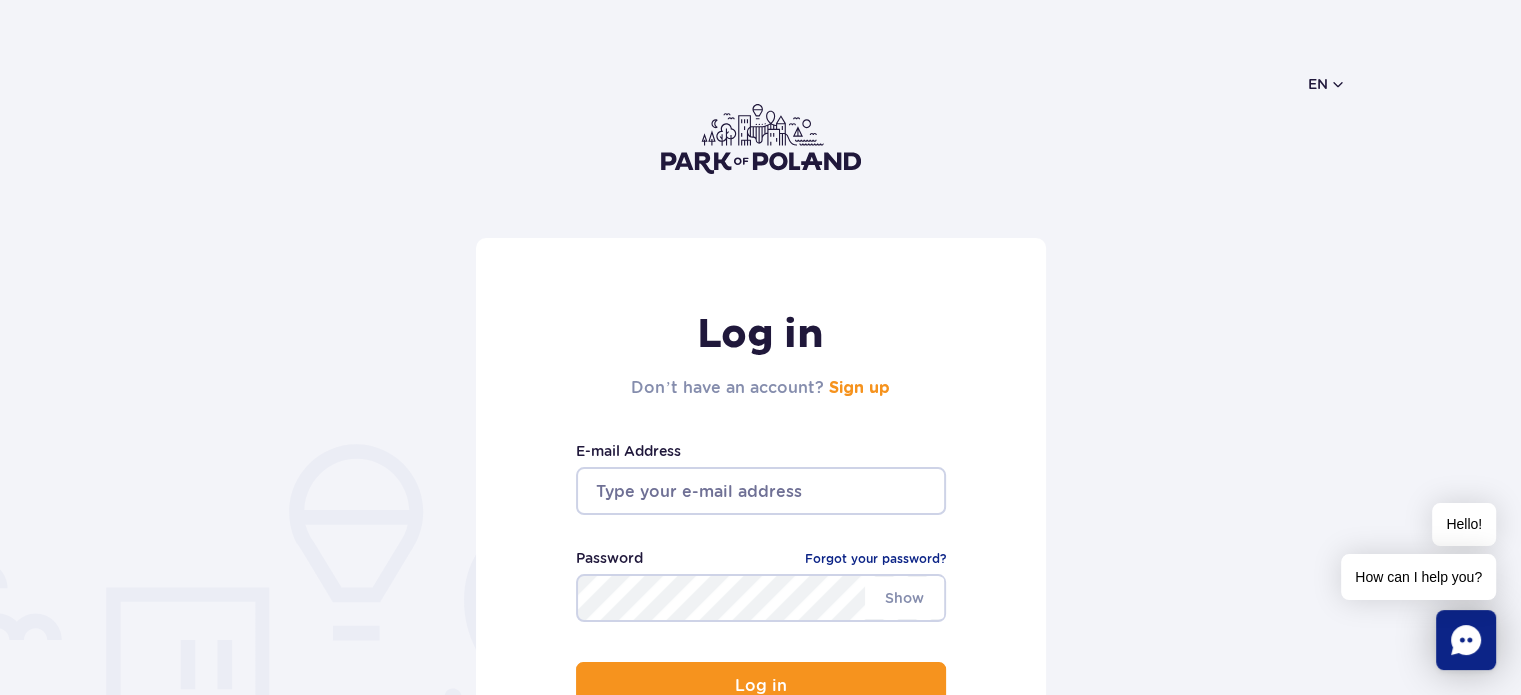 click at bounding box center (761, 491) 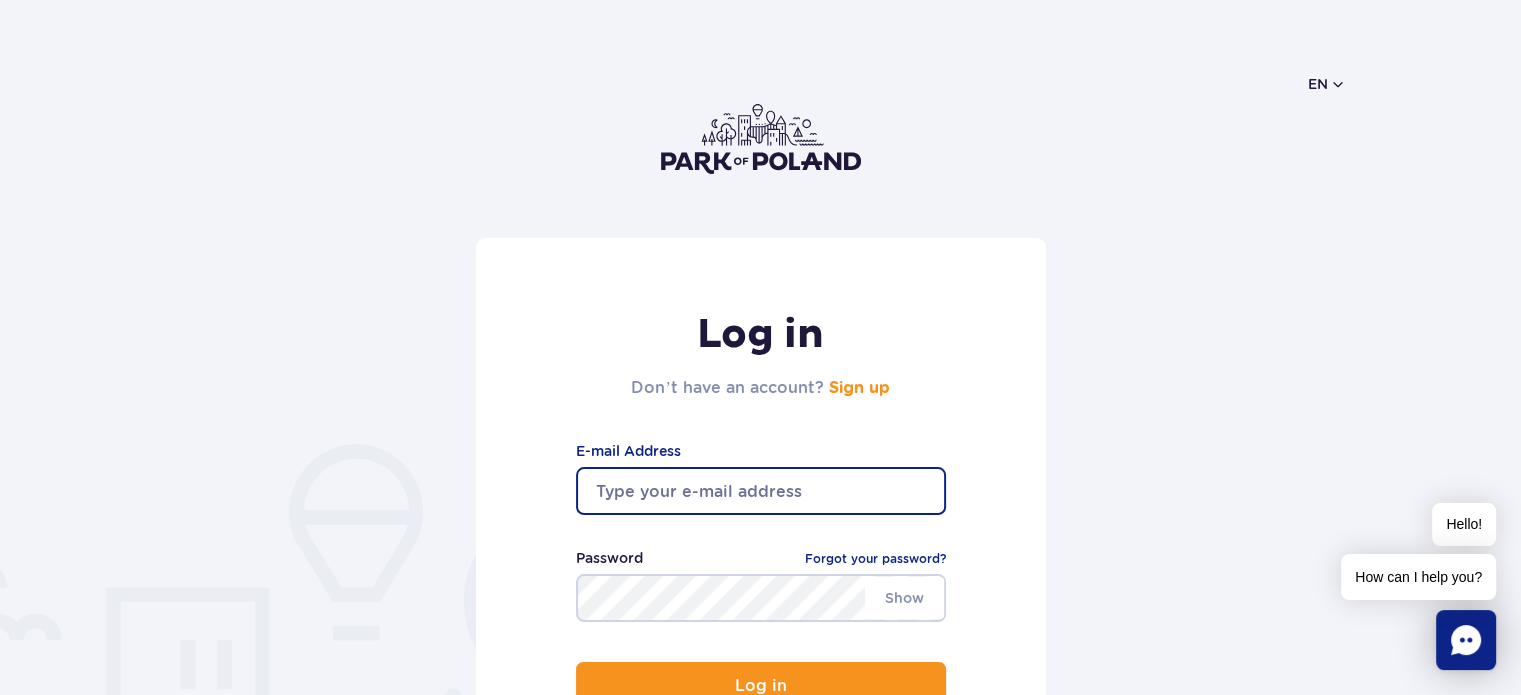 type on "[EMAIL]" 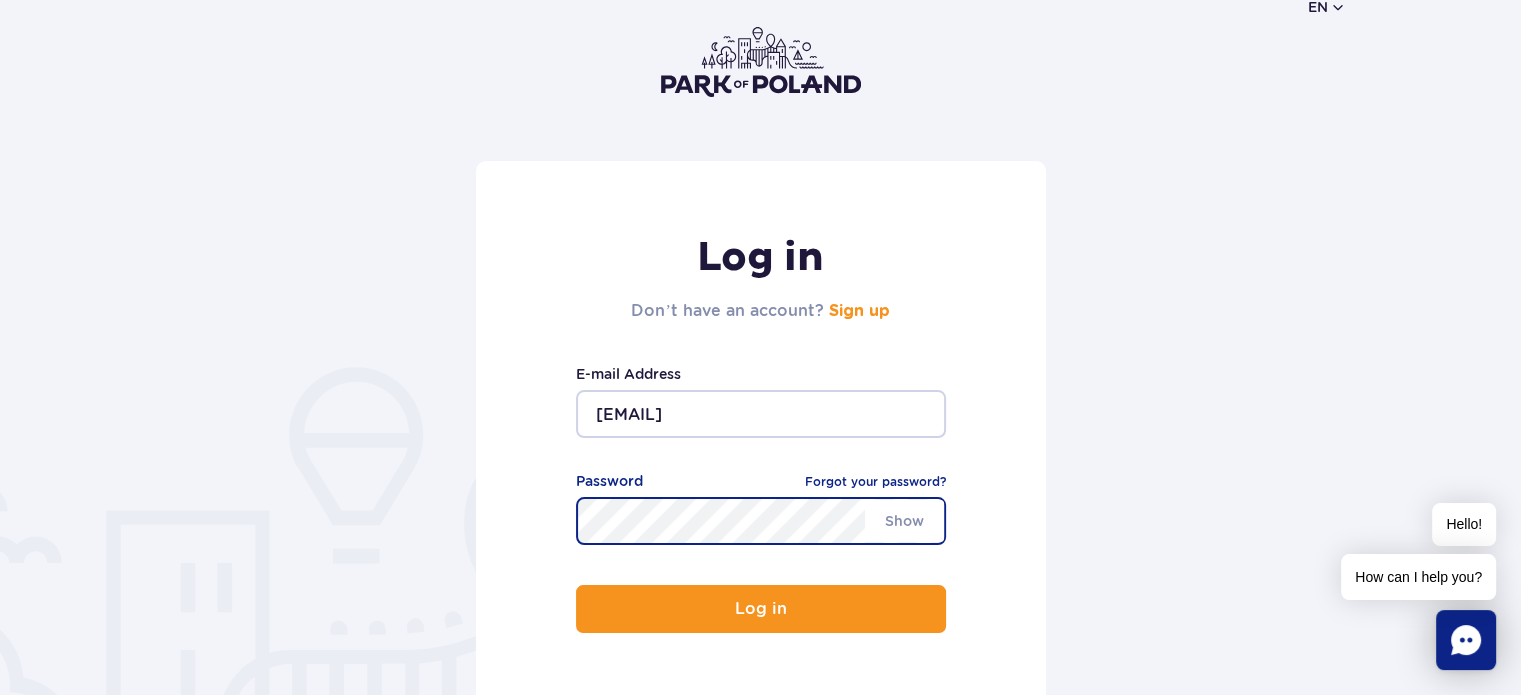 scroll, scrollTop: 200, scrollLeft: 0, axis: vertical 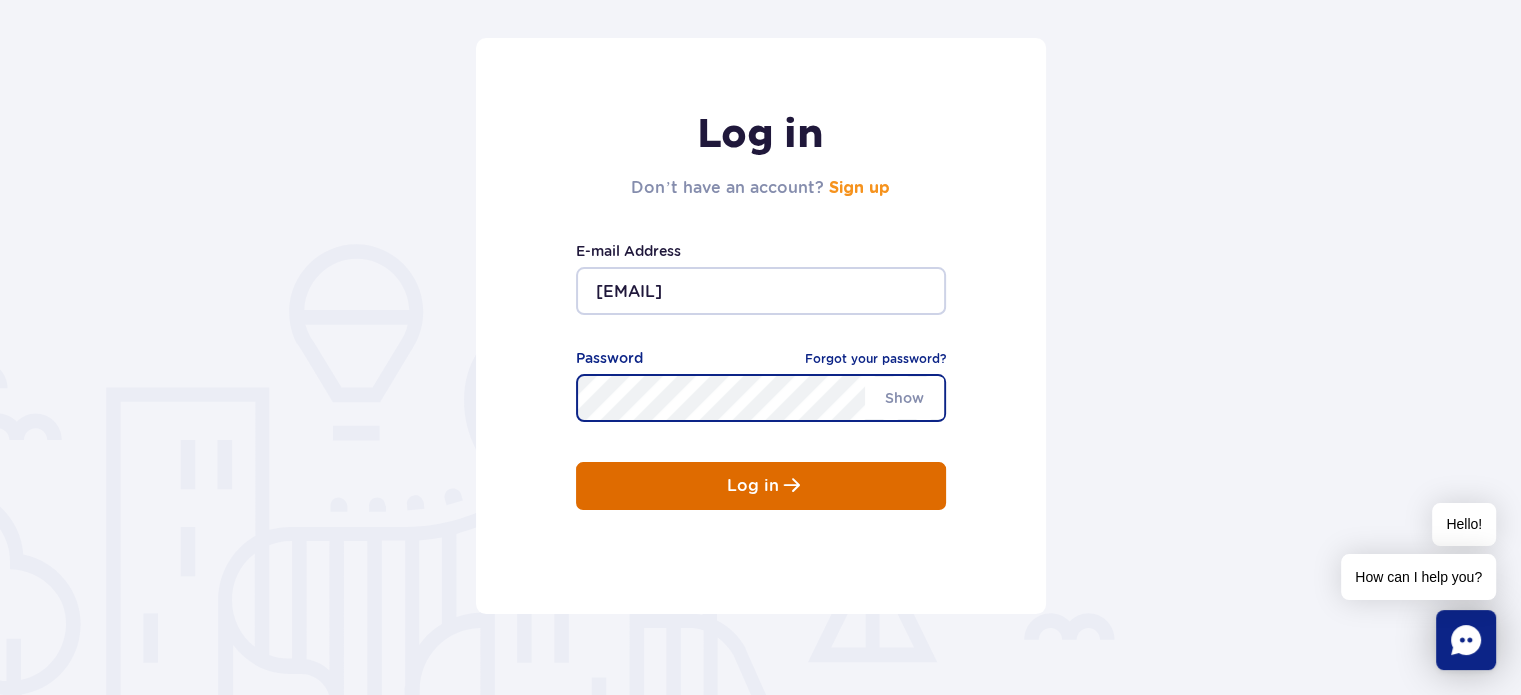 click on "Log in" at bounding box center [753, 486] 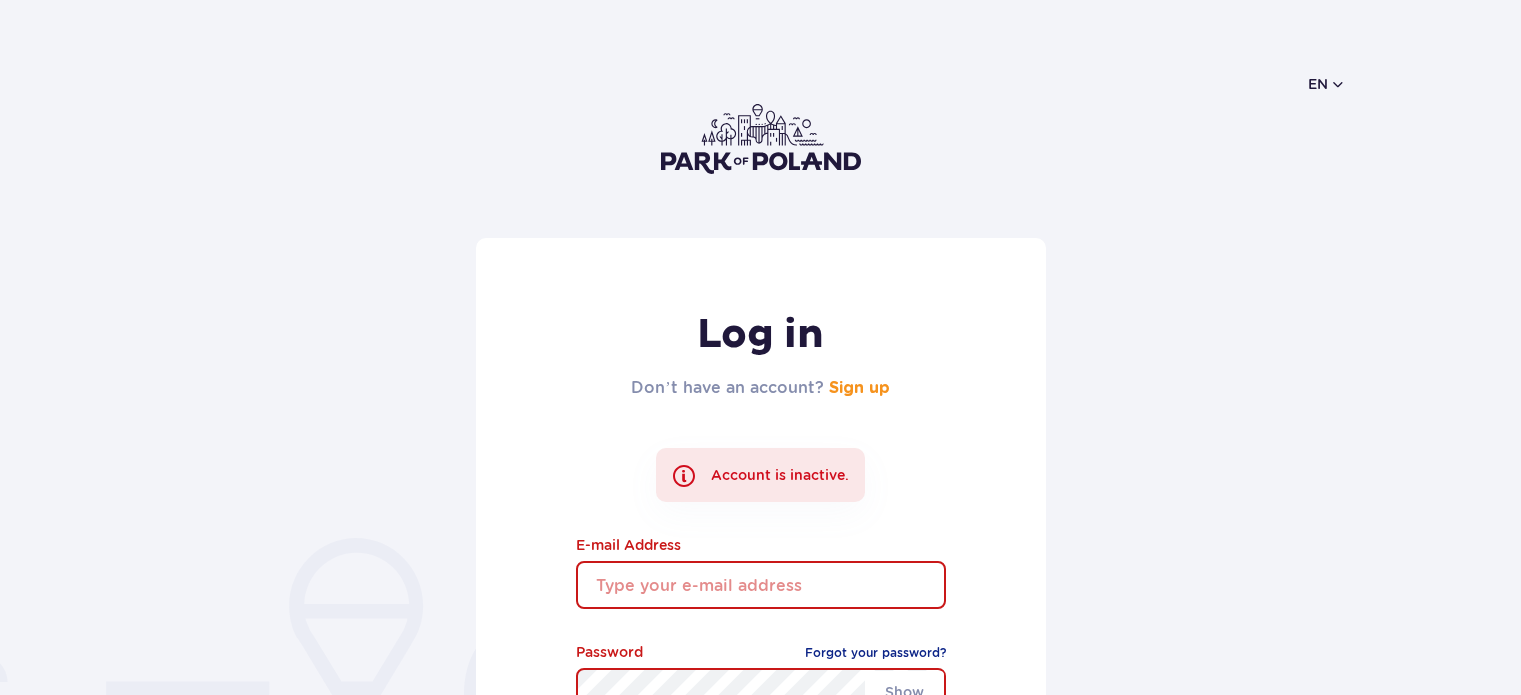 scroll, scrollTop: 0, scrollLeft: 0, axis: both 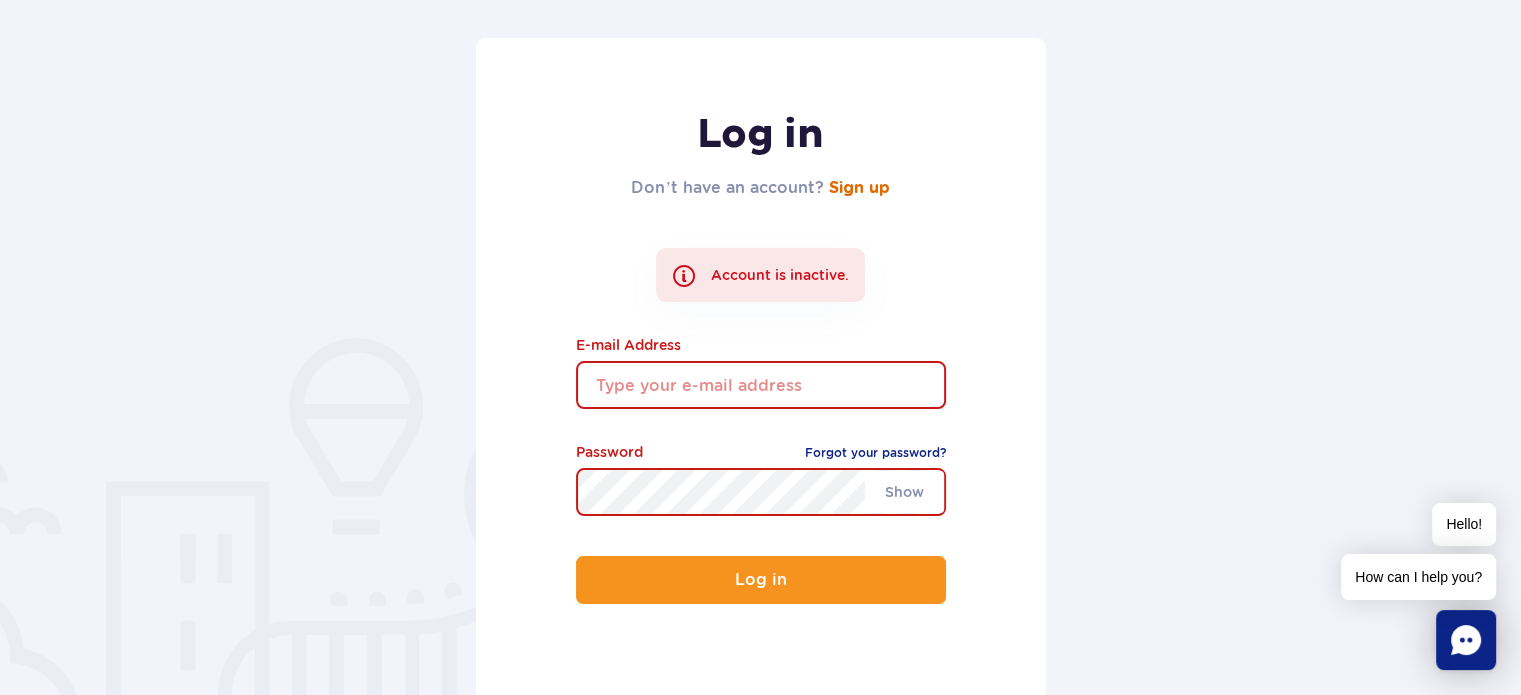 click on "Sign up" at bounding box center (859, 188) 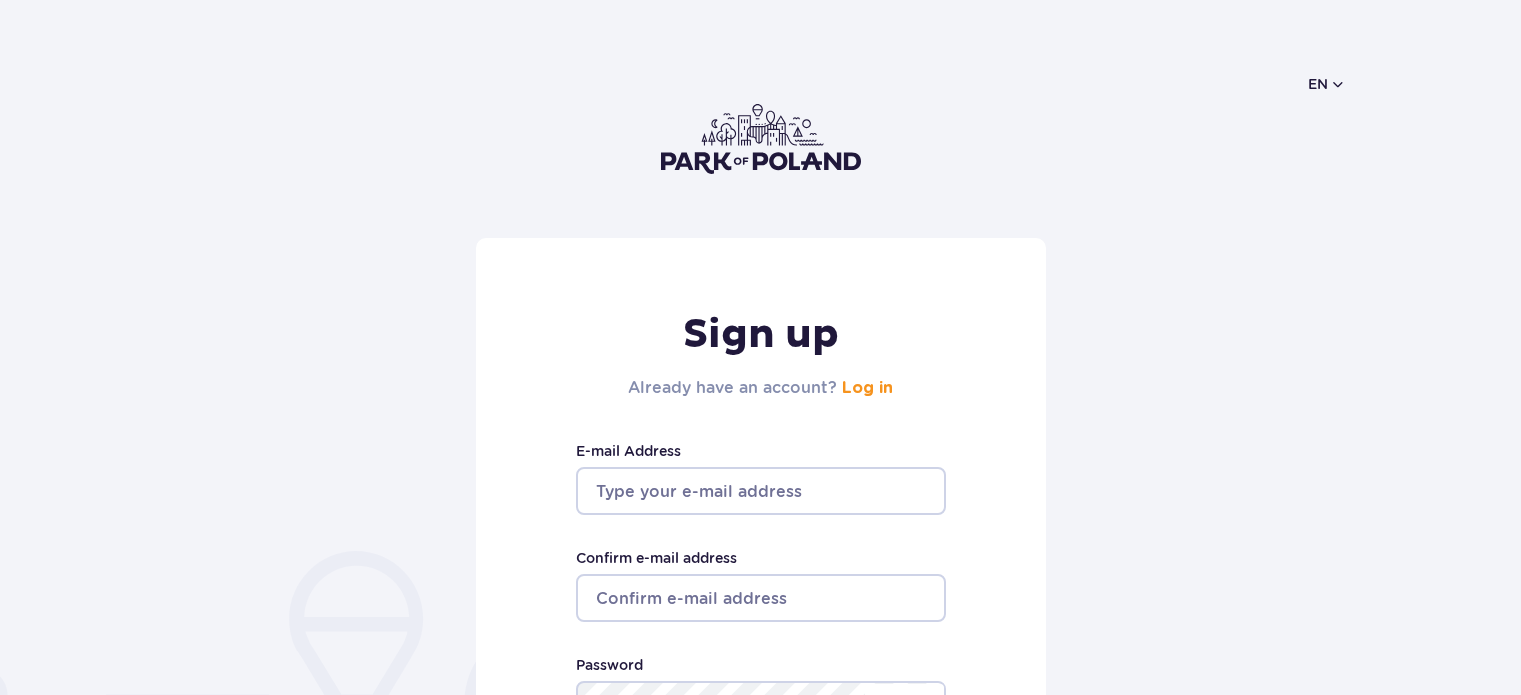 scroll, scrollTop: 0, scrollLeft: 0, axis: both 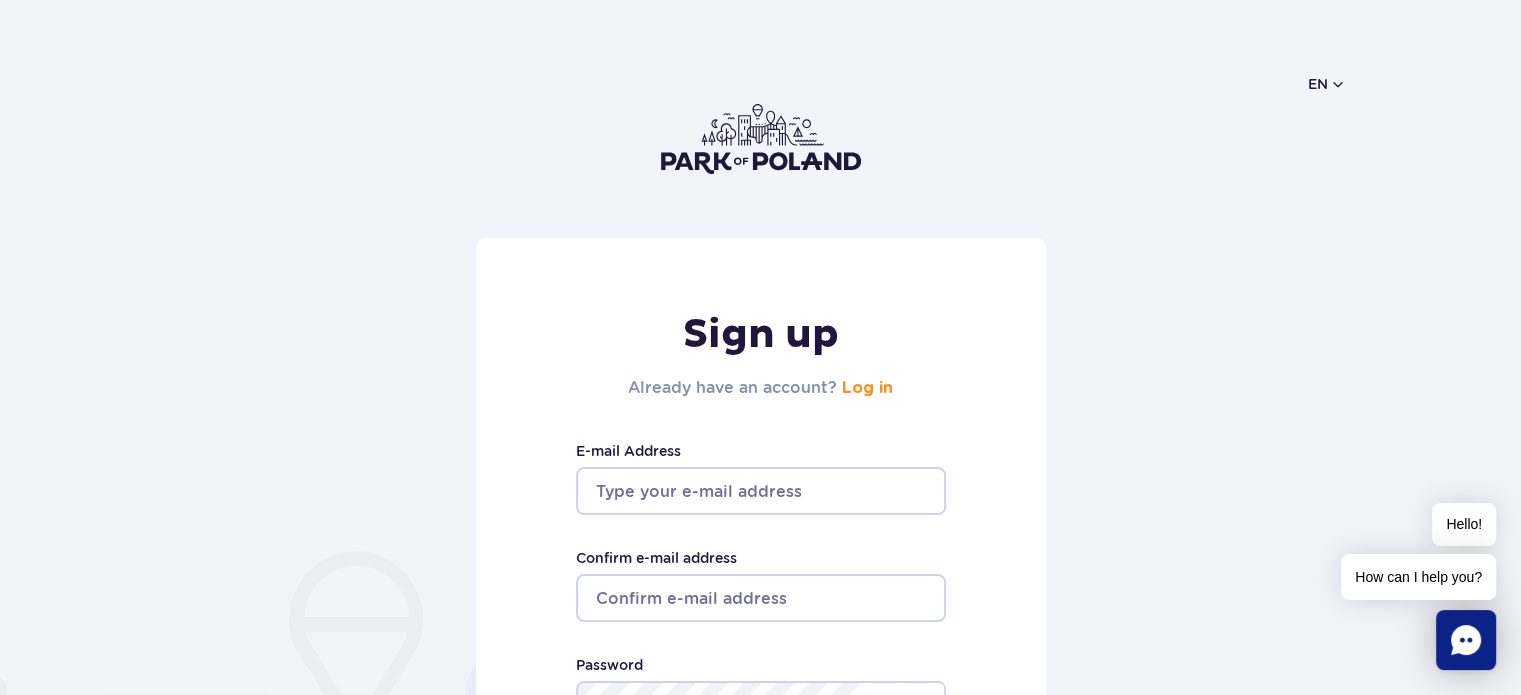 click at bounding box center [761, 139] 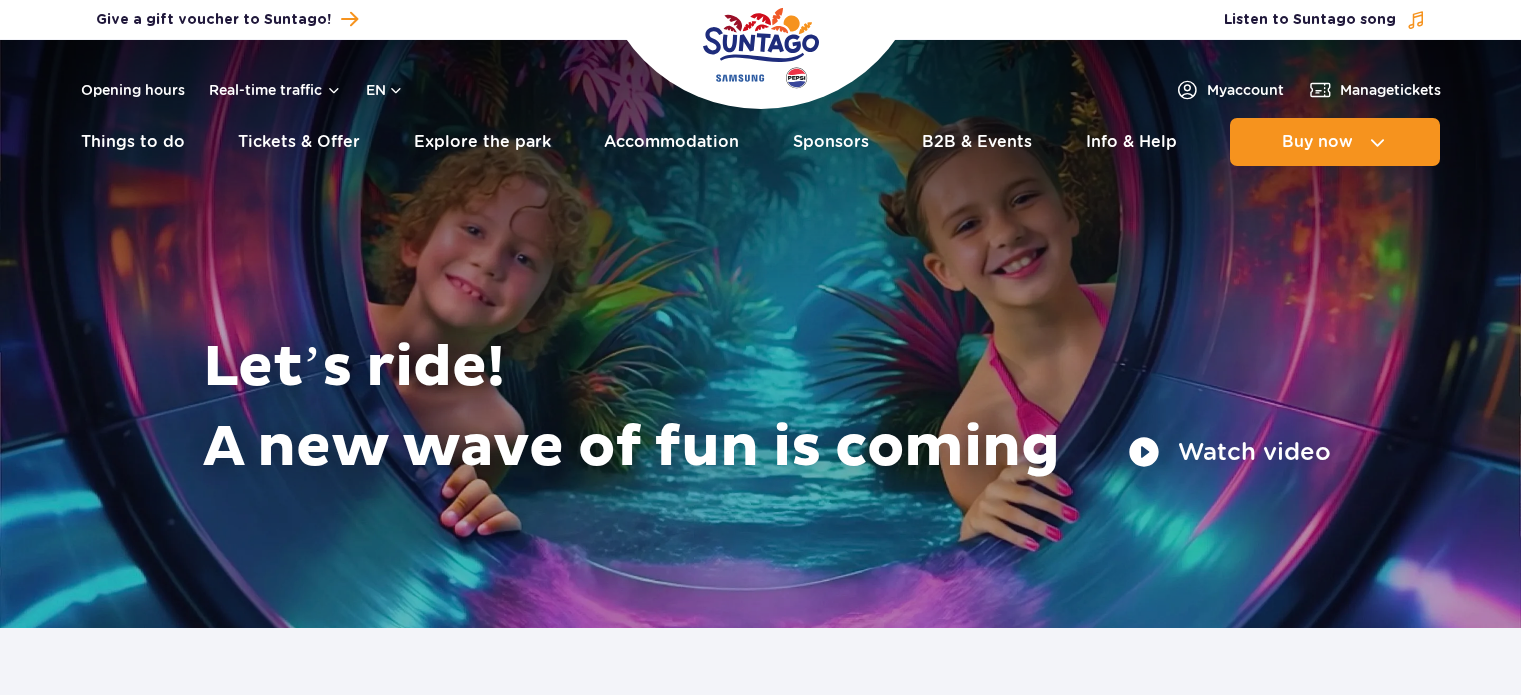 scroll, scrollTop: 0, scrollLeft: 0, axis: both 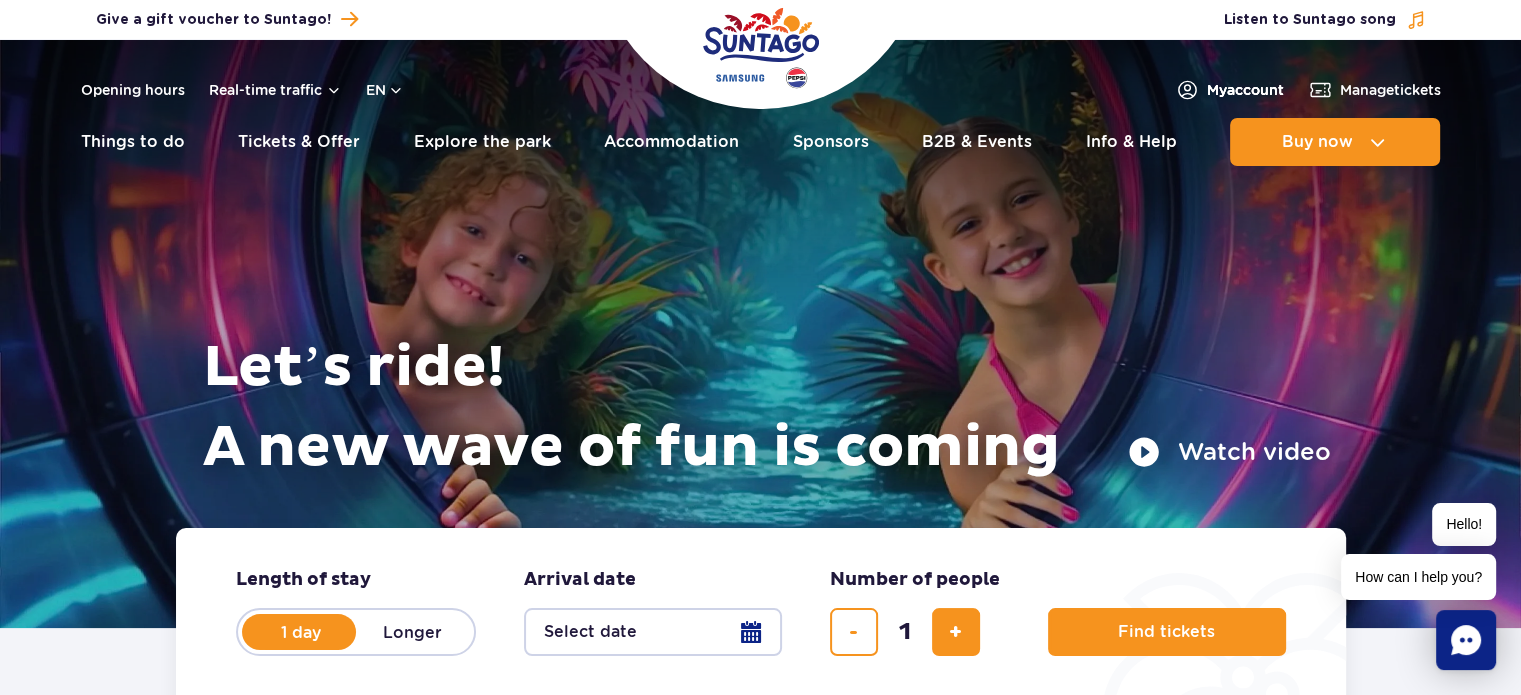 click on "My  account" at bounding box center [1245, 90] 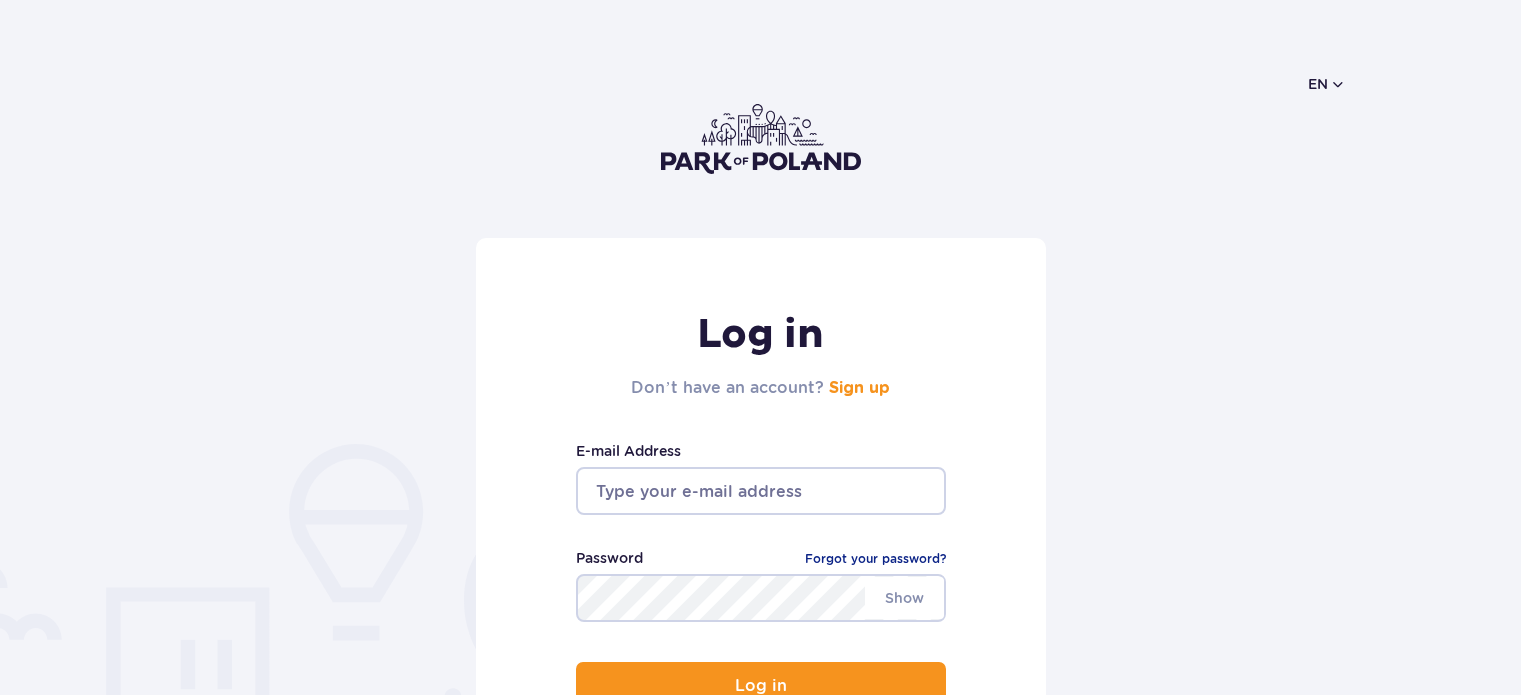 scroll, scrollTop: 0, scrollLeft: 0, axis: both 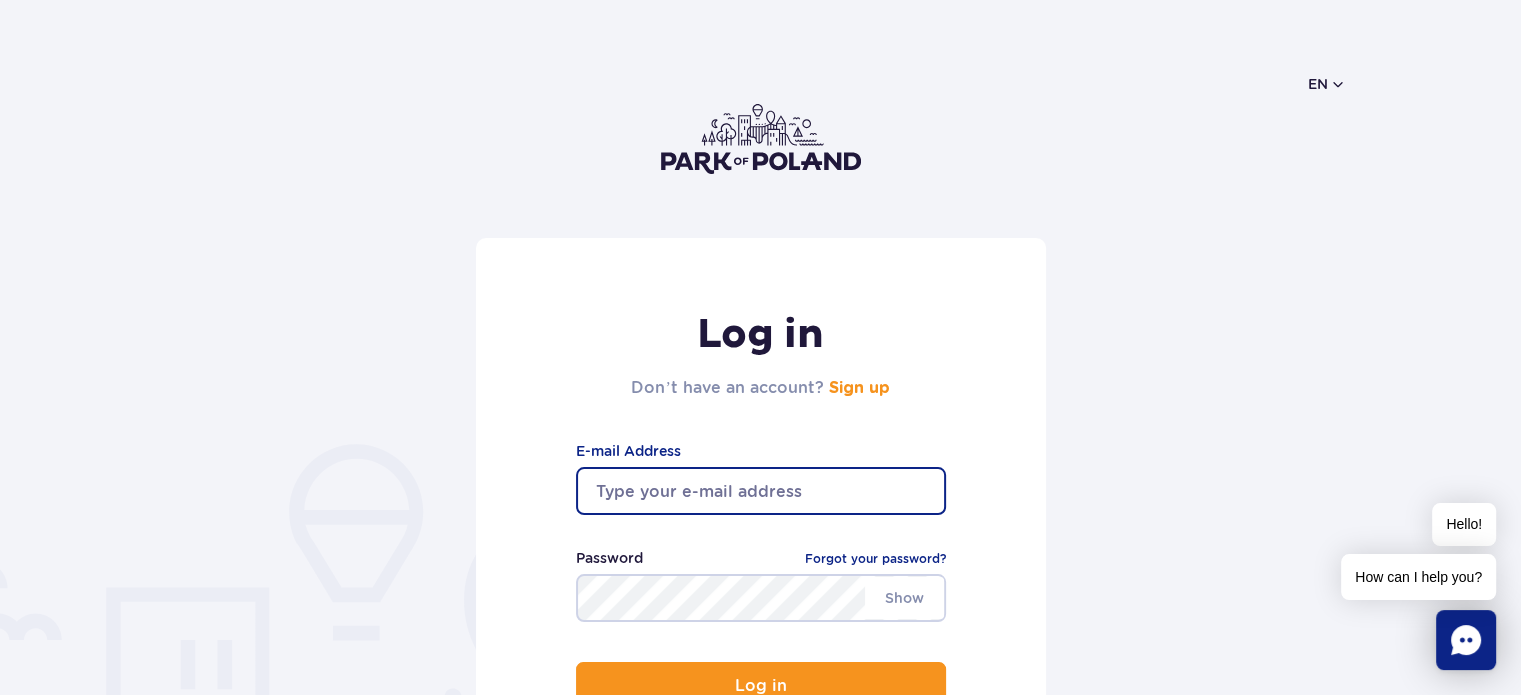 click at bounding box center [761, 491] 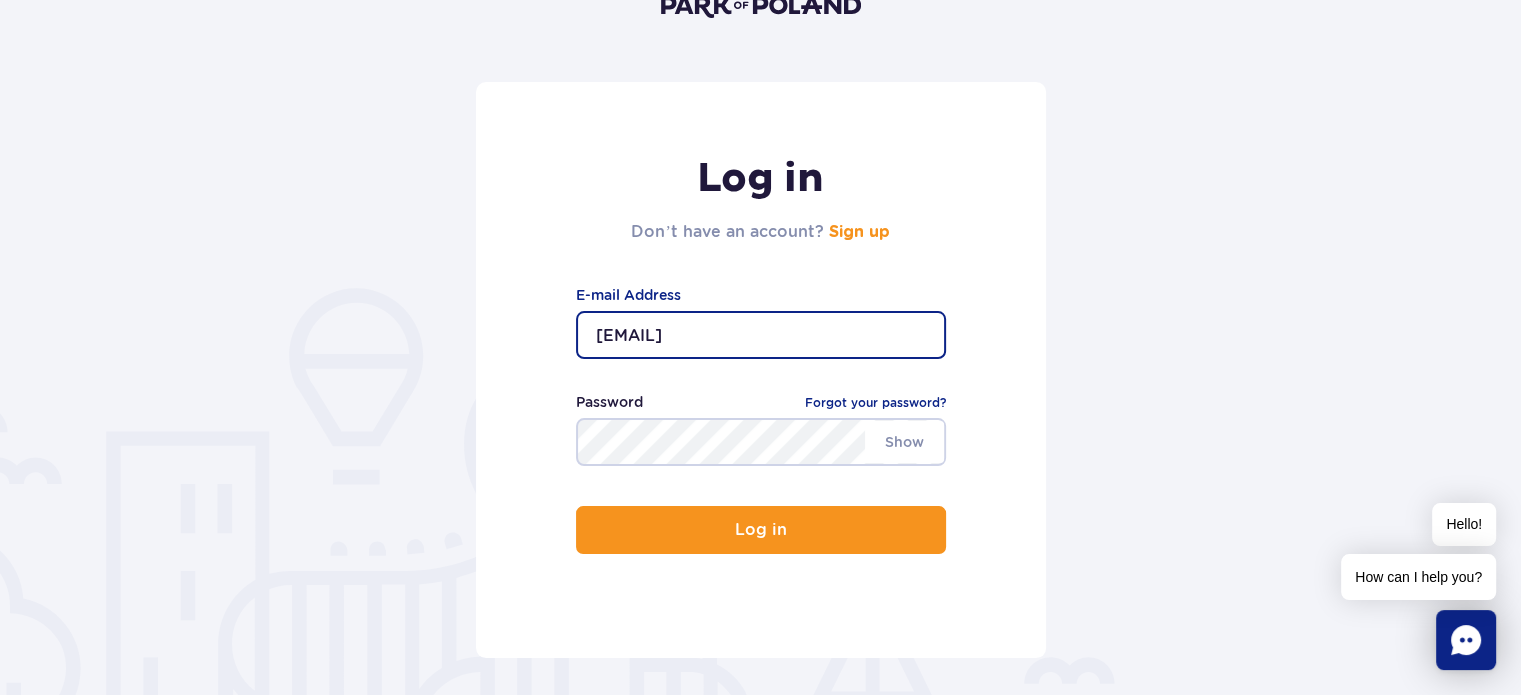scroll, scrollTop: 200, scrollLeft: 0, axis: vertical 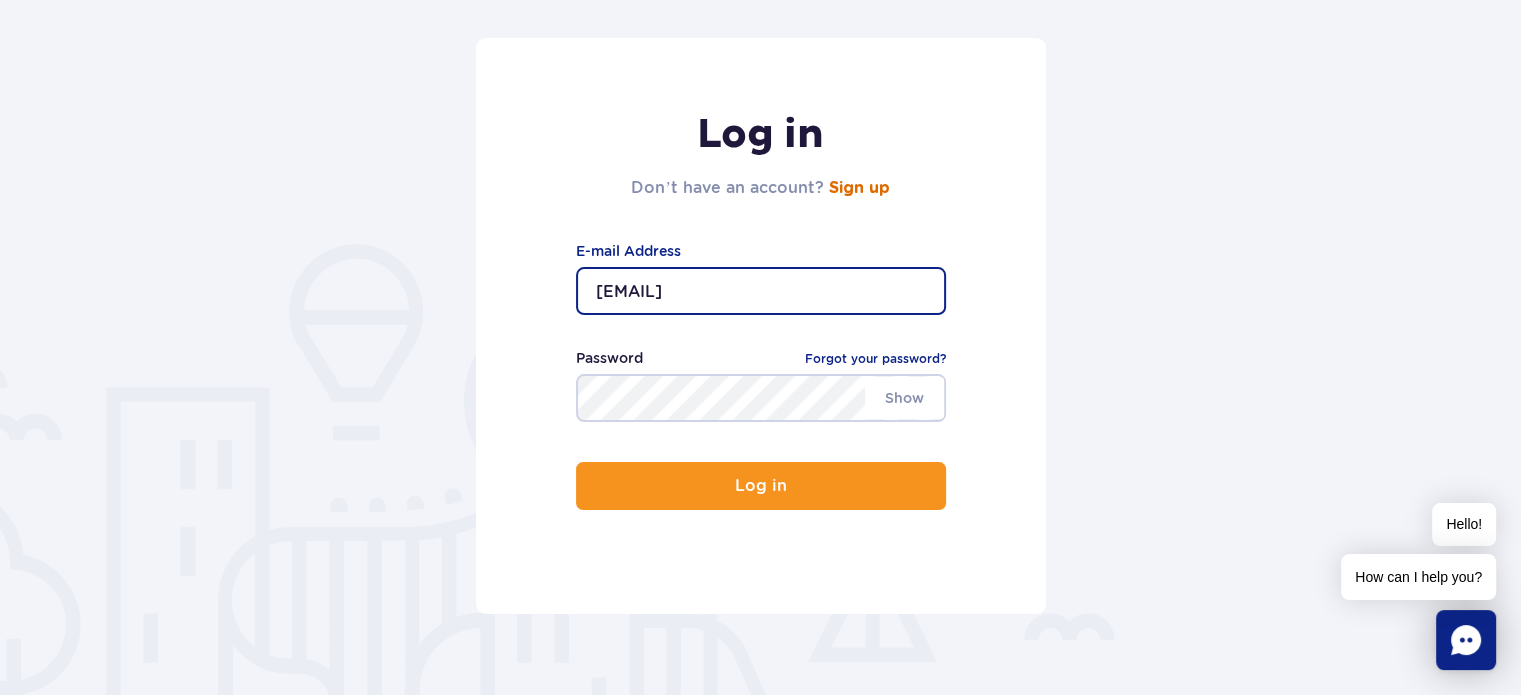 click on "Sign up" at bounding box center [859, 188] 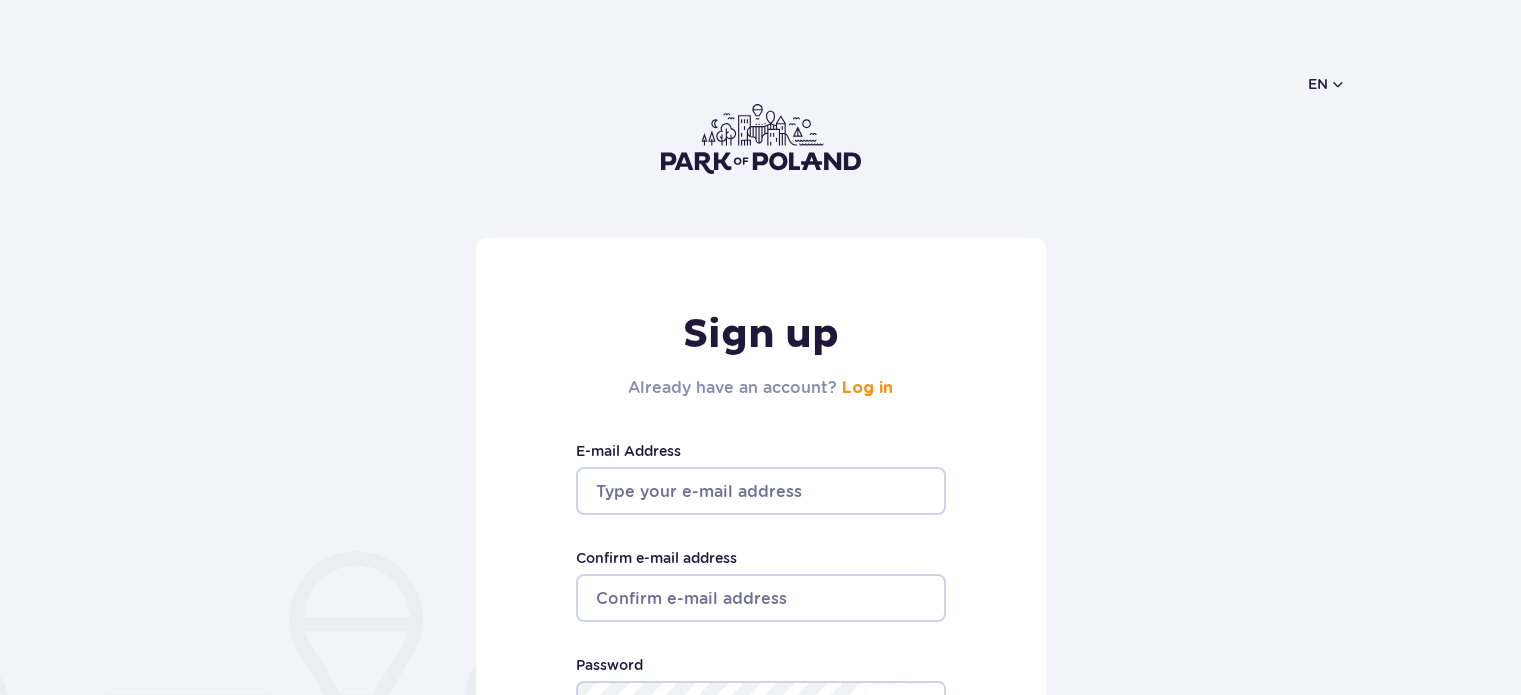 scroll, scrollTop: 0, scrollLeft: 0, axis: both 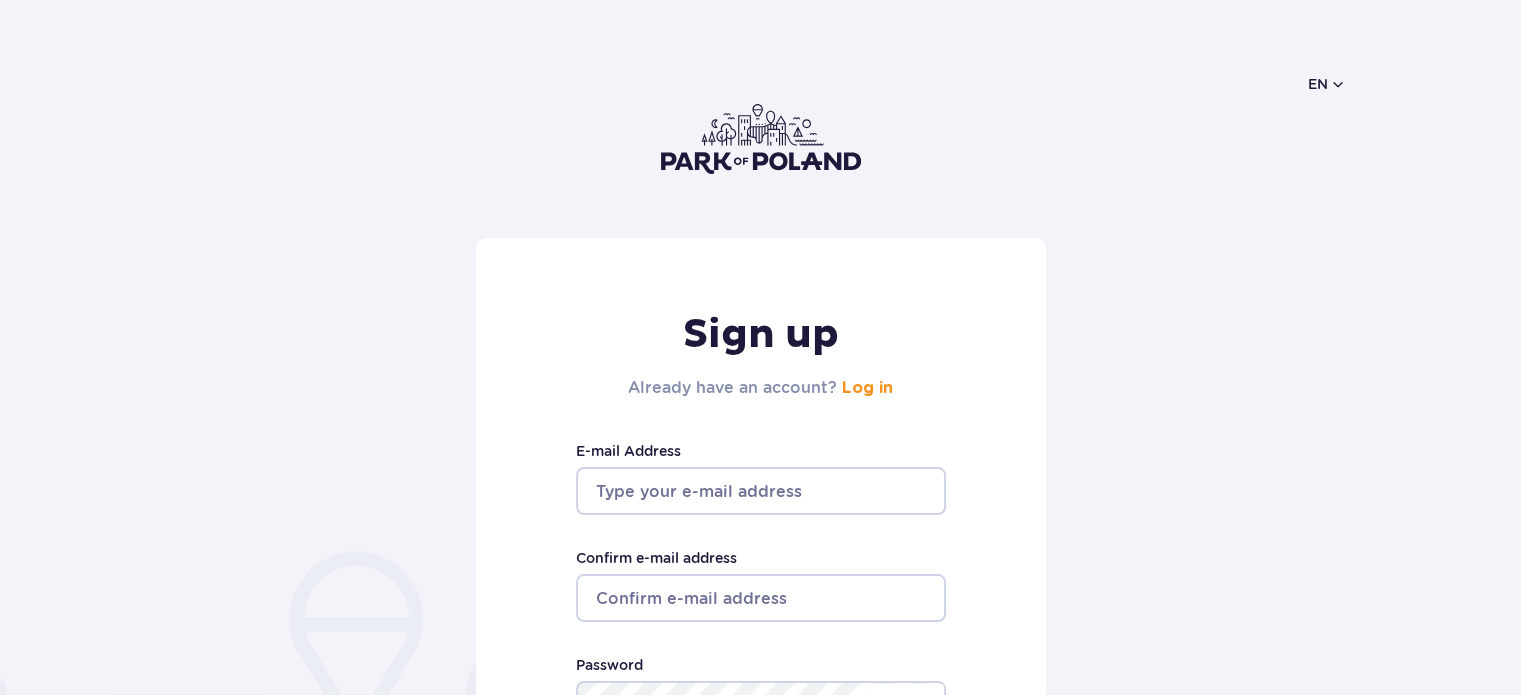 click on "E-mail Address" at bounding box center (761, 491) 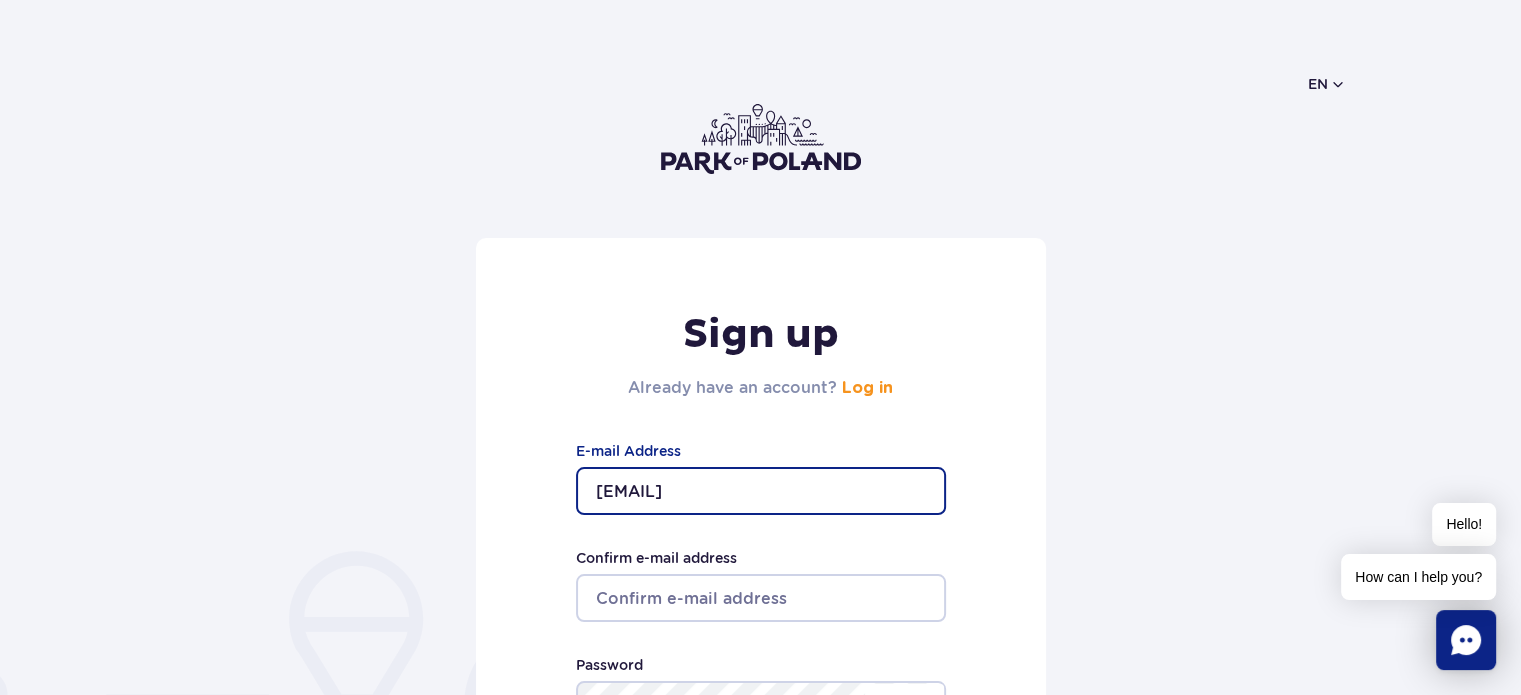 type on "[EMAIL]" 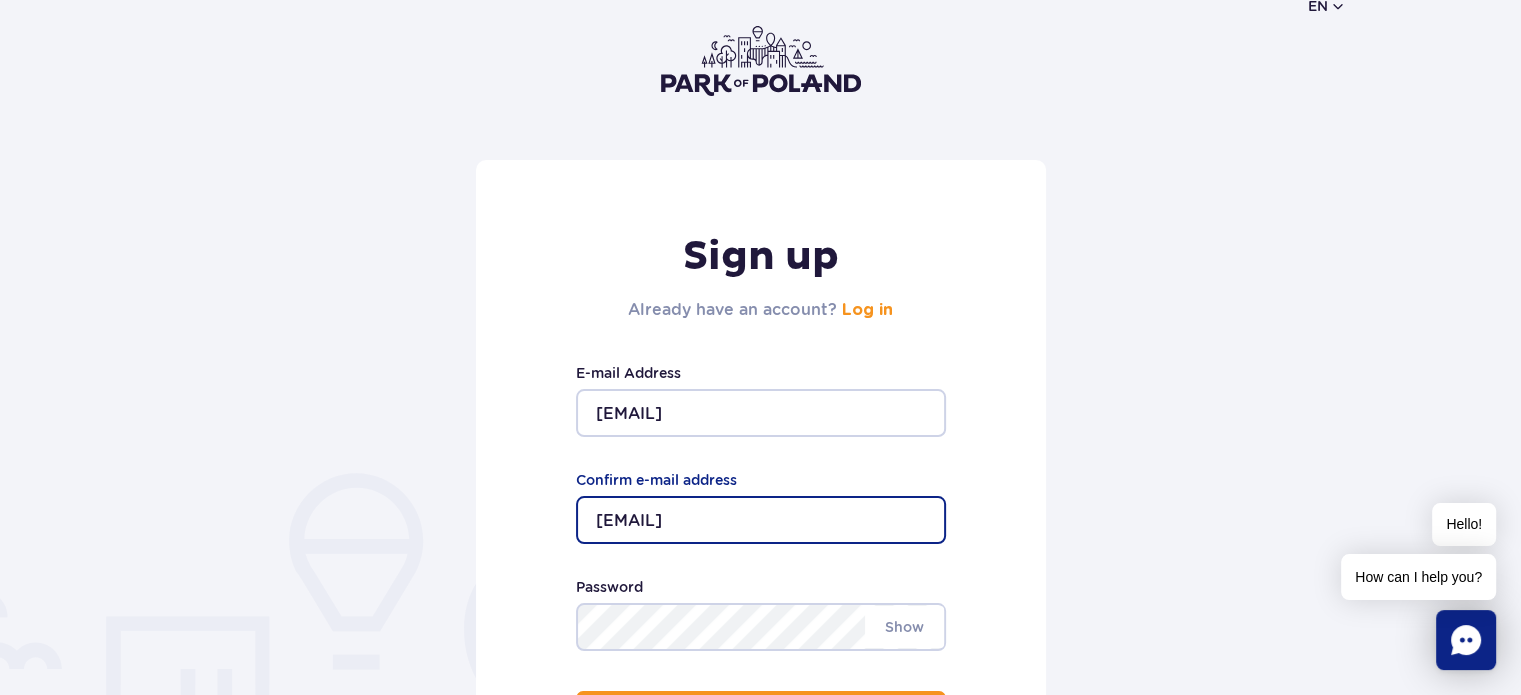 scroll, scrollTop: 200, scrollLeft: 0, axis: vertical 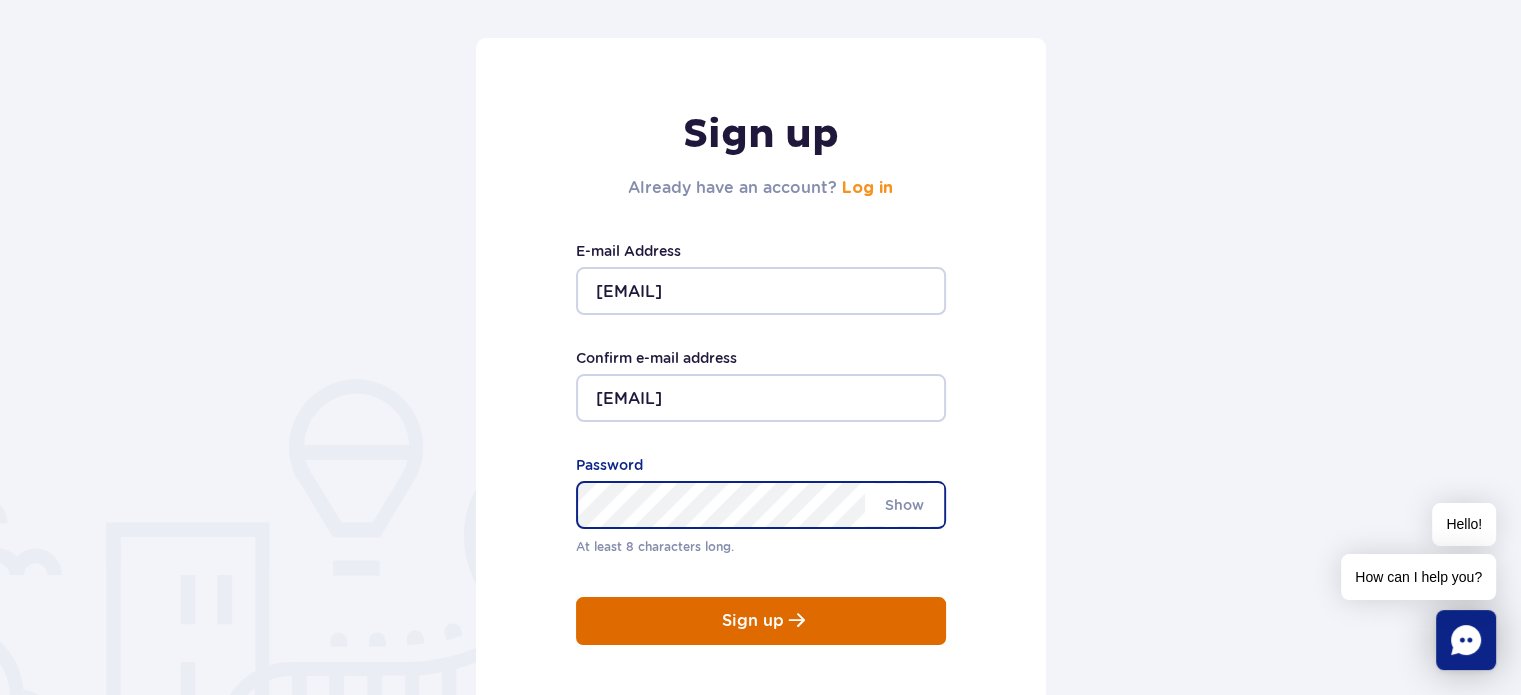 click on "Sign up
Already have an account?
Log in
mildukas82@gmail.com
E-mail Address
Mikis2323@
Confirm e-mail address
At least 8 characters long.
Show
Password
Sign up" at bounding box center [761, 393] 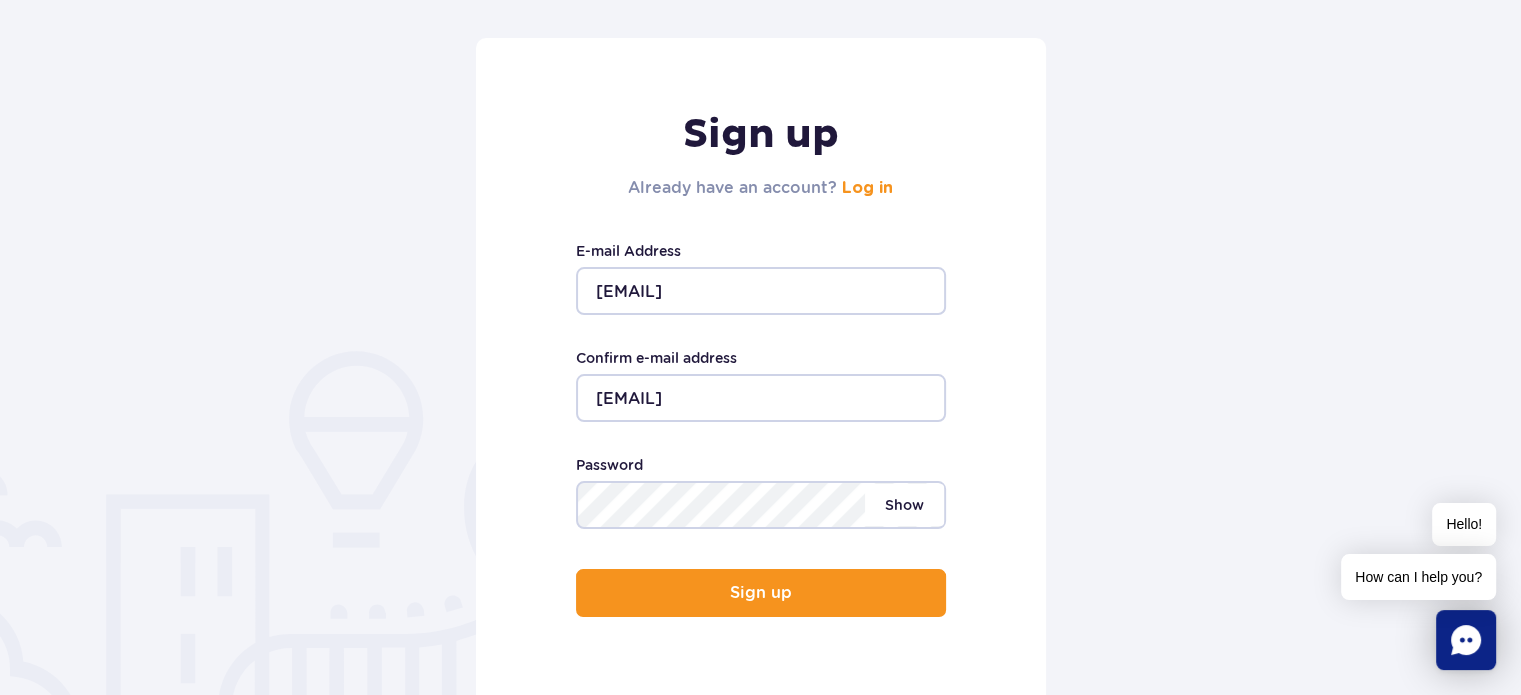 click on "Show" at bounding box center (904, 505) 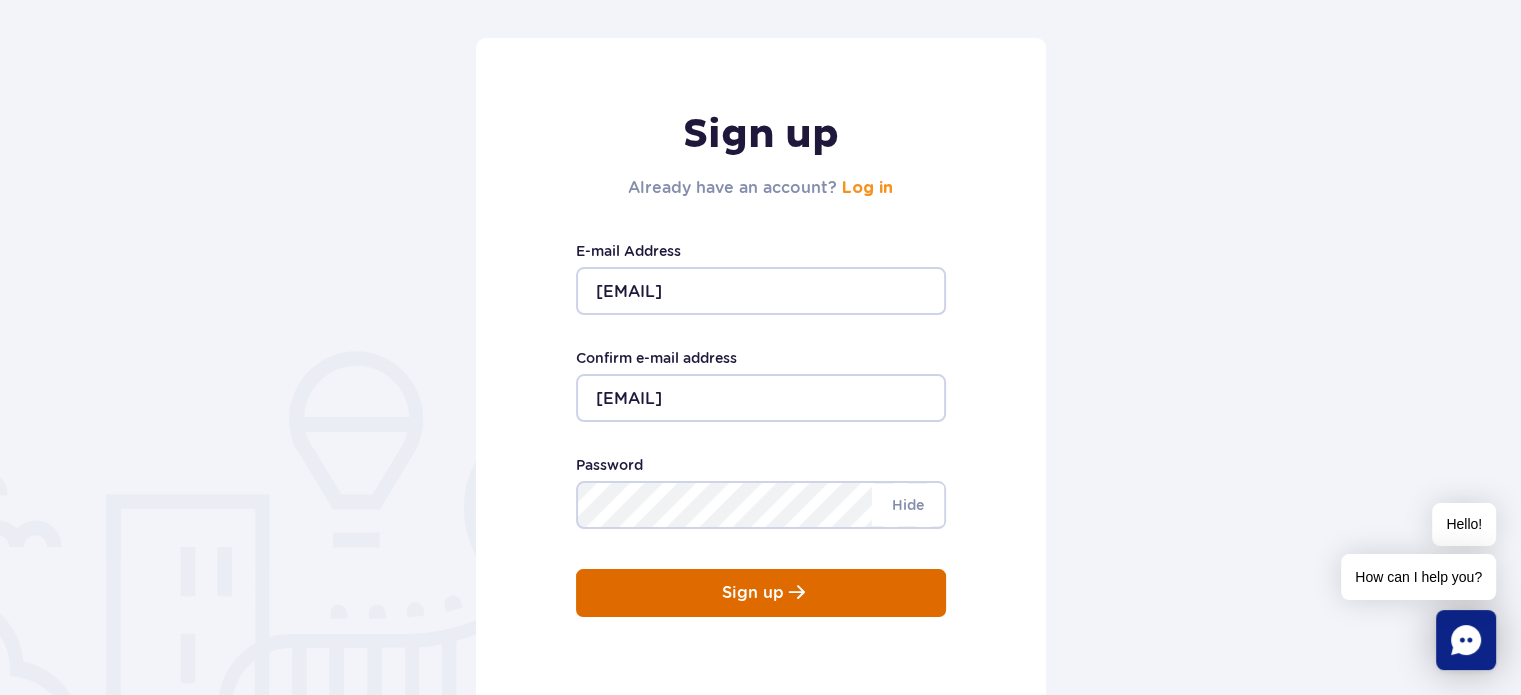 click on "Sign up" at bounding box center [761, 593] 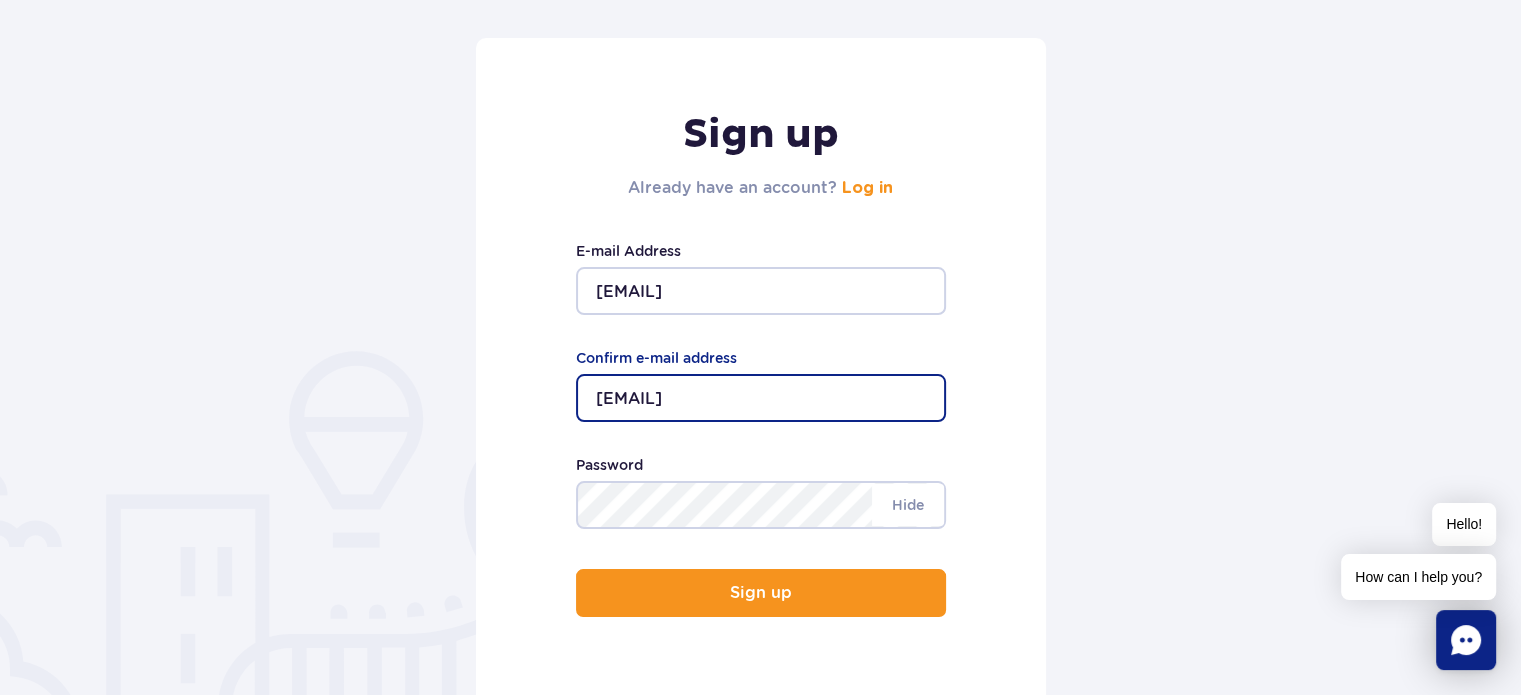 drag, startPoint x: 709, startPoint y: 384, endPoint x: 493, endPoint y: 392, distance: 216.1481 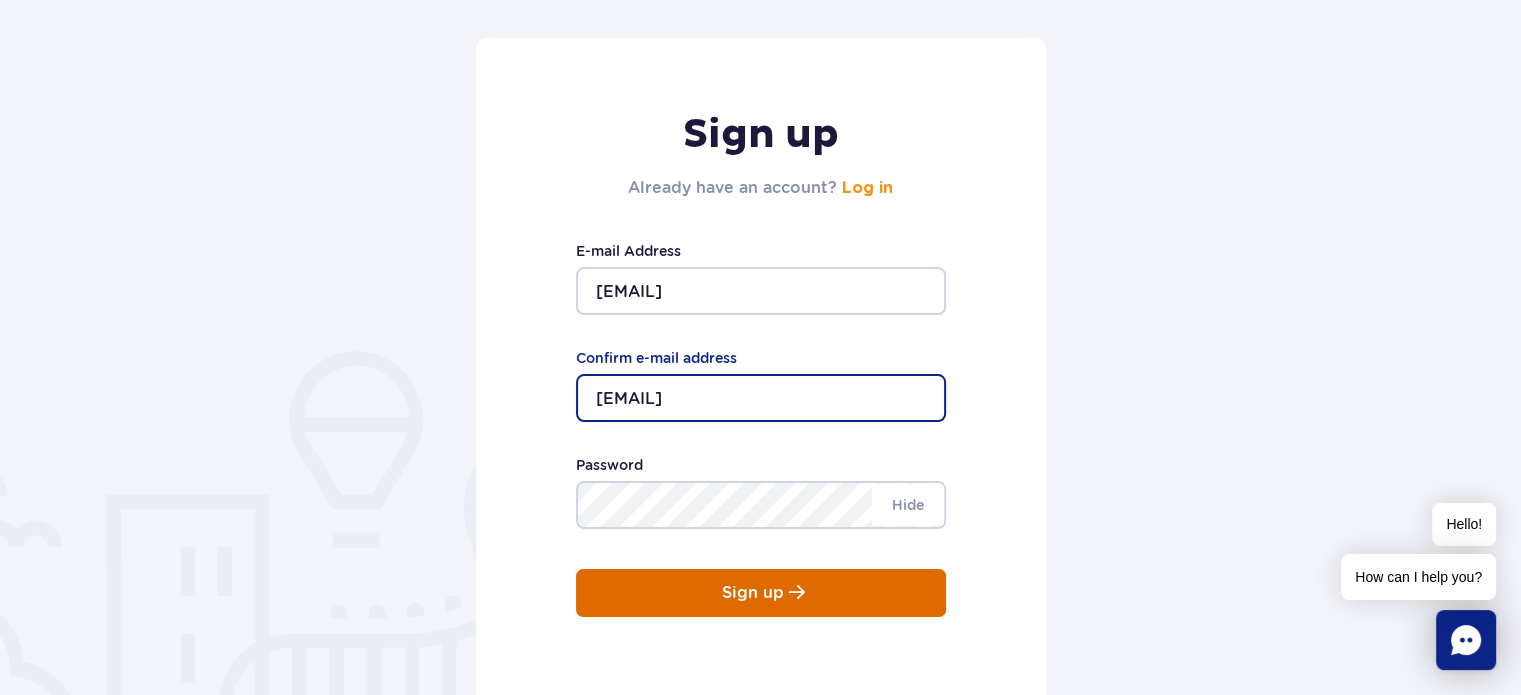 type on "mildukas82@gmail.com" 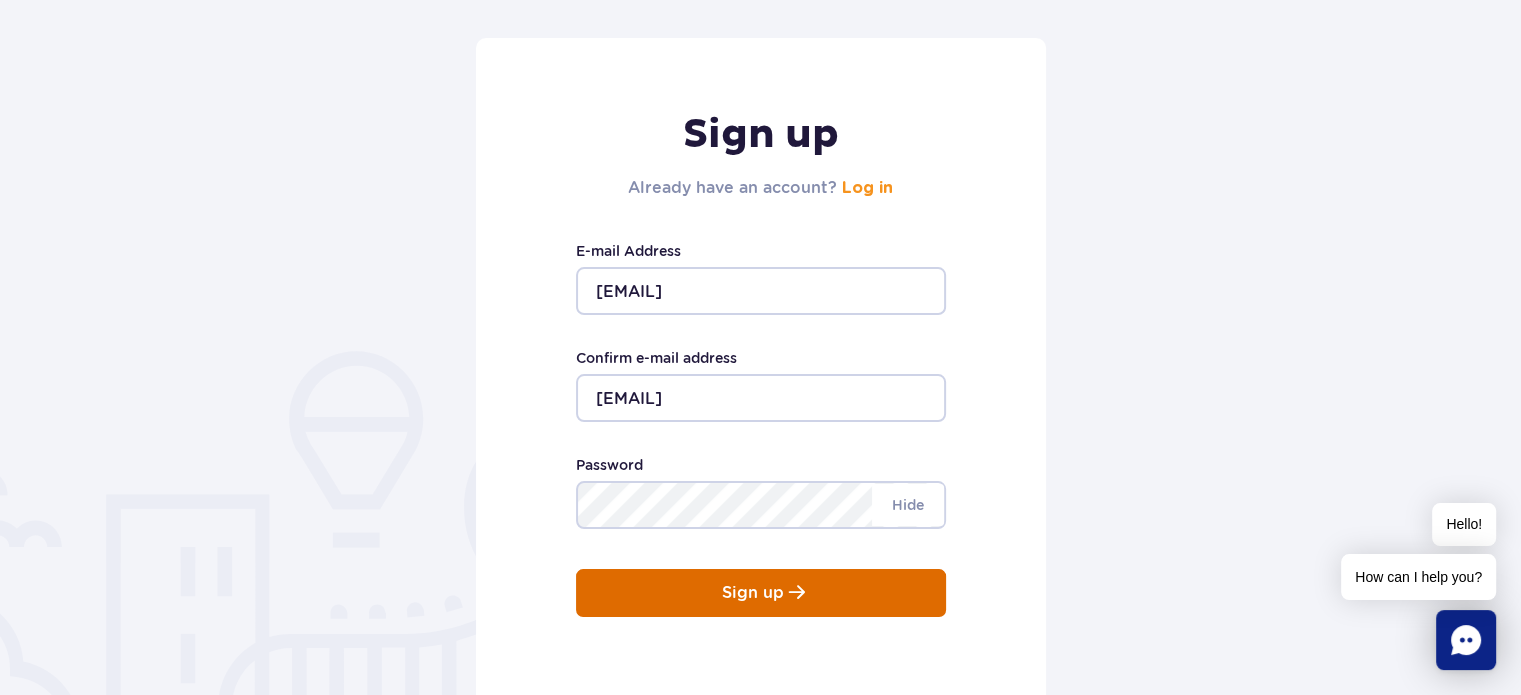 click on "Sign up" at bounding box center [753, 593] 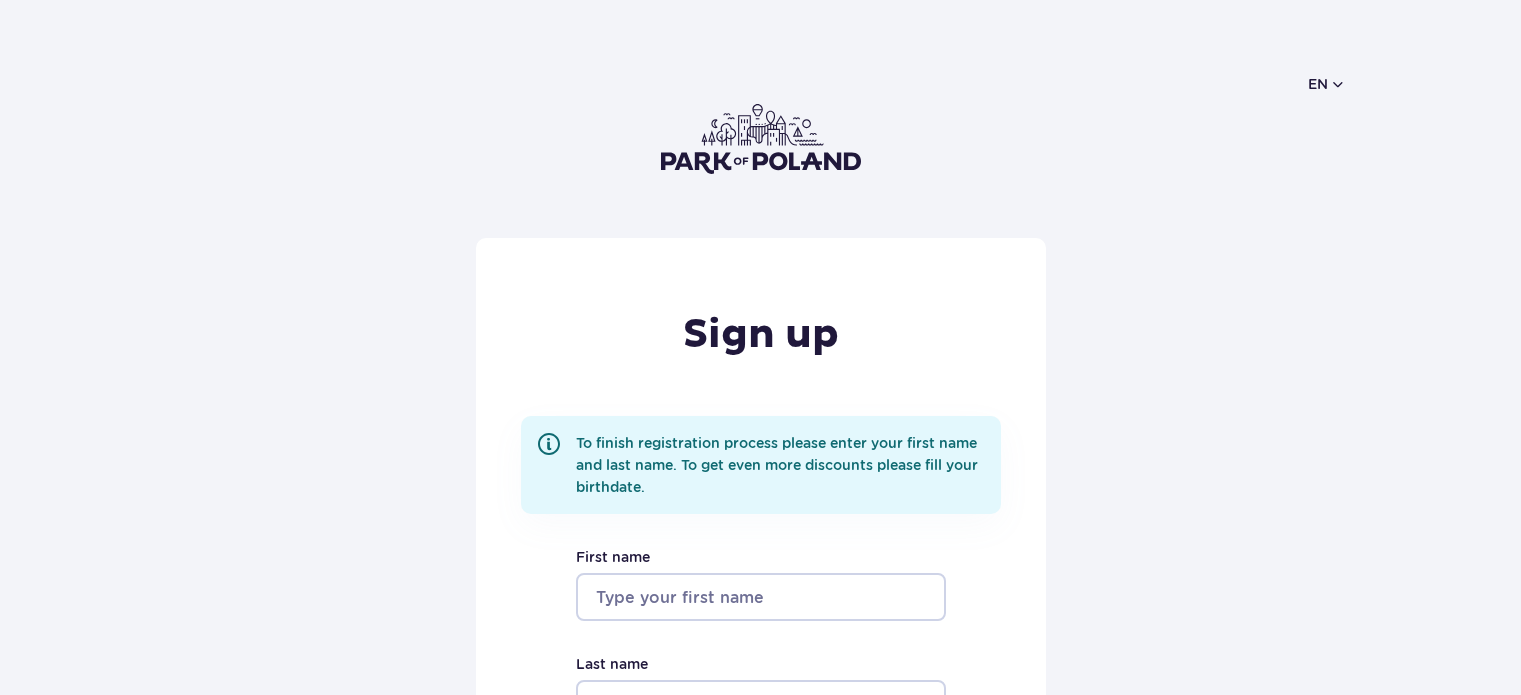 scroll, scrollTop: 0, scrollLeft: 0, axis: both 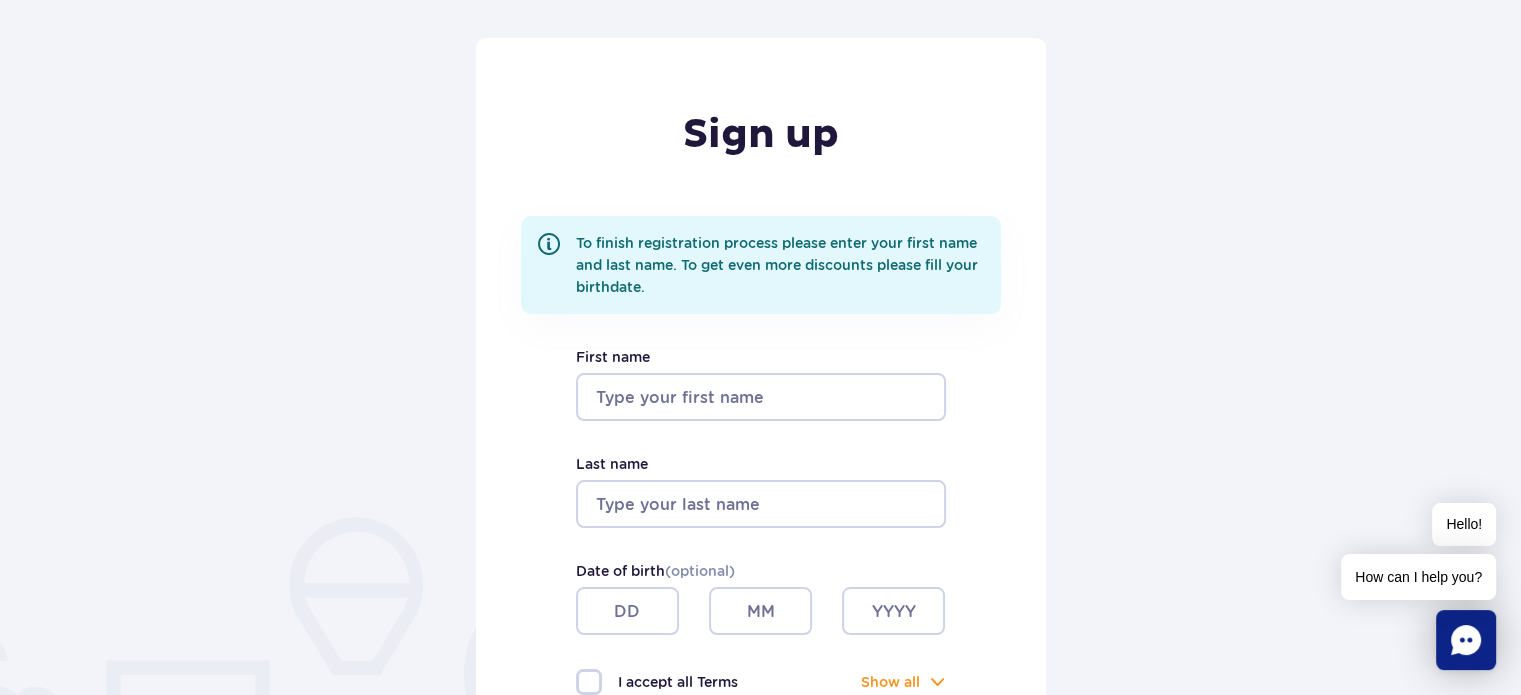 click on "First name" at bounding box center [761, 397] 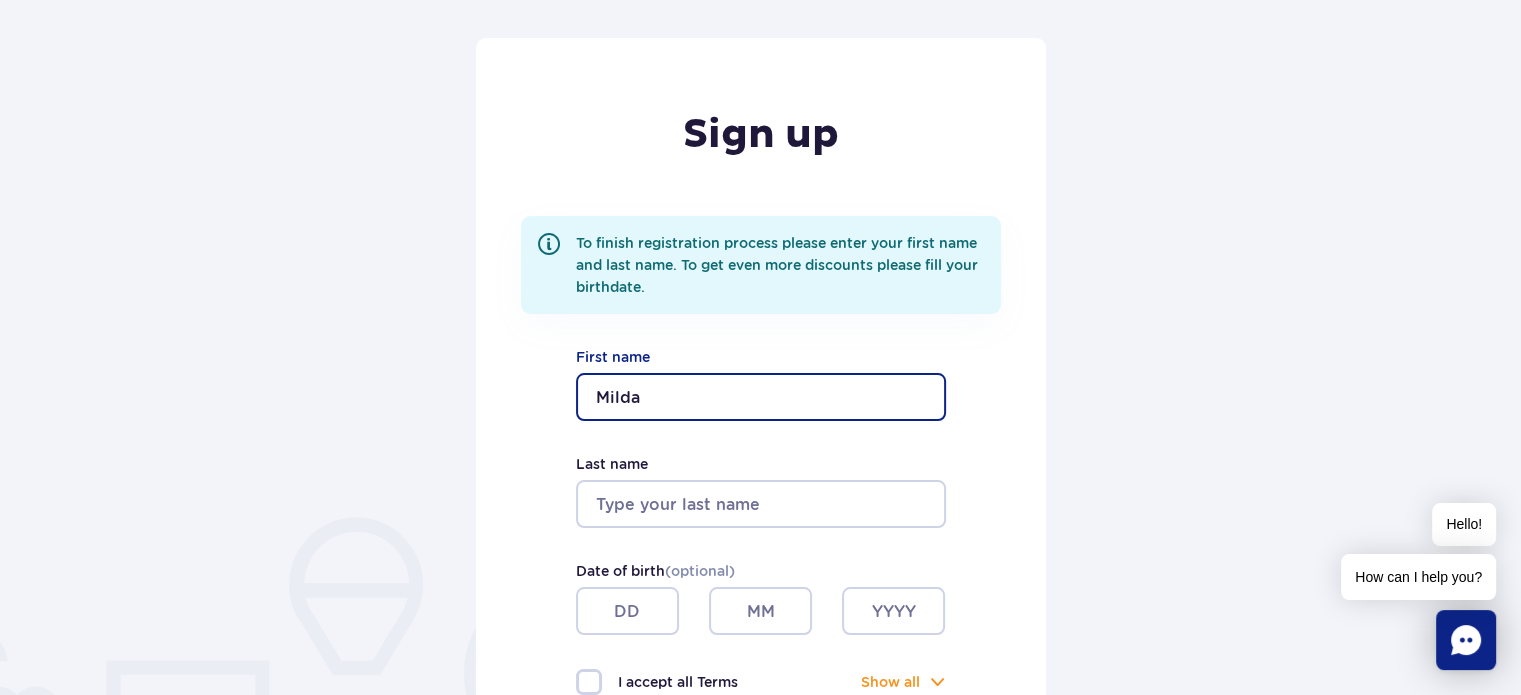 type on "Milda" 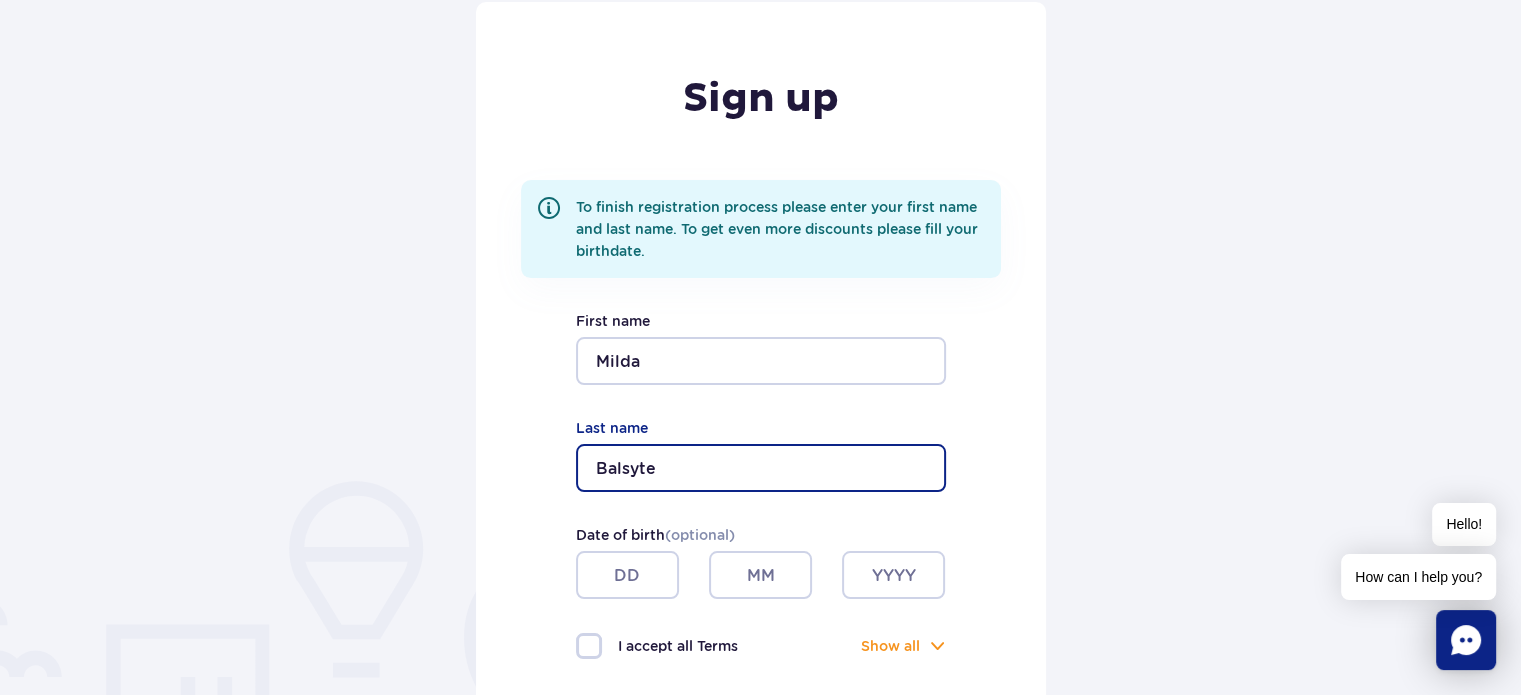 scroll, scrollTop: 300, scrollLeft: 0, axis: vertical 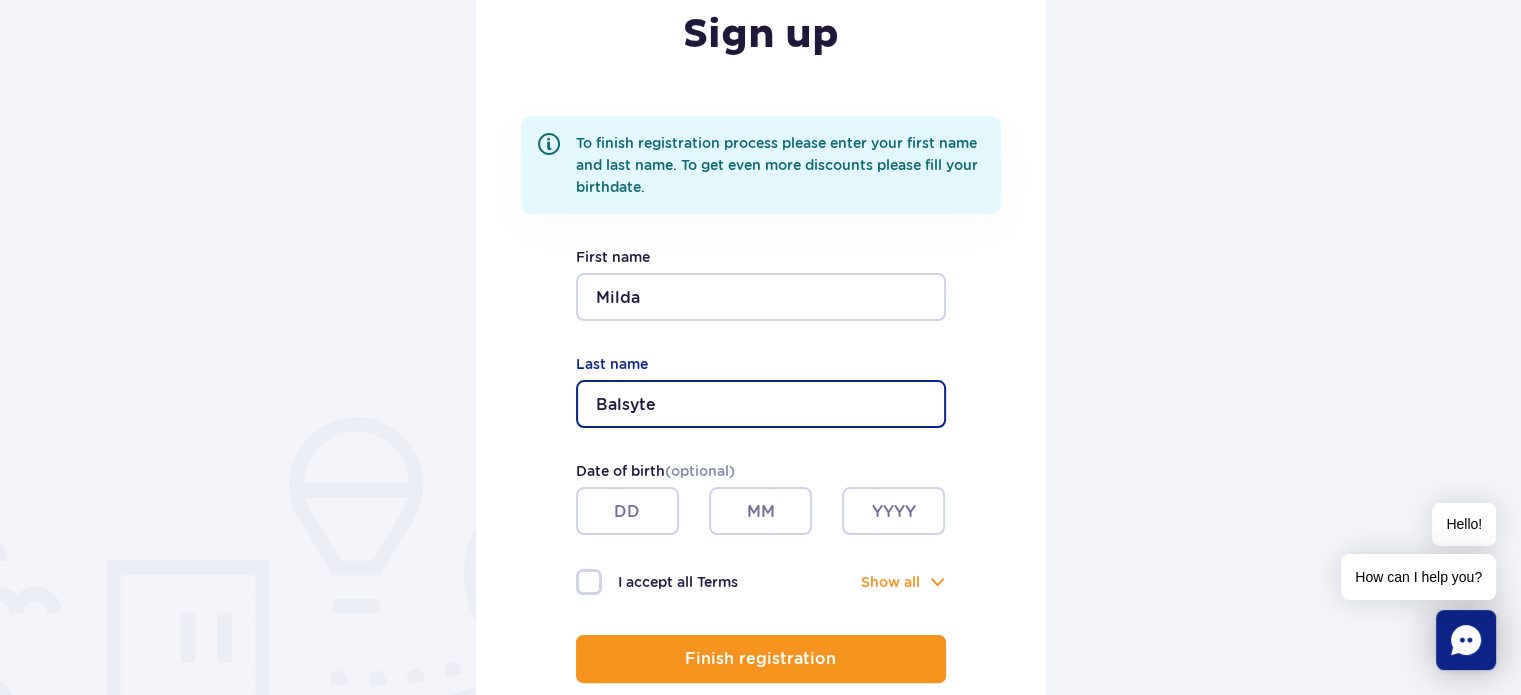 type on "Balsyte" 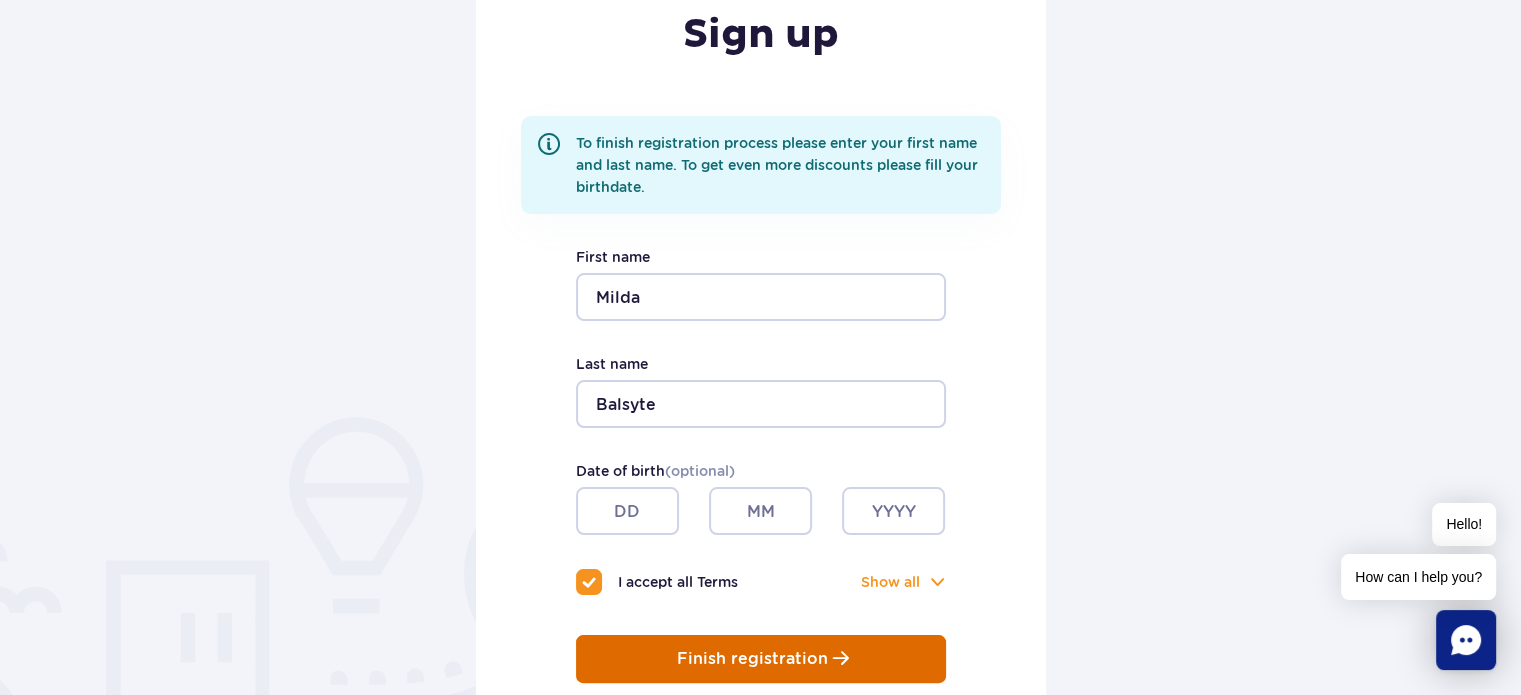 click on "Finish registration" at bounding box center (752, 659) 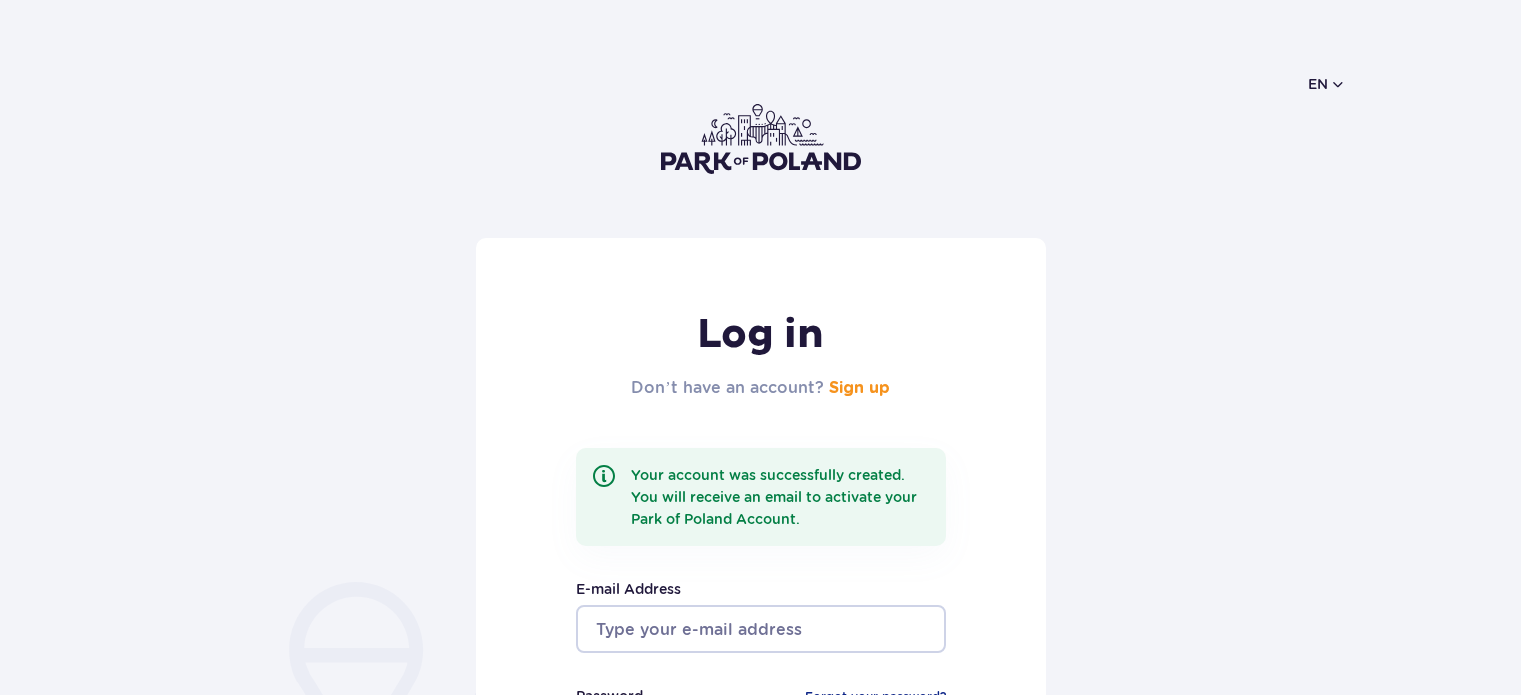 scroll, scrollTop: 0, scrollLeft: 0, axis: both 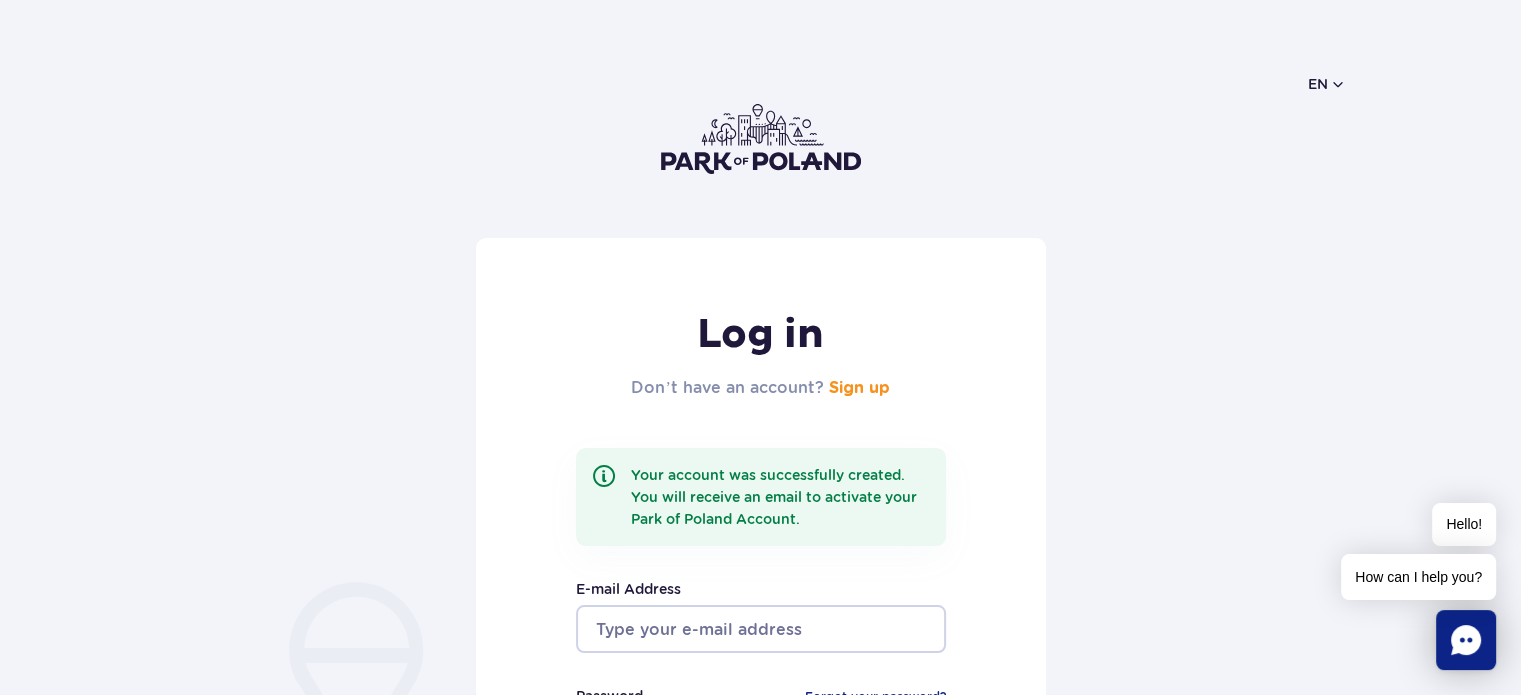 click at bounding box center [761, 139] 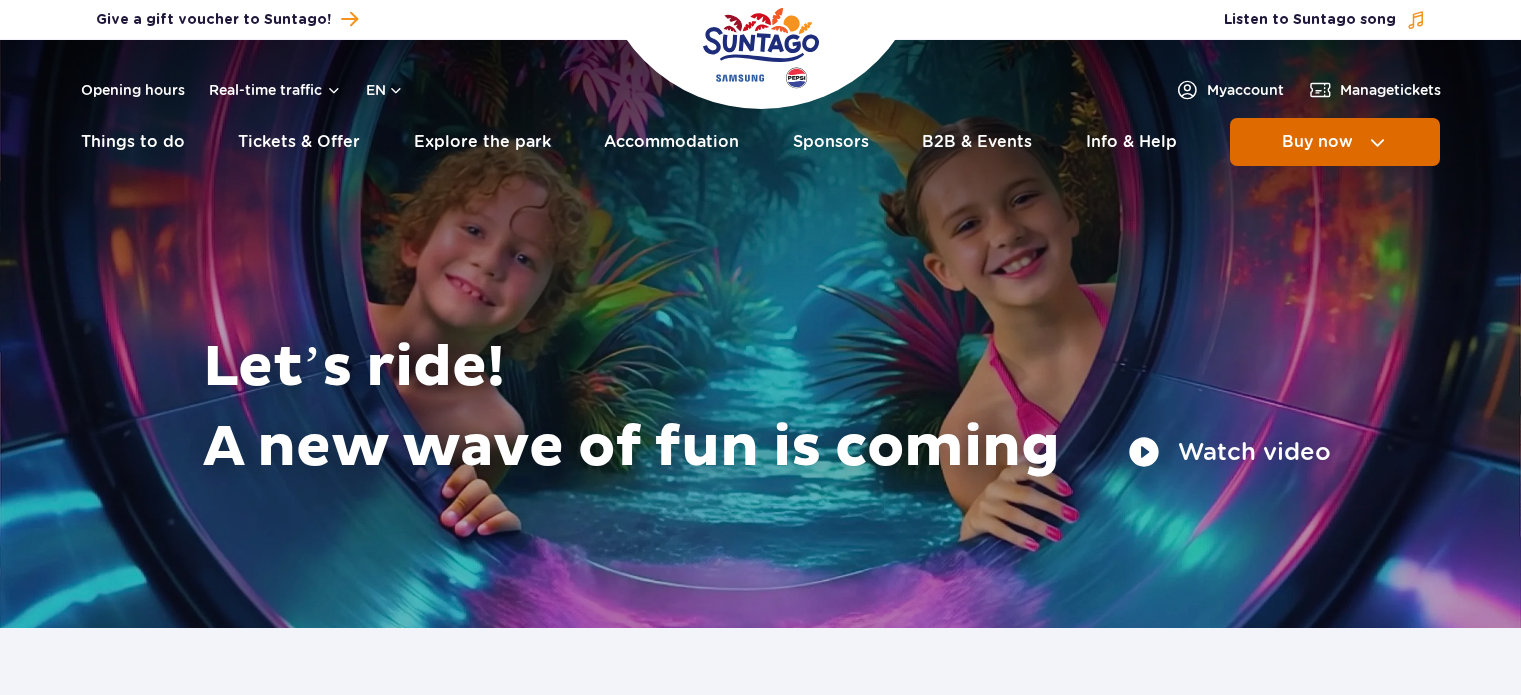 scroll, scrollTop: 0, scrollLeft: 0, axis: both 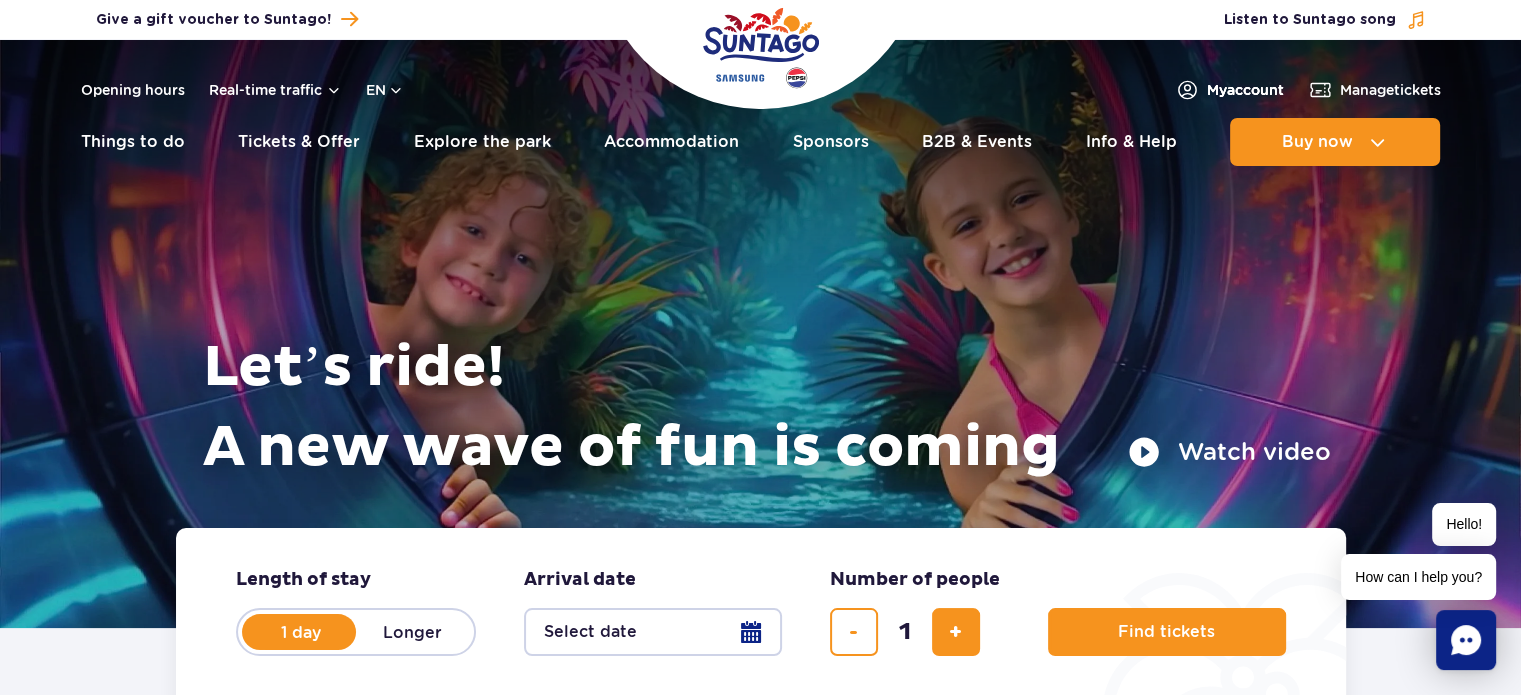 click on "My  account" at bounding box center [1245, 90] 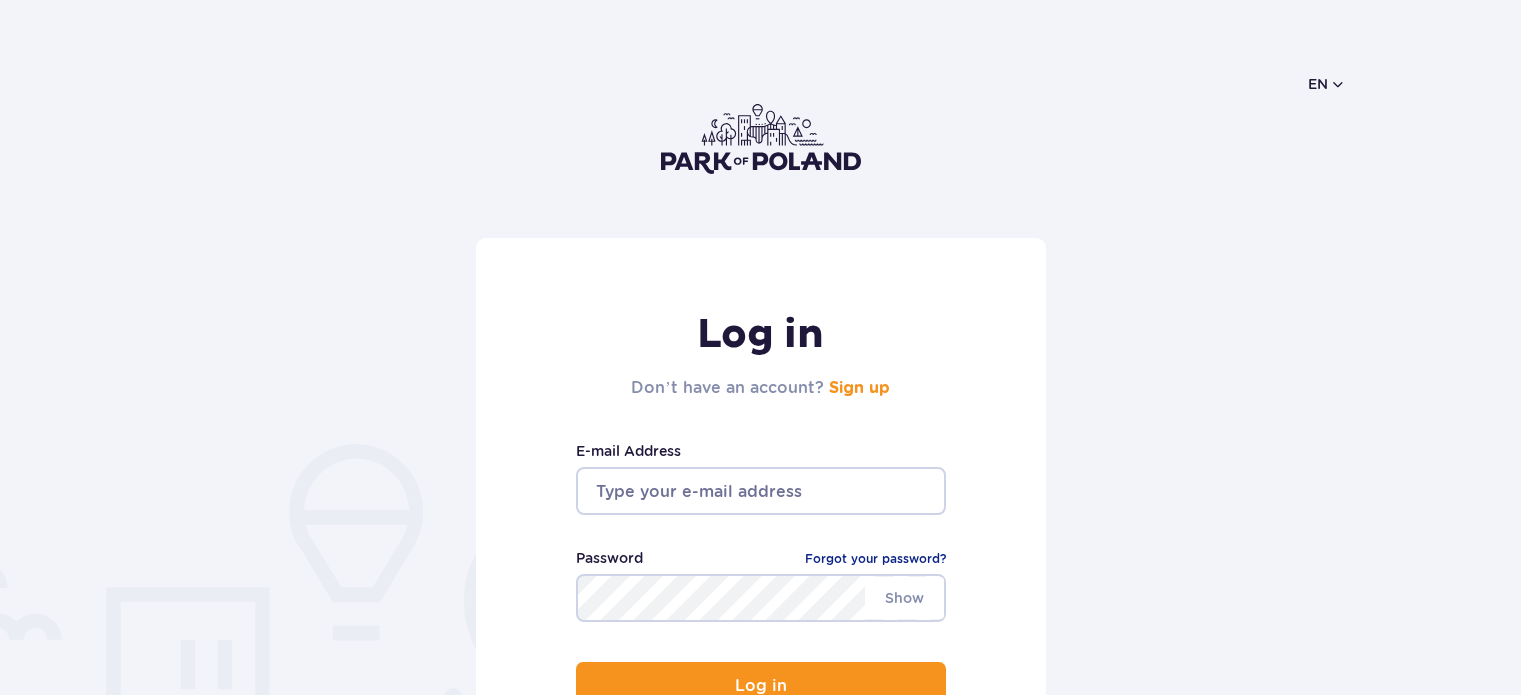 scroll, scrollTop: 0, scrollLeft: 0, axis: both 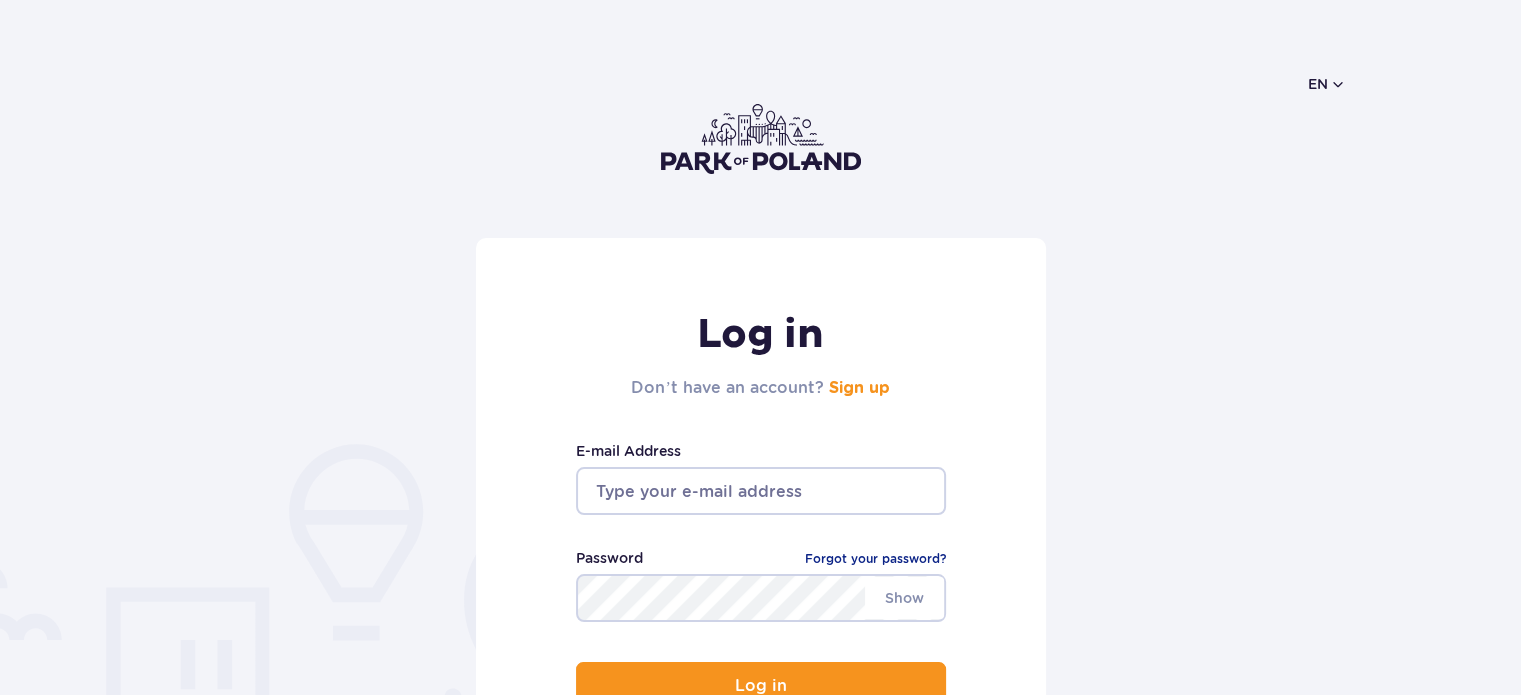 click at bounding box center [761, 491] 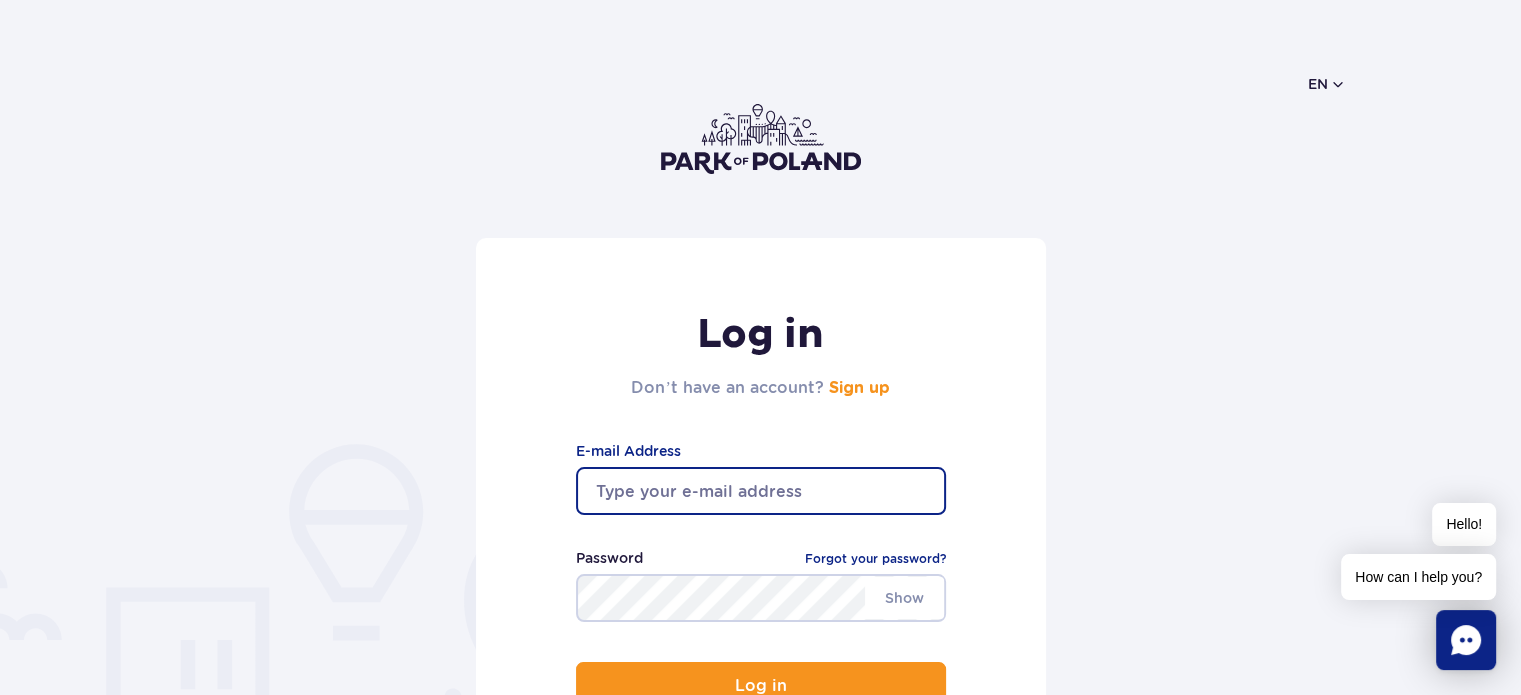 type on "[EMAIL]" 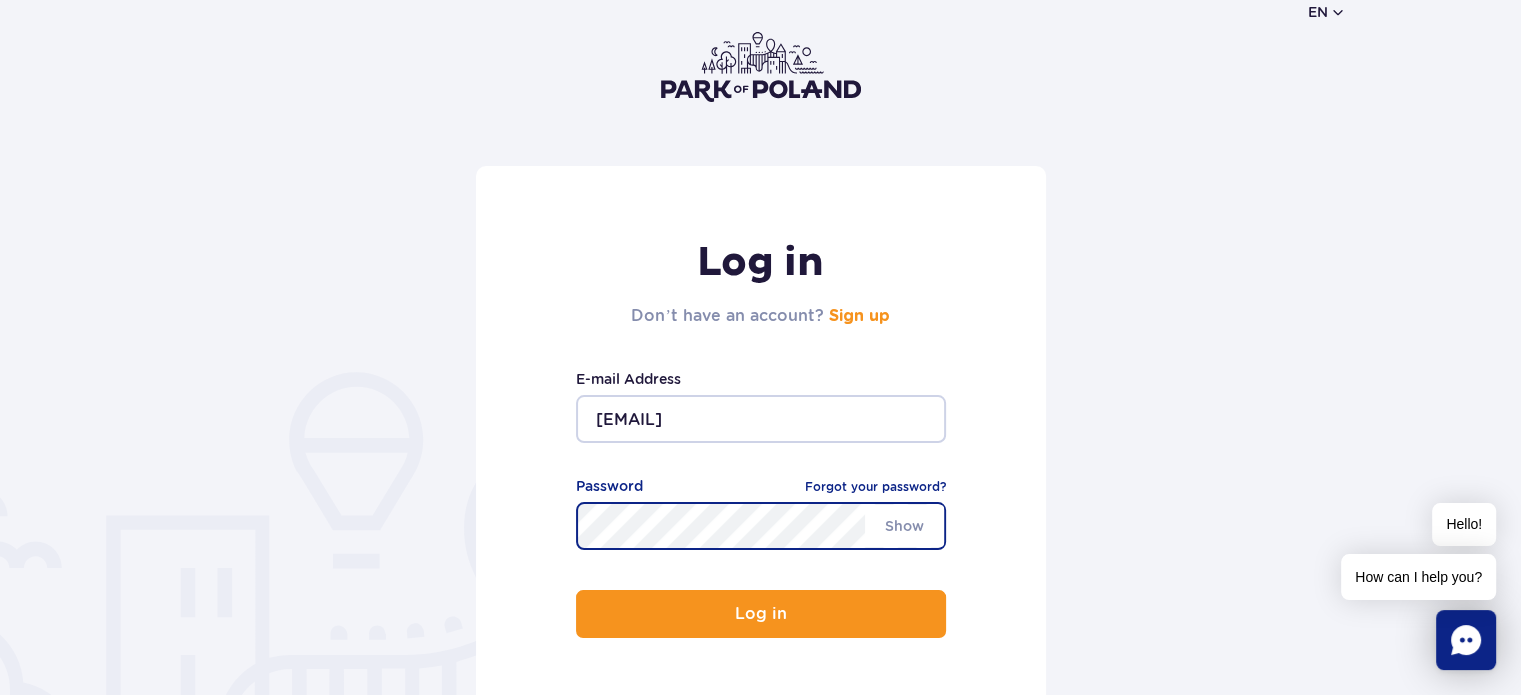 scroll, scrollTop: 200, scrollLeft: 0, axis: vertical 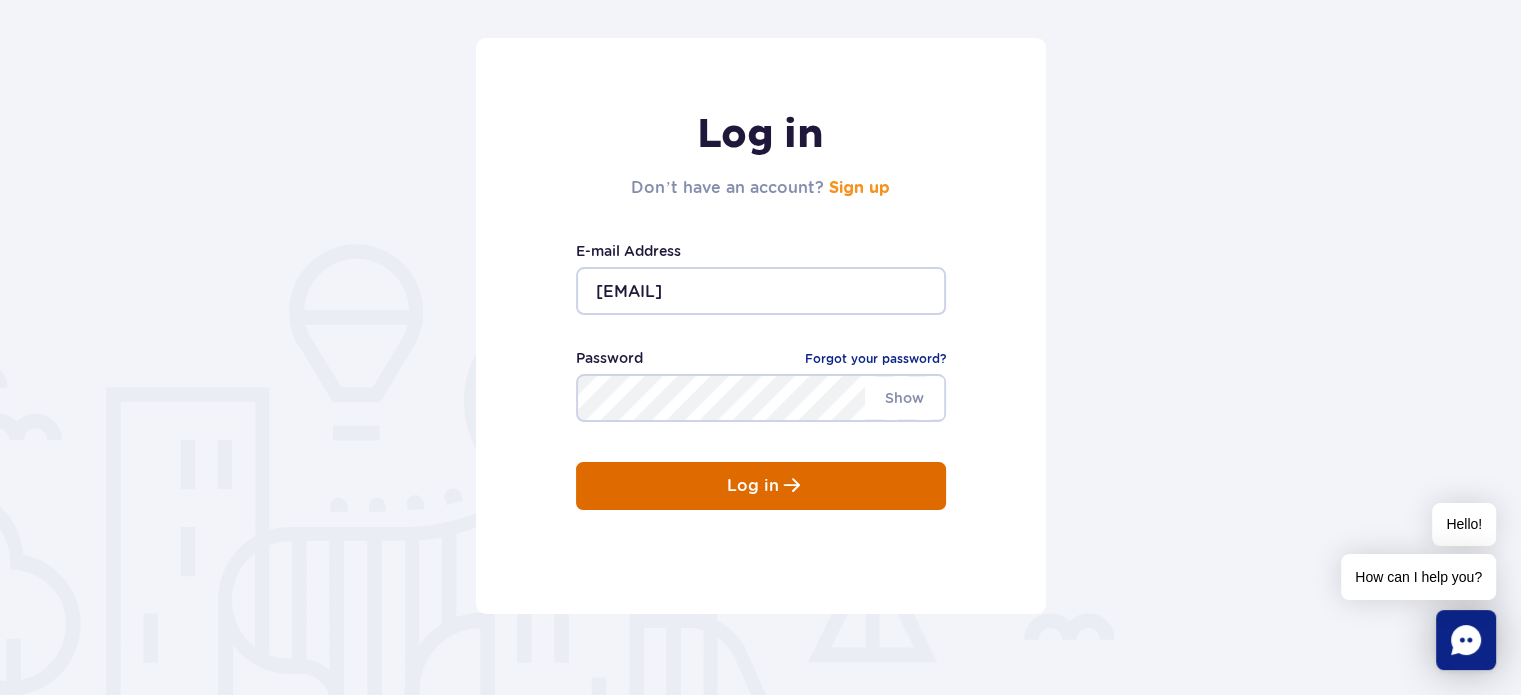 click on "Log in" at bounding box center [753, 486] 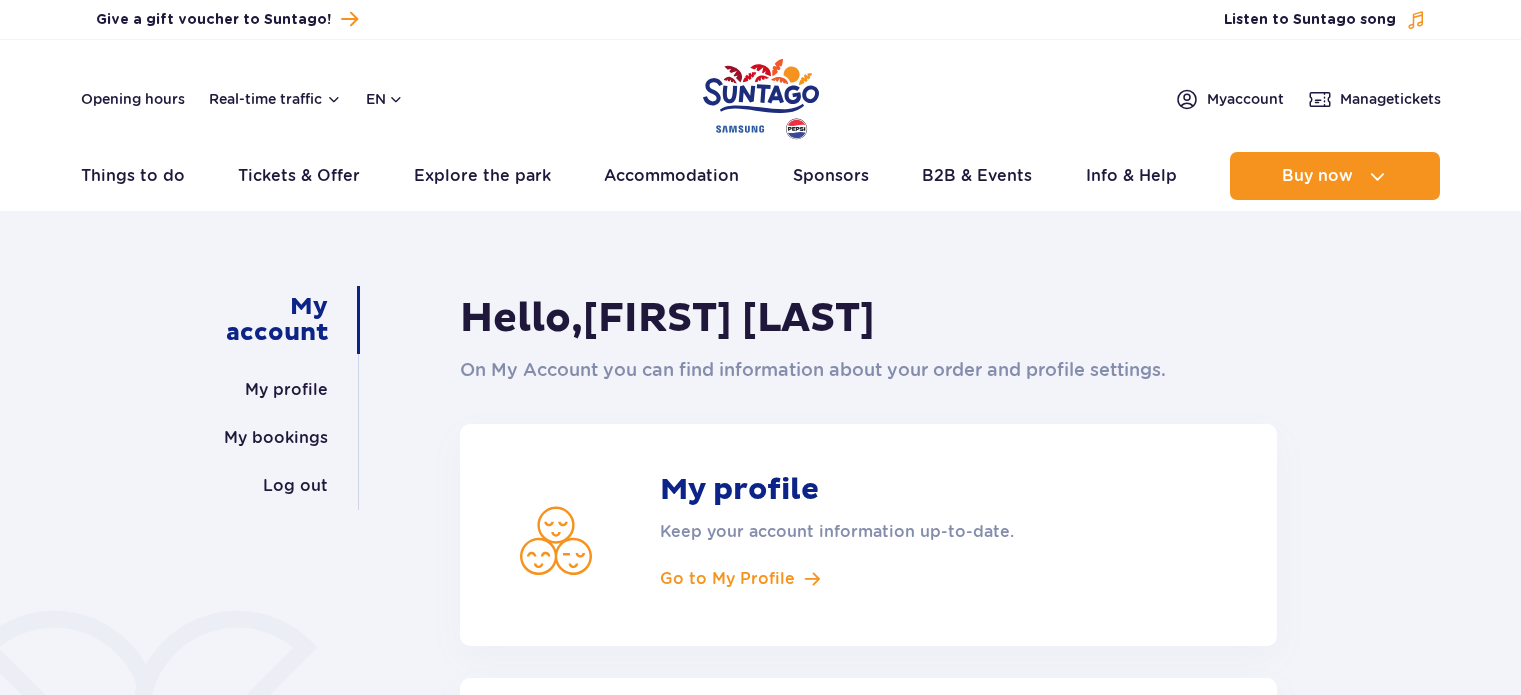 scroll, scrollTop: 0, scrollLeft: 0, axis: both 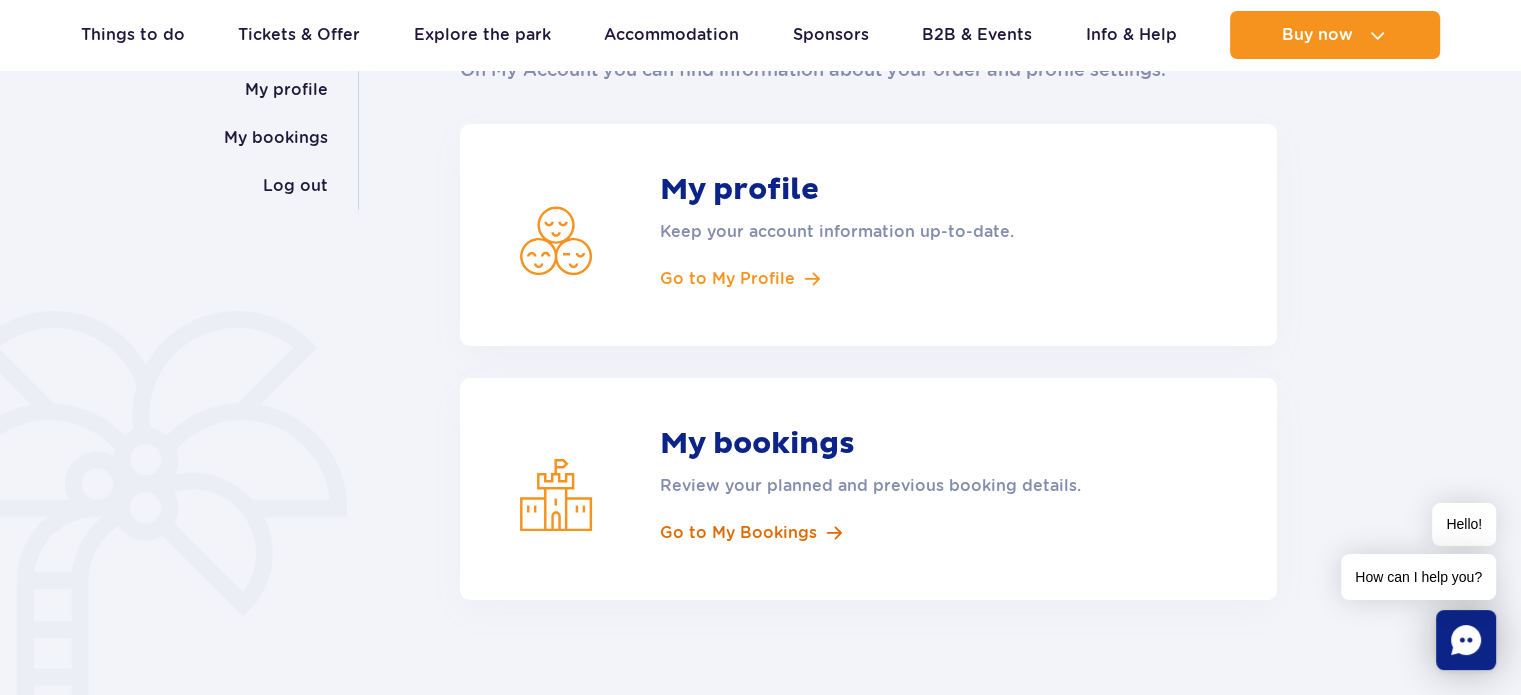 click on "Go to My Bookings" at bounding box center (738, 533) 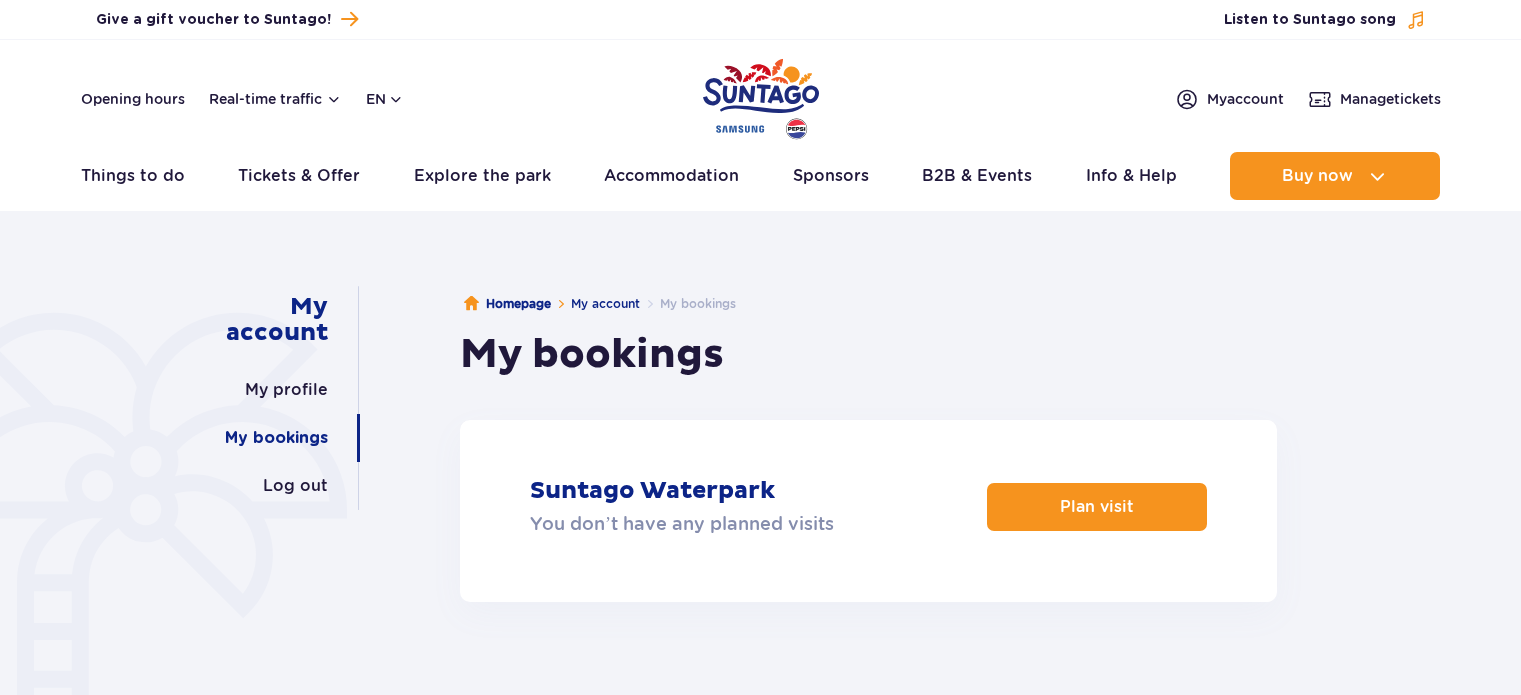scroll, scrollTop: 0, scrollLeft: 0, axis: both 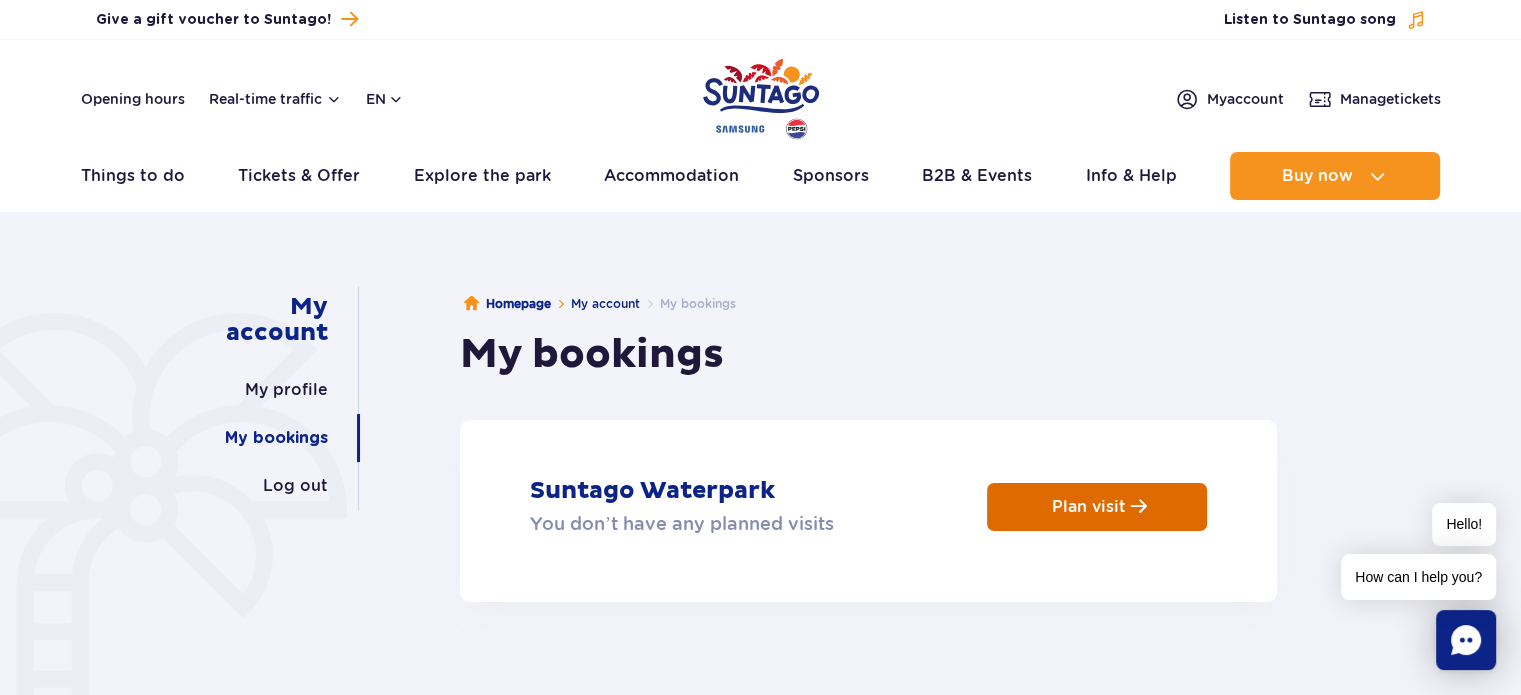 click on "Plan visit" at bounding box center (1089, 506) 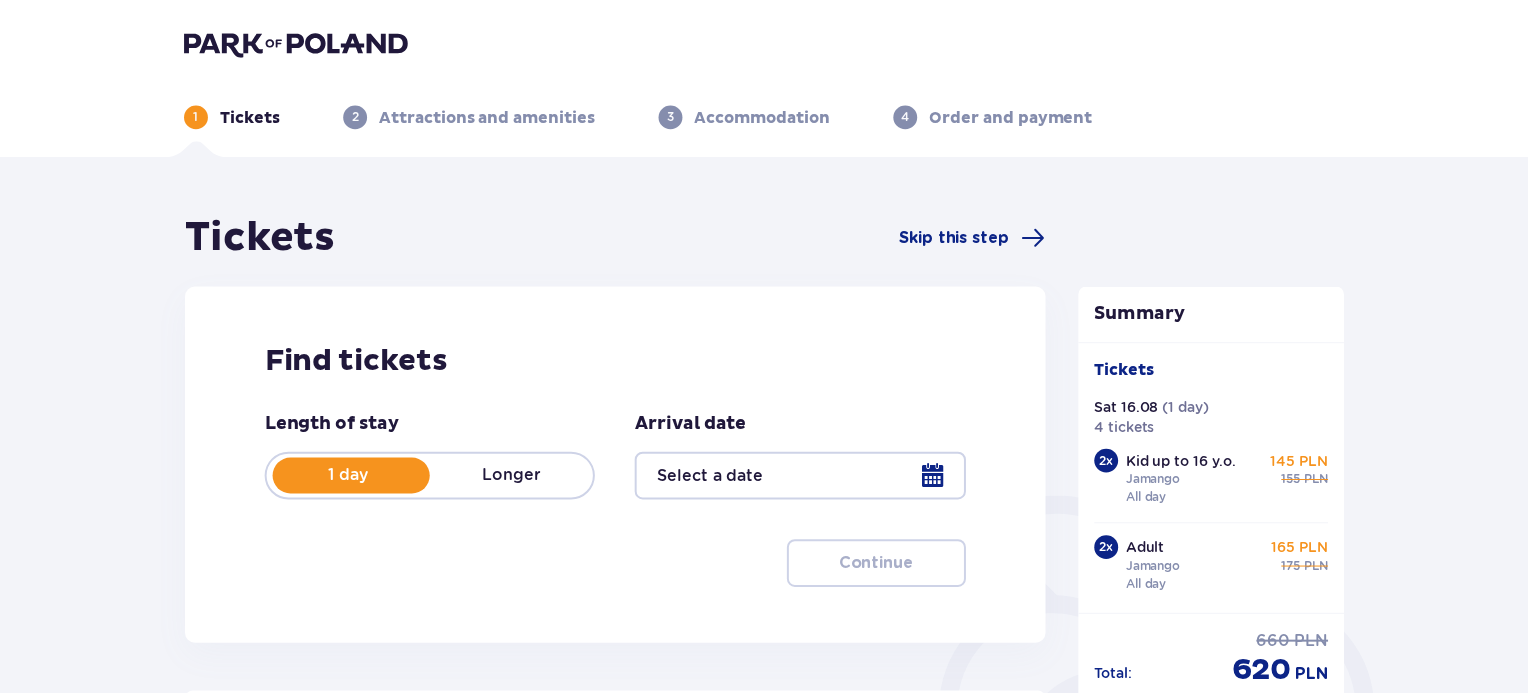 scroll, scrollTop: 0, scrollLeft: 0, axis: both 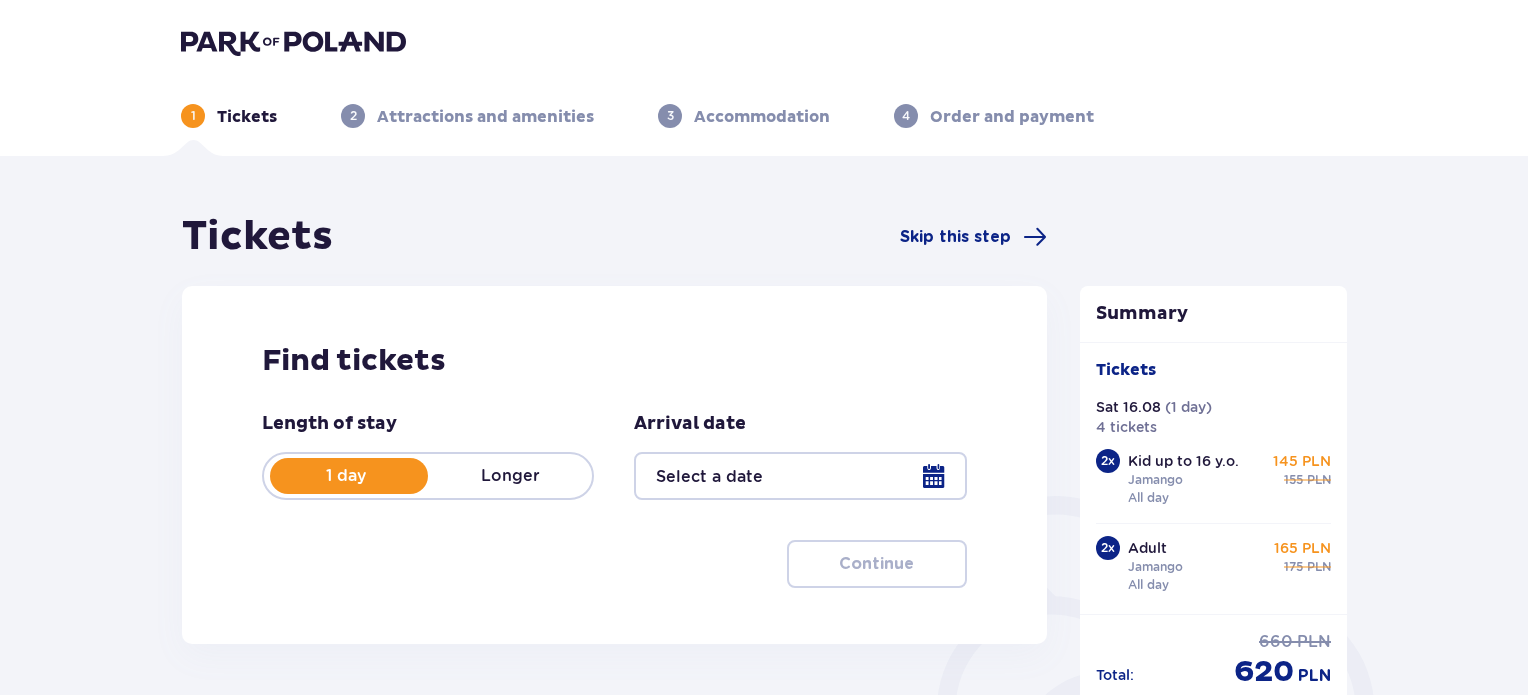 type on "16.08.25" 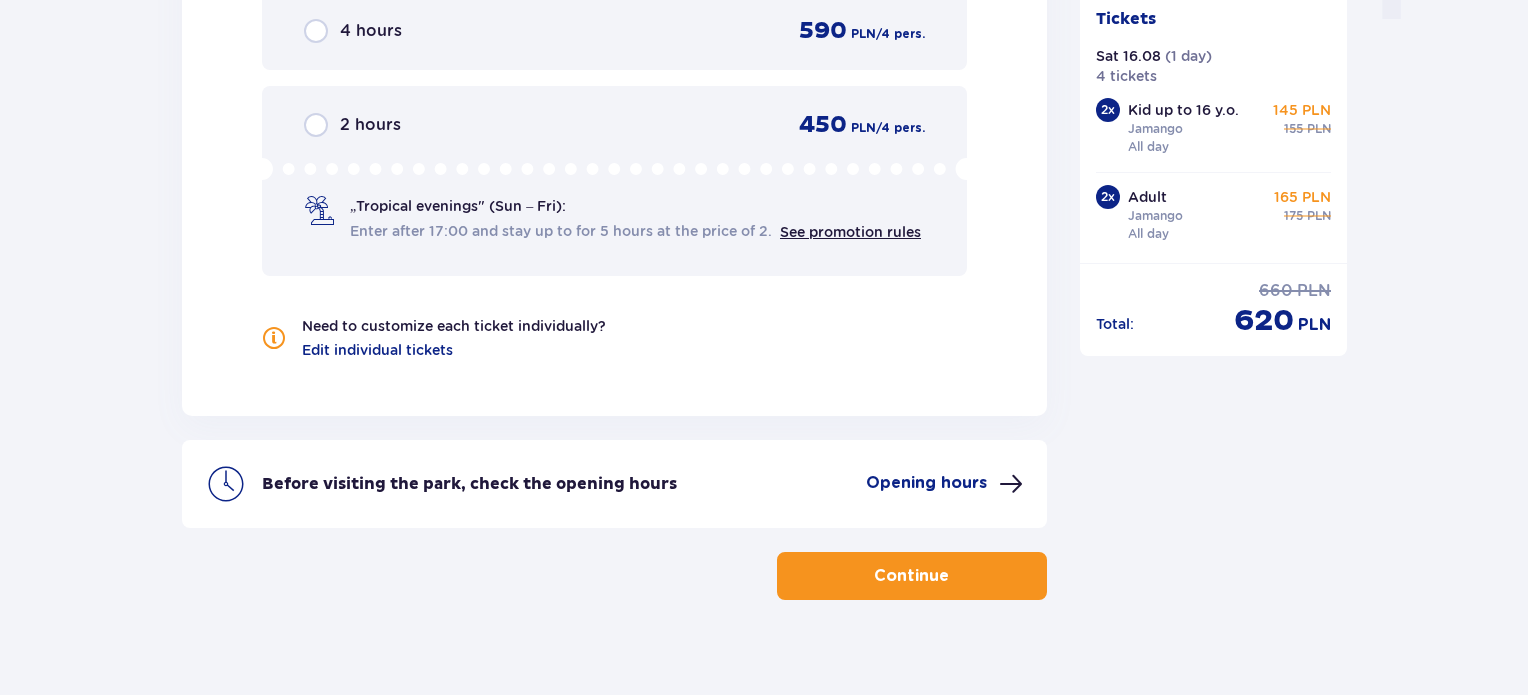 scroll, scrollTop: 2160, scrollLeft: 0, axis: vertical 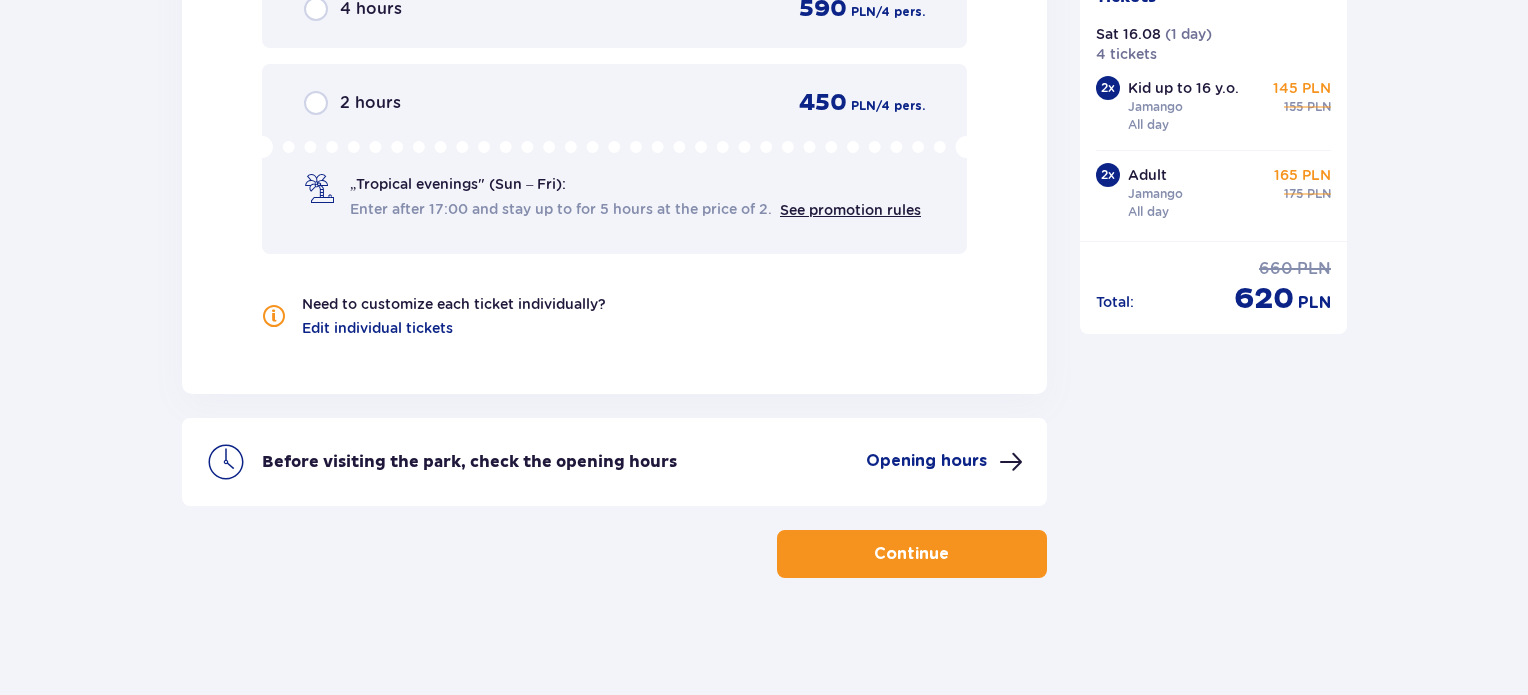 click on "Continue" at bounding box center [912, 554] 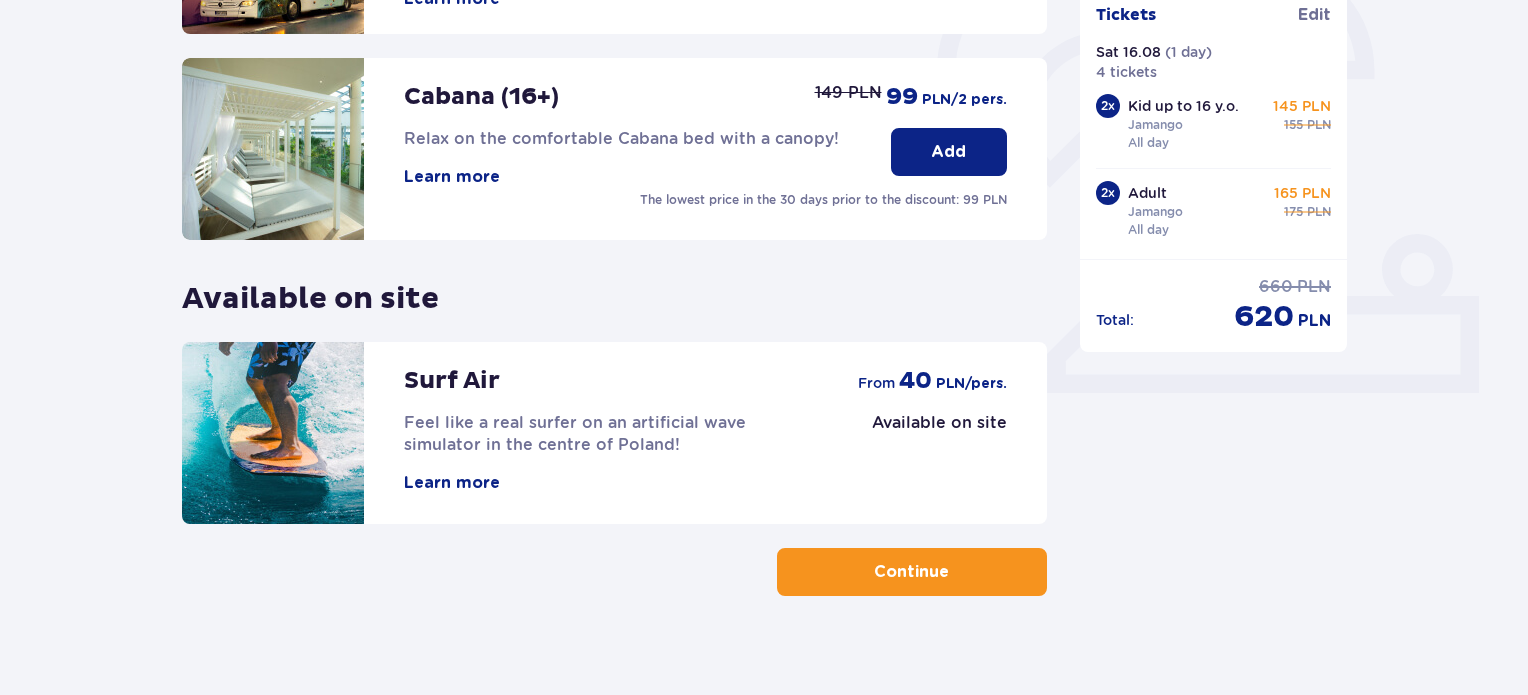 scroll, scrollTop: 660, scrollLeft: 0, axis: vertical 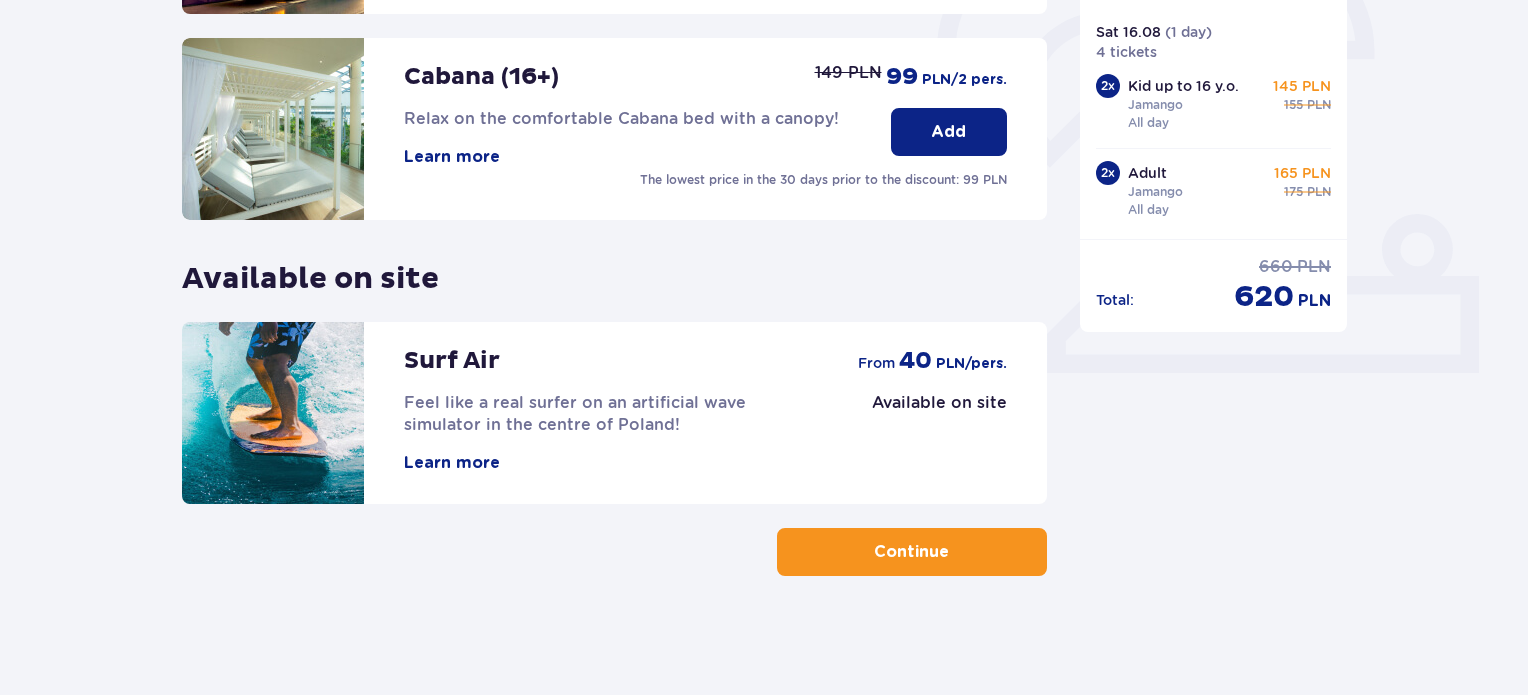 click at bounding box center [953, 552] 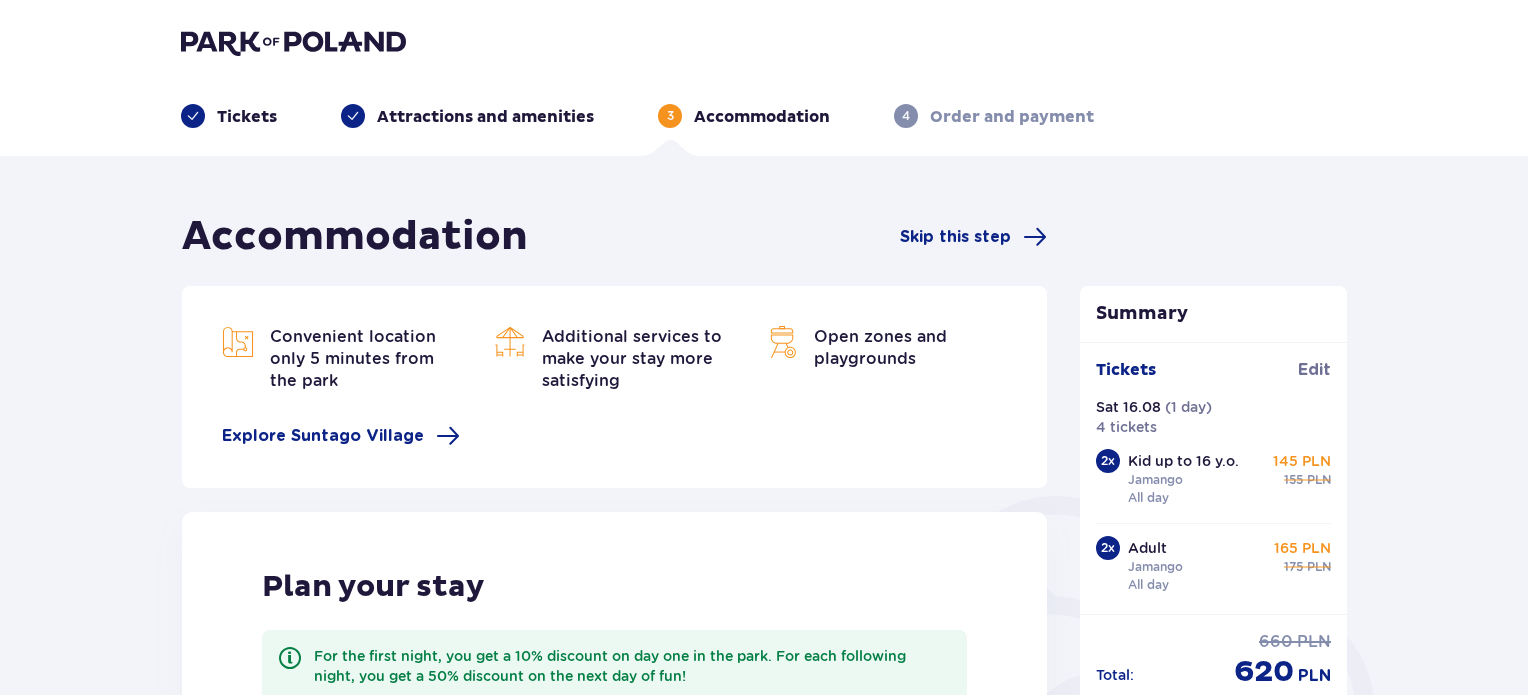 scroll, scrollTop: 500, scrollLeft: 0, axis: vertical 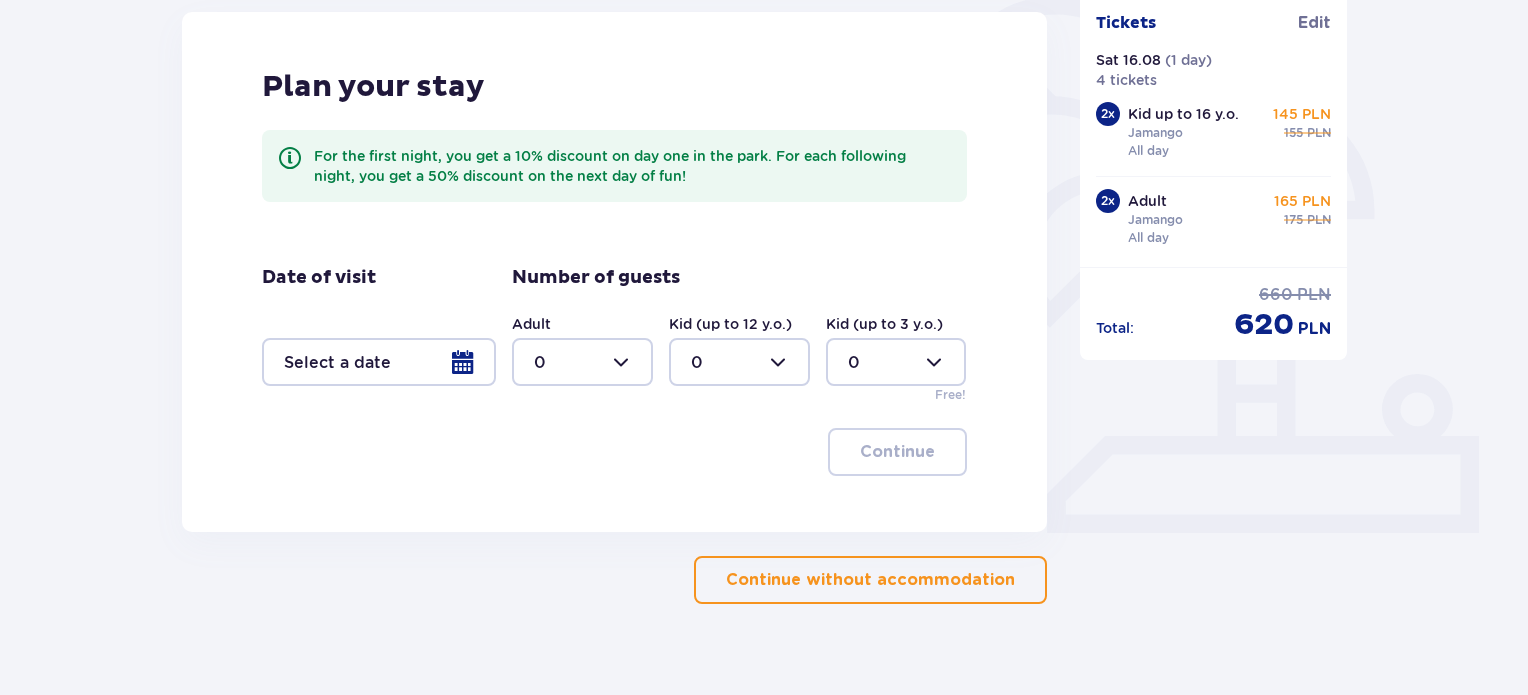 click on "Continue without accommodation" at bounding box center [870, 580] 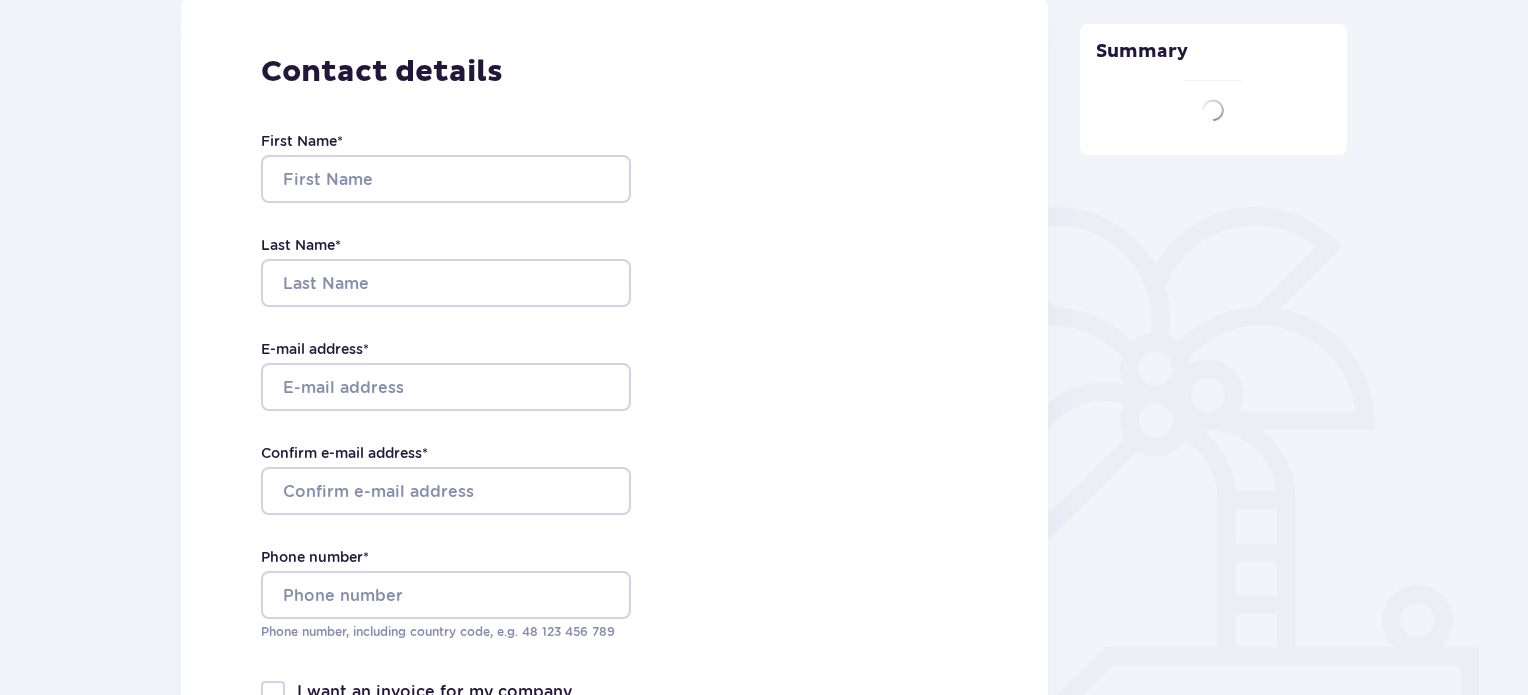type on "Milda" 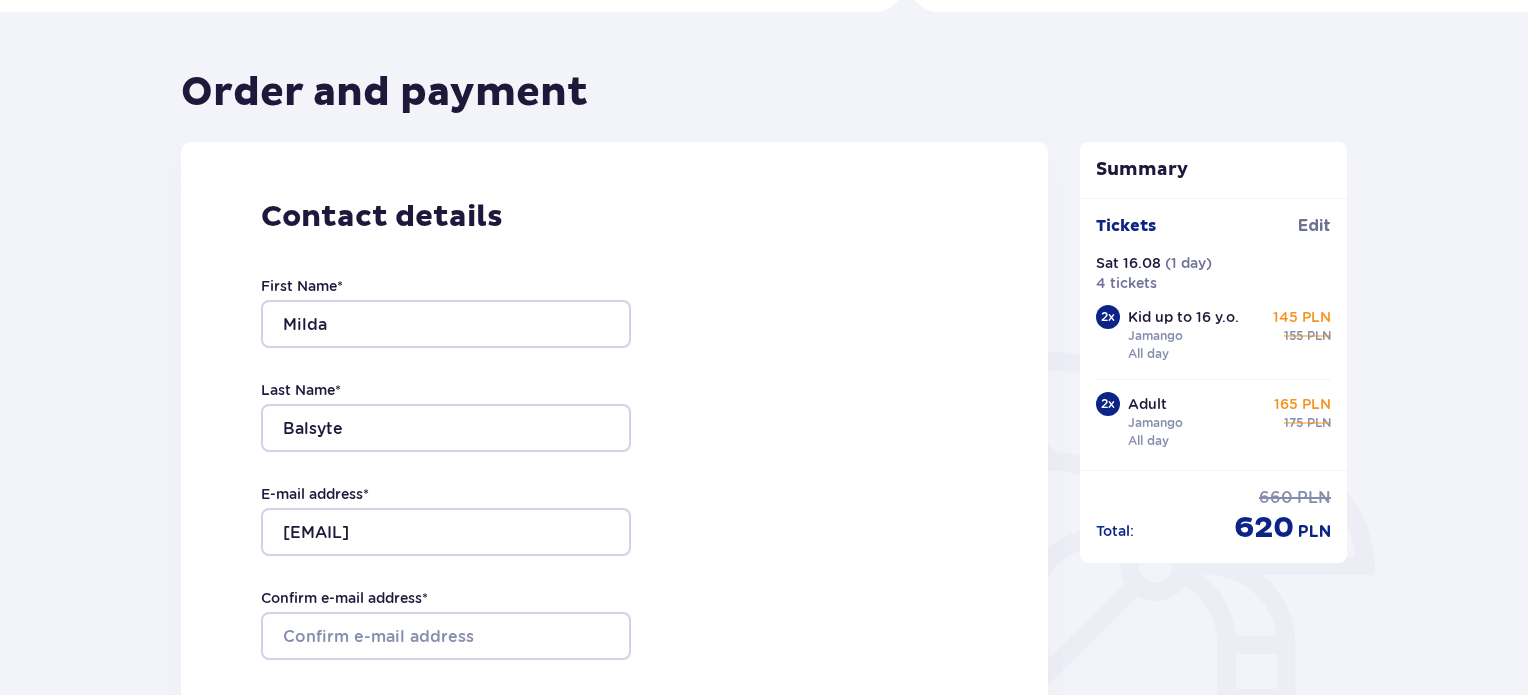 scroll, scrollTop: 300, scrollLeft: 0, axis: vertical 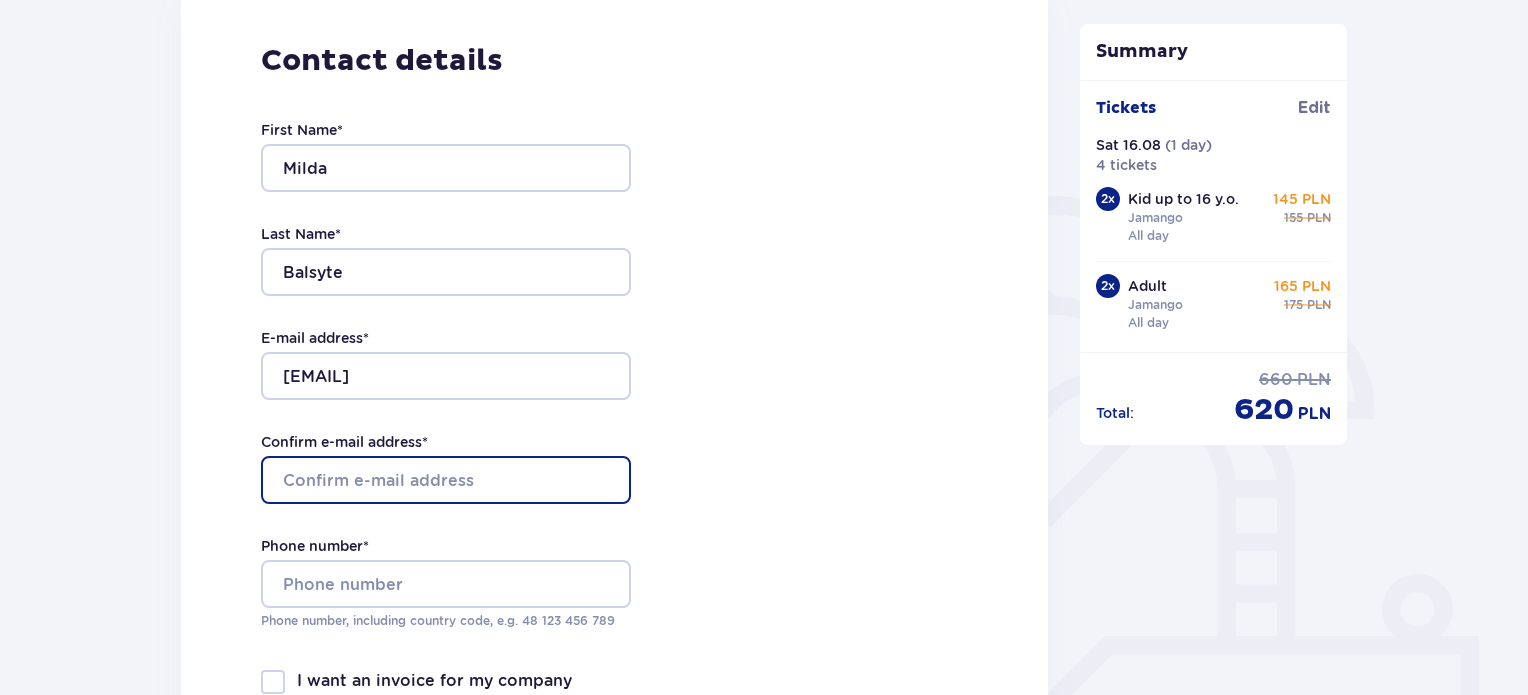 click on "Confirm e-mail address *" at bounding box center (446, 480) 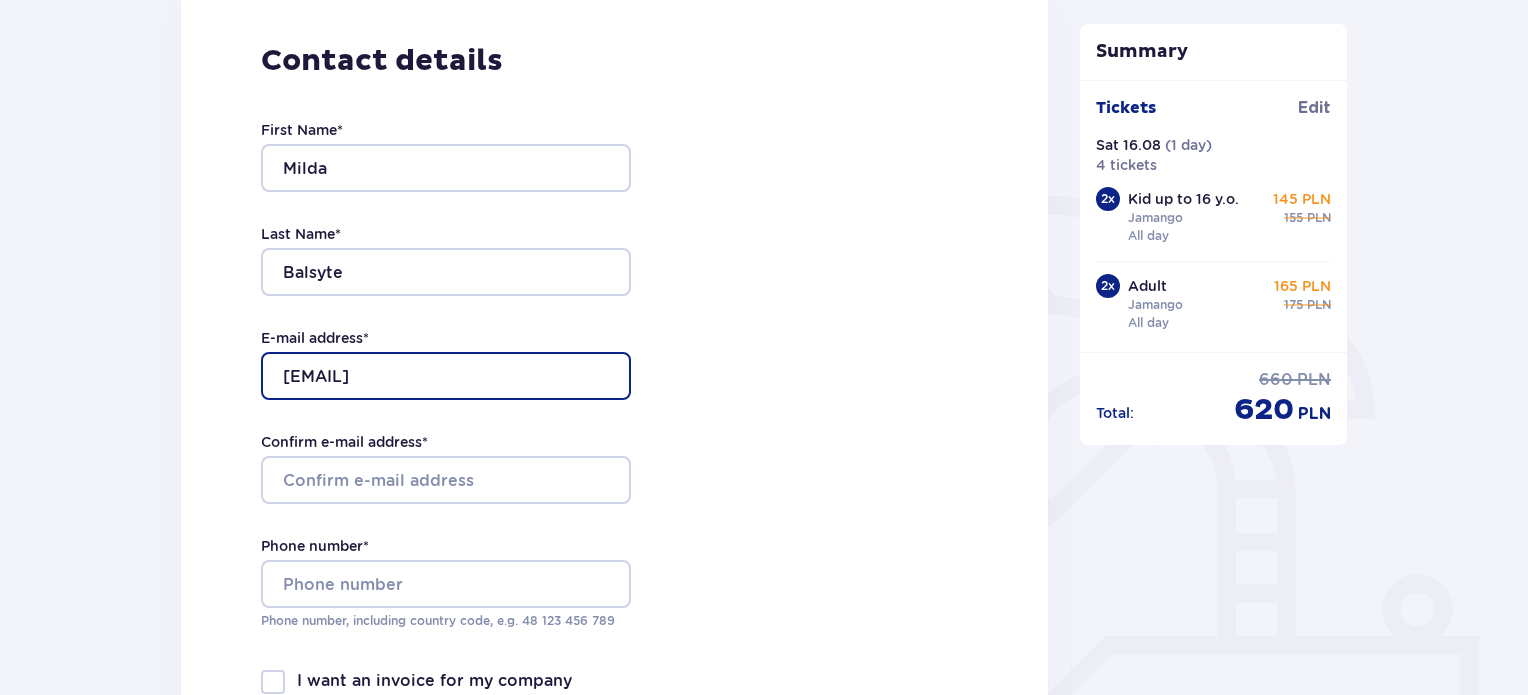 drag, startPoint x: 472, startPoint y: 372, endPoint x: 285, endPoint y: 381, distance: 187.21645 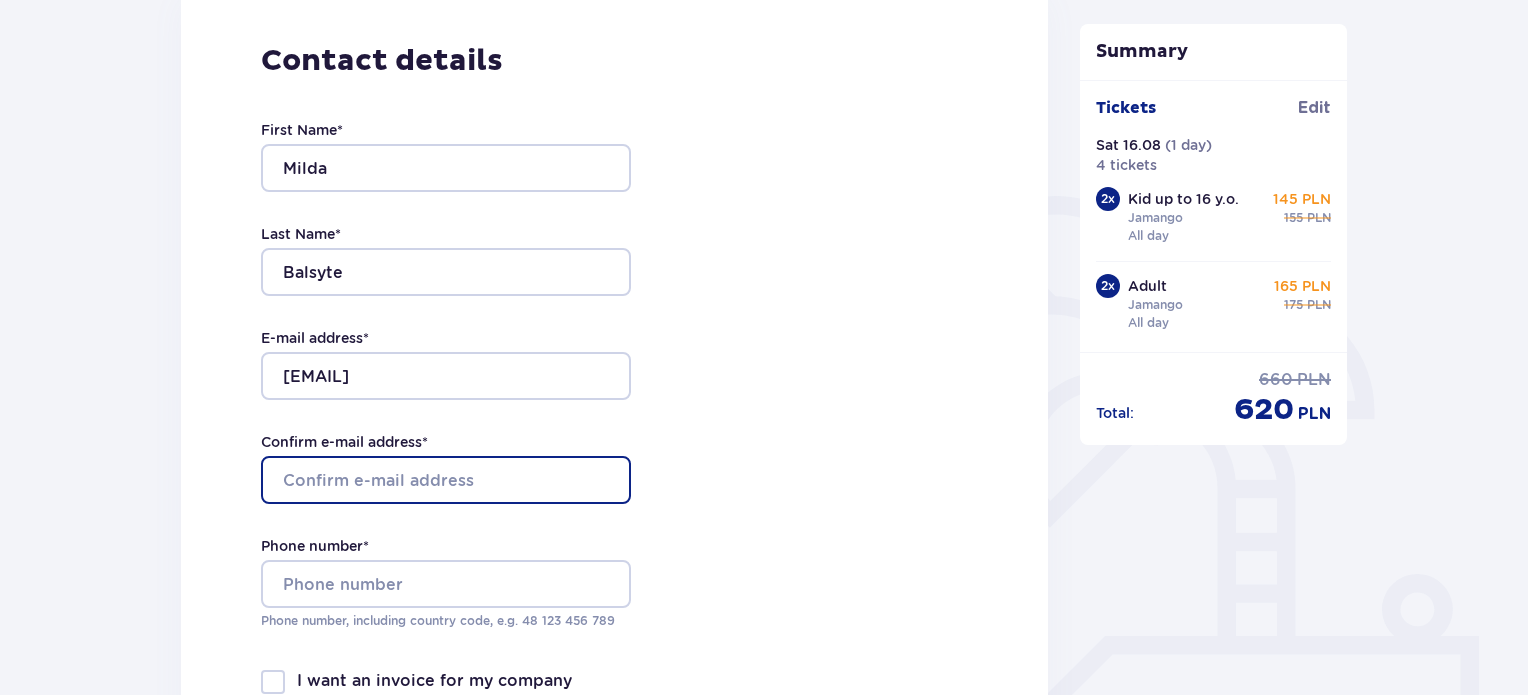 click on "Confirm e-mail address *" at bounding box center [446, 480] 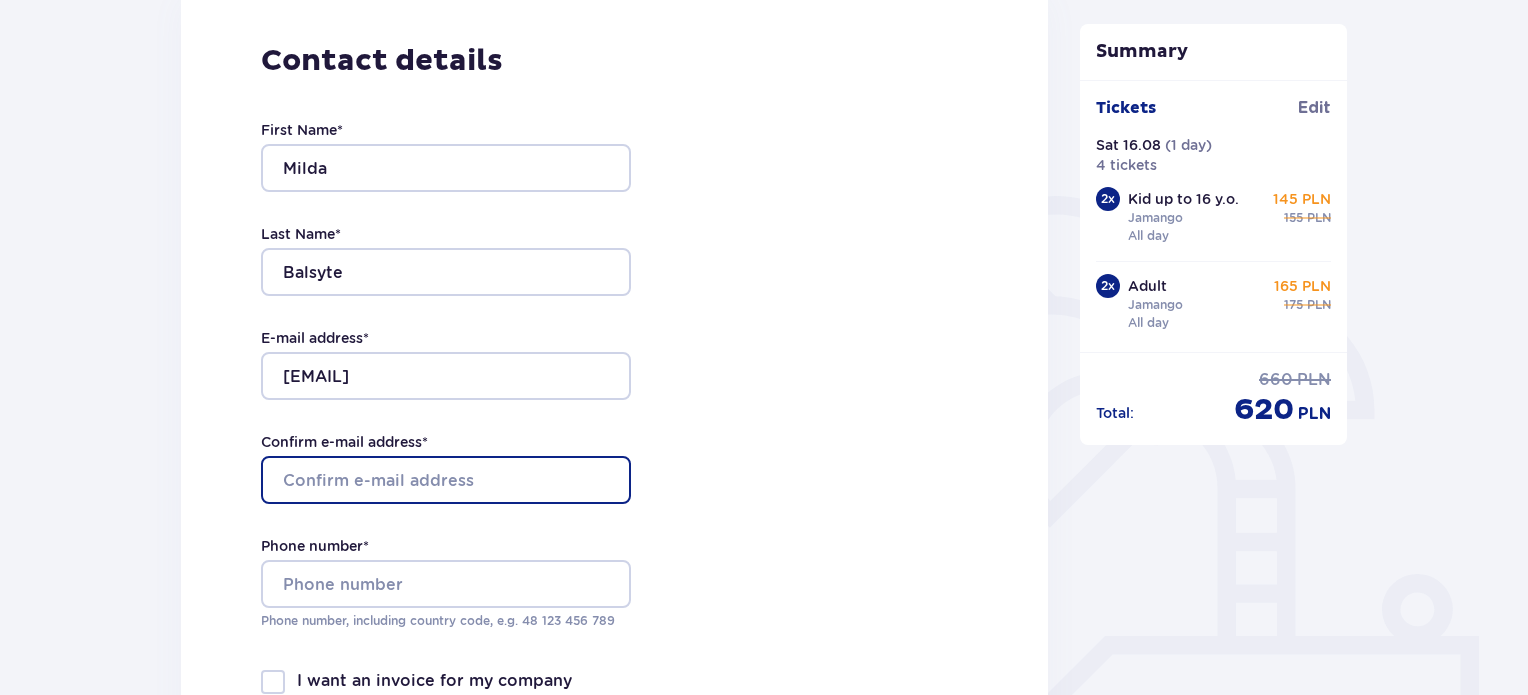 paste on "mildukas82@gmail.com" 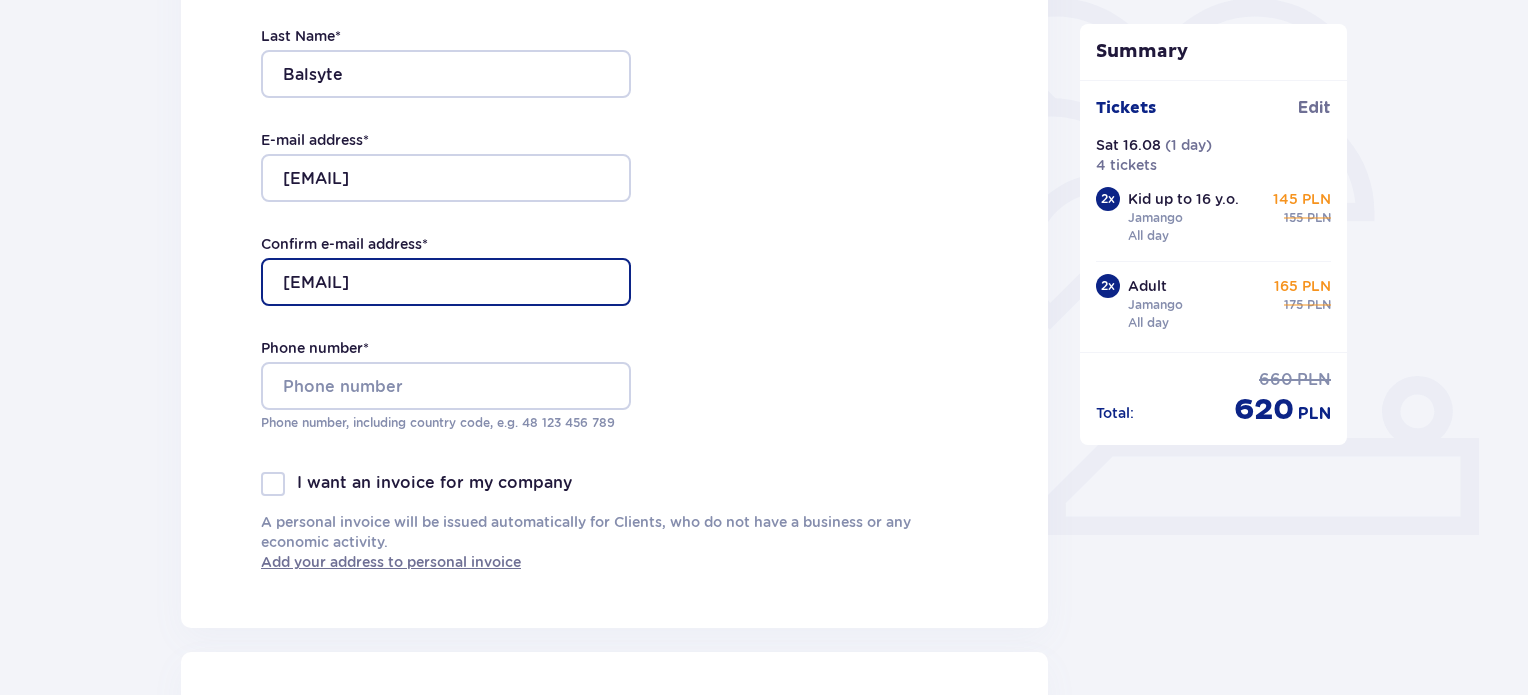scroll, scrollTop: 500, scrollLeft: 0, axis: vertical 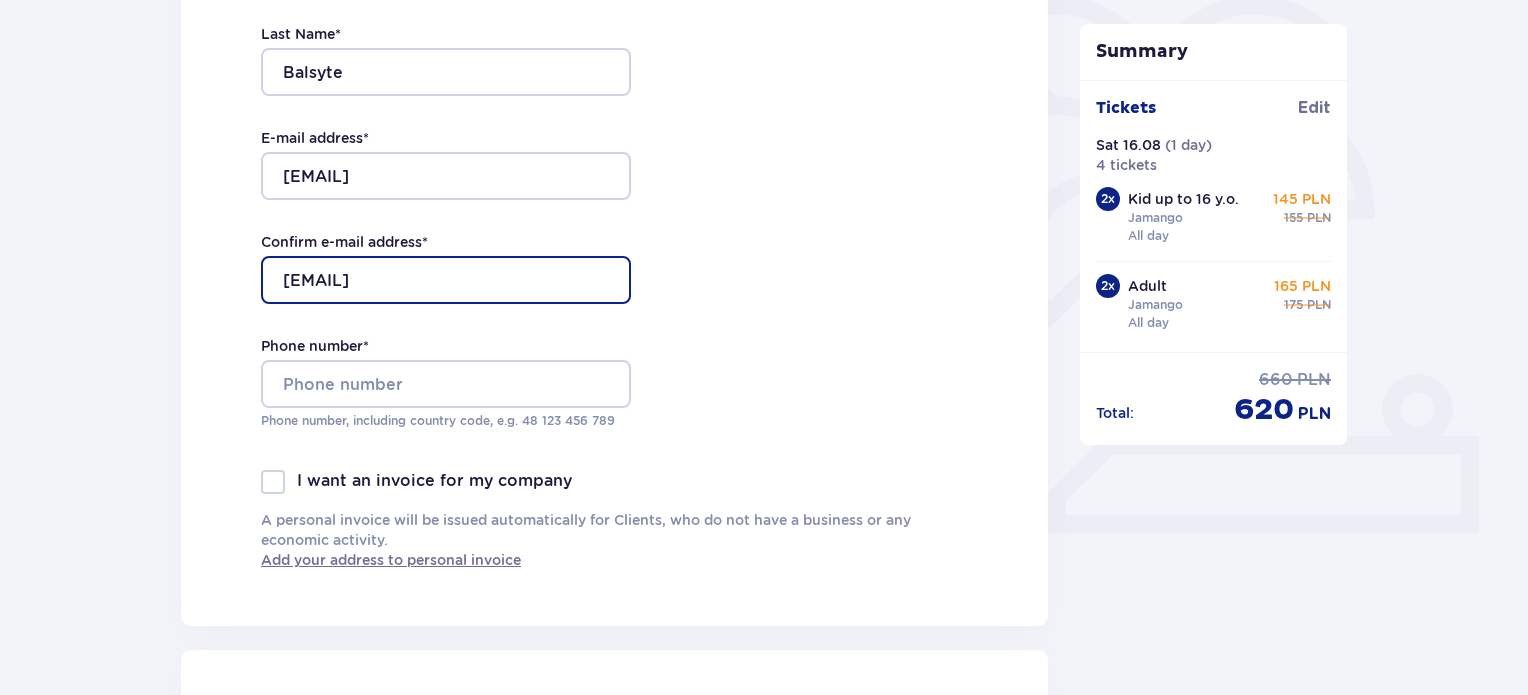 type on "mildukas82@gmail.com" 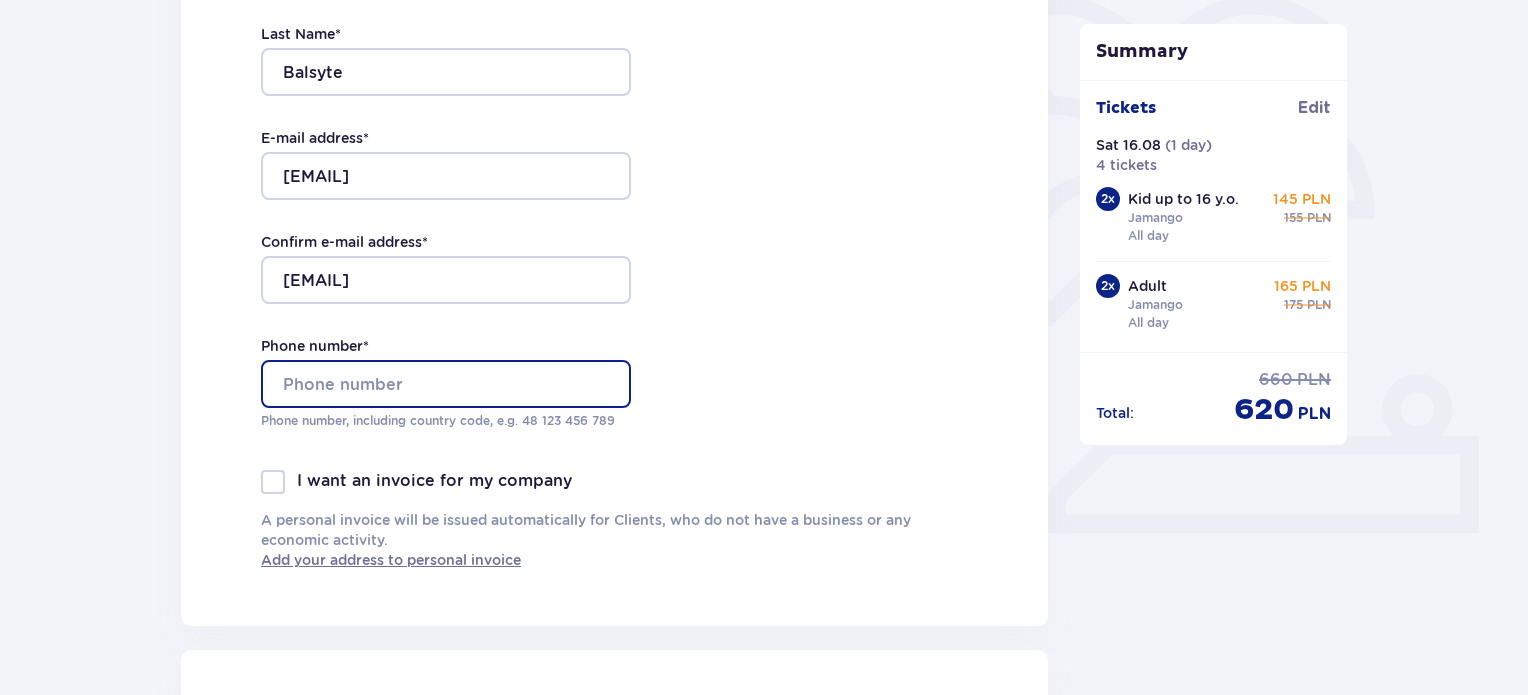click on "Phone number *" at bounding box center [446, 384] 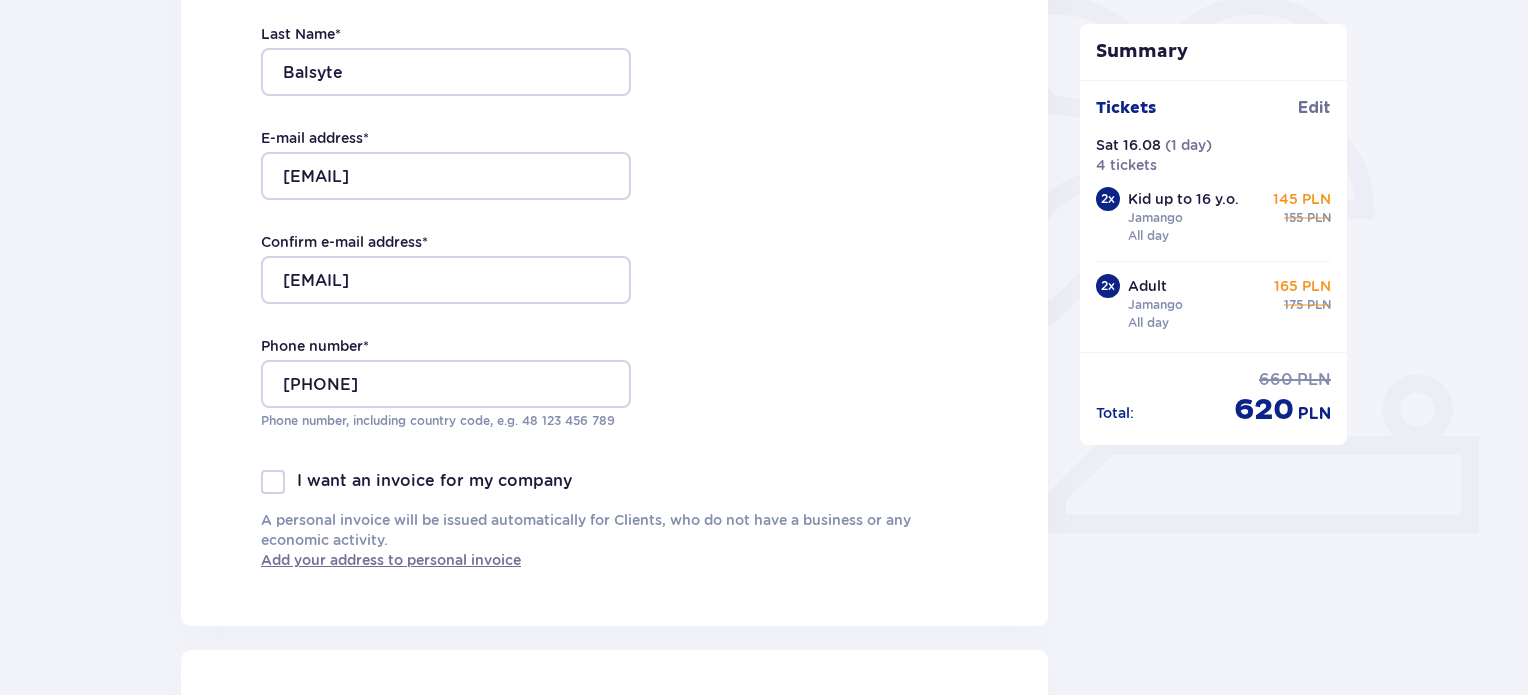 click on "Contact details First Name * Milda Last Name * Balsyte E-mail address * mildukas82@gmail.com Confirm e-mail address * mildukas82@gmail.com Phone number * +37060846122 Phone number, including country code, e.g. 48 ​123 ​456 ​789 I want an invoice for my company A personal invoice will be issued automatically for Clients, who do not have a business or any economic activity. Add your address to personal invoice" at bounding box center [614, 206] 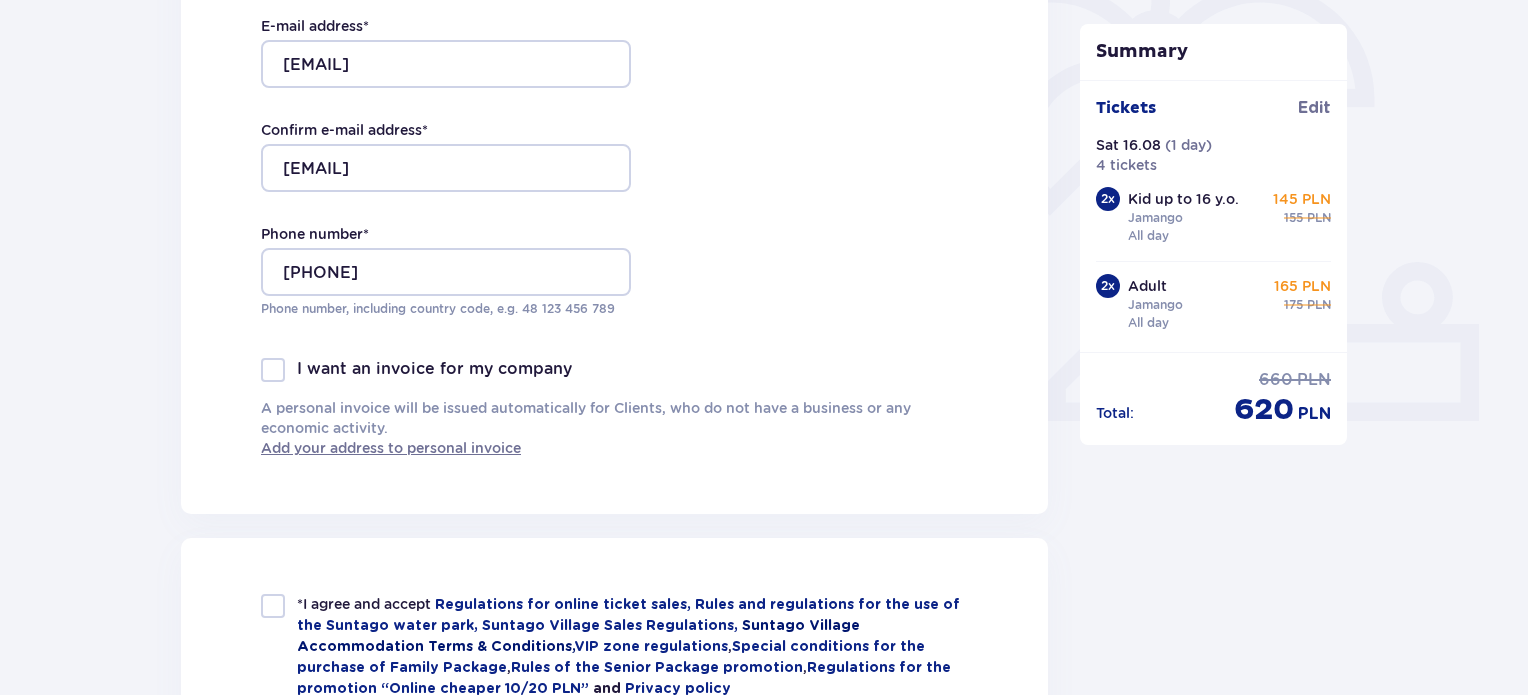 scroll, scrollTop: 900, scrollLeft: 0, axis: vertical 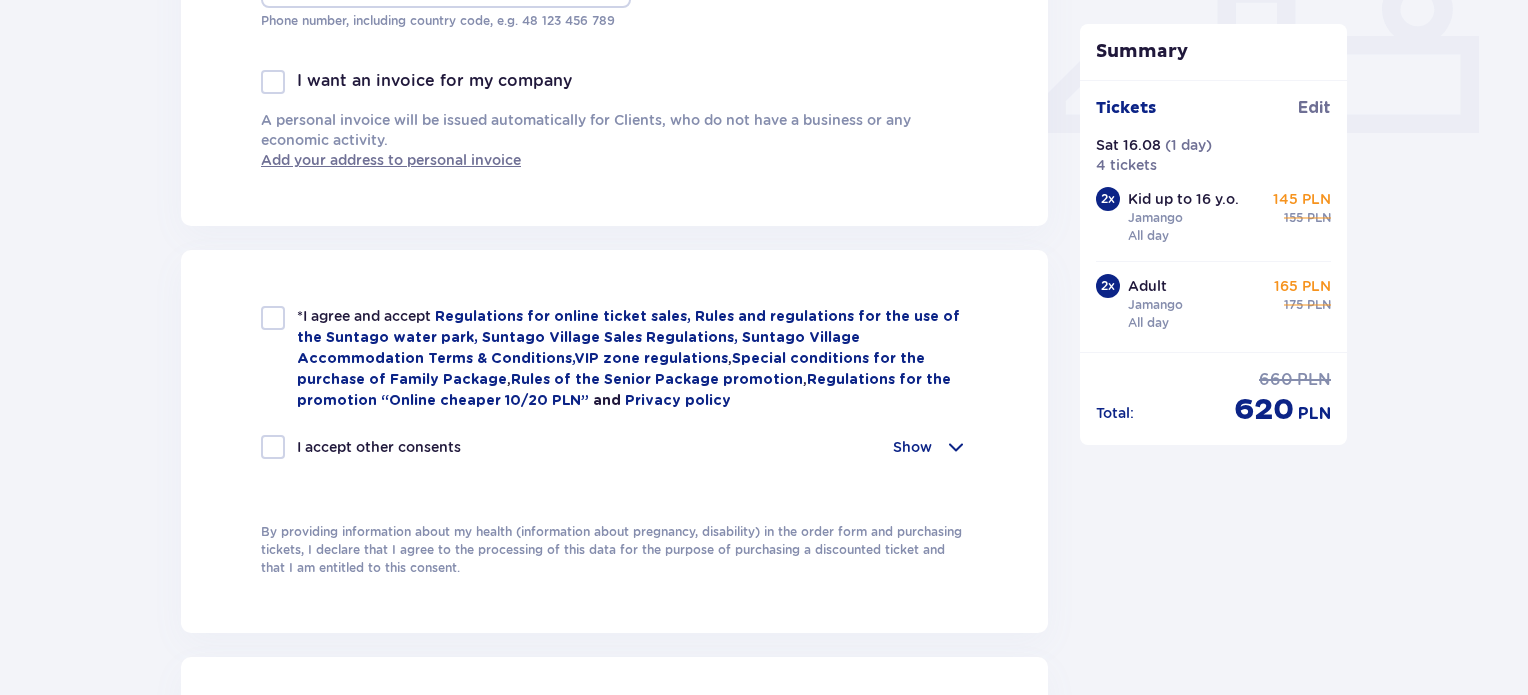 click at bounding box center [273, 318] 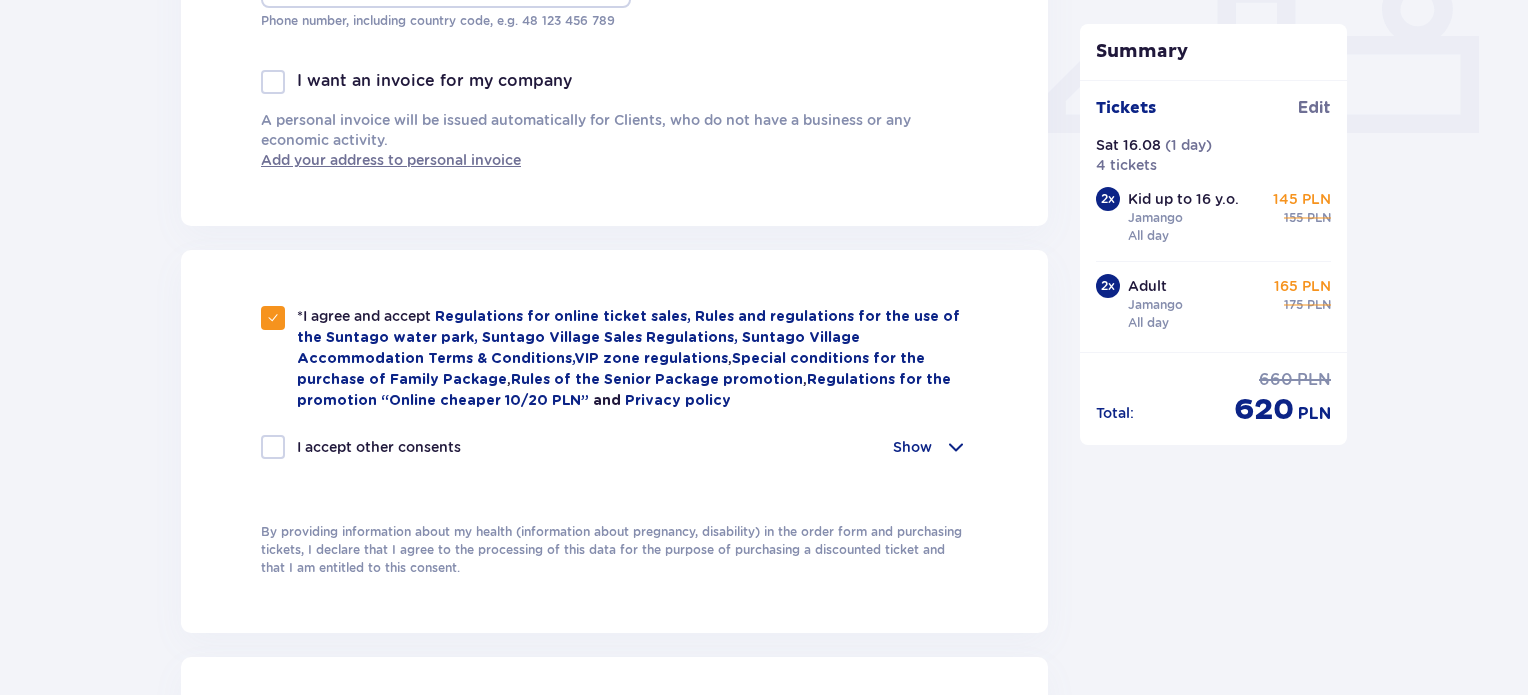 click at bounding box center [273, 447] 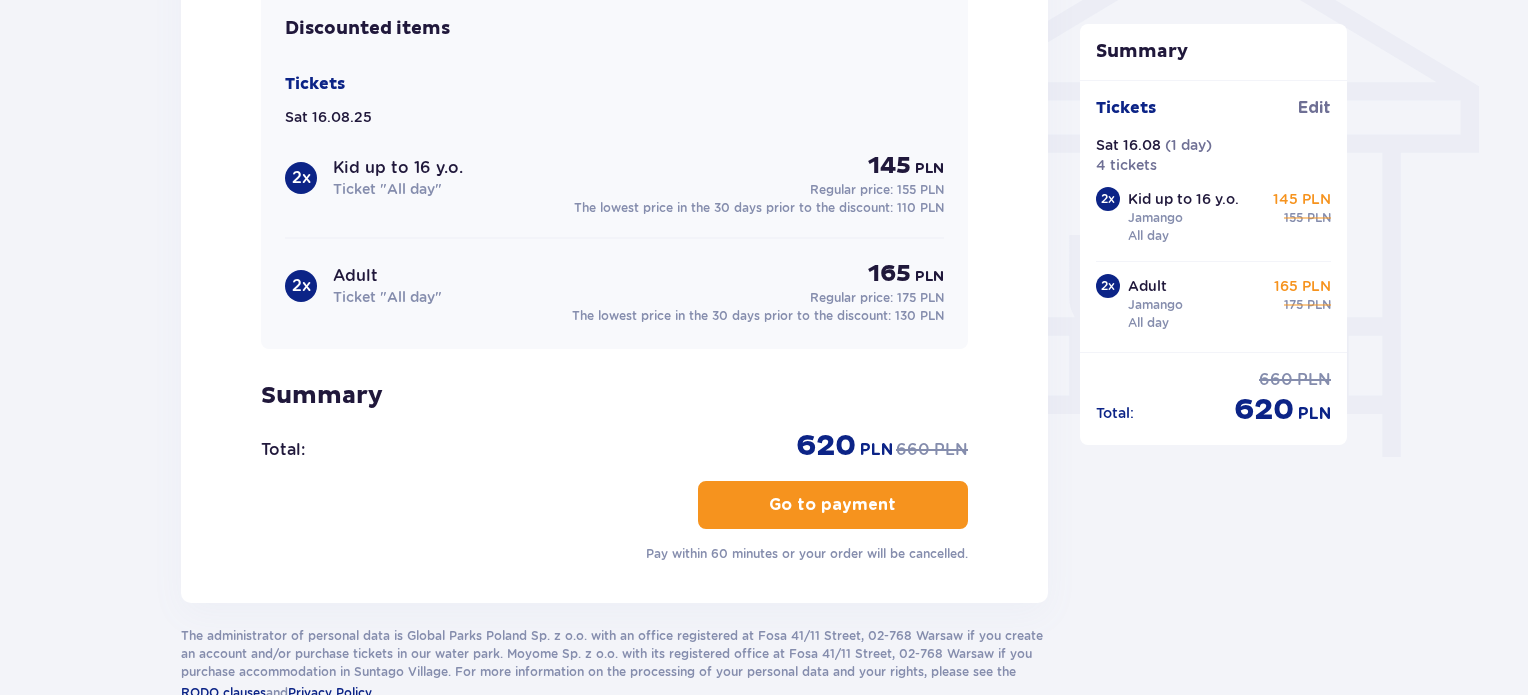 scroll, scrollTop: 1800, scrollLeft: 0, axis: vertical 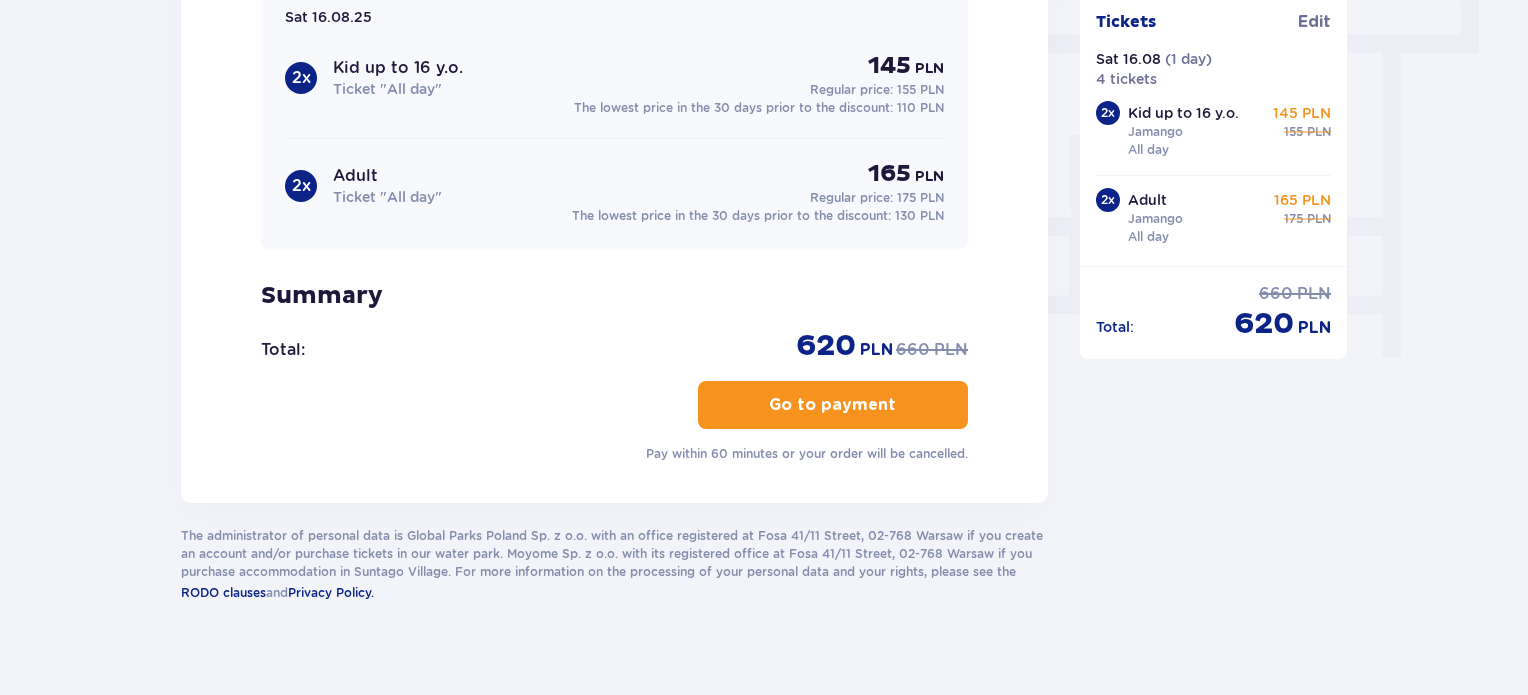 click on "Go to payment" at bounding box center [832, 405] 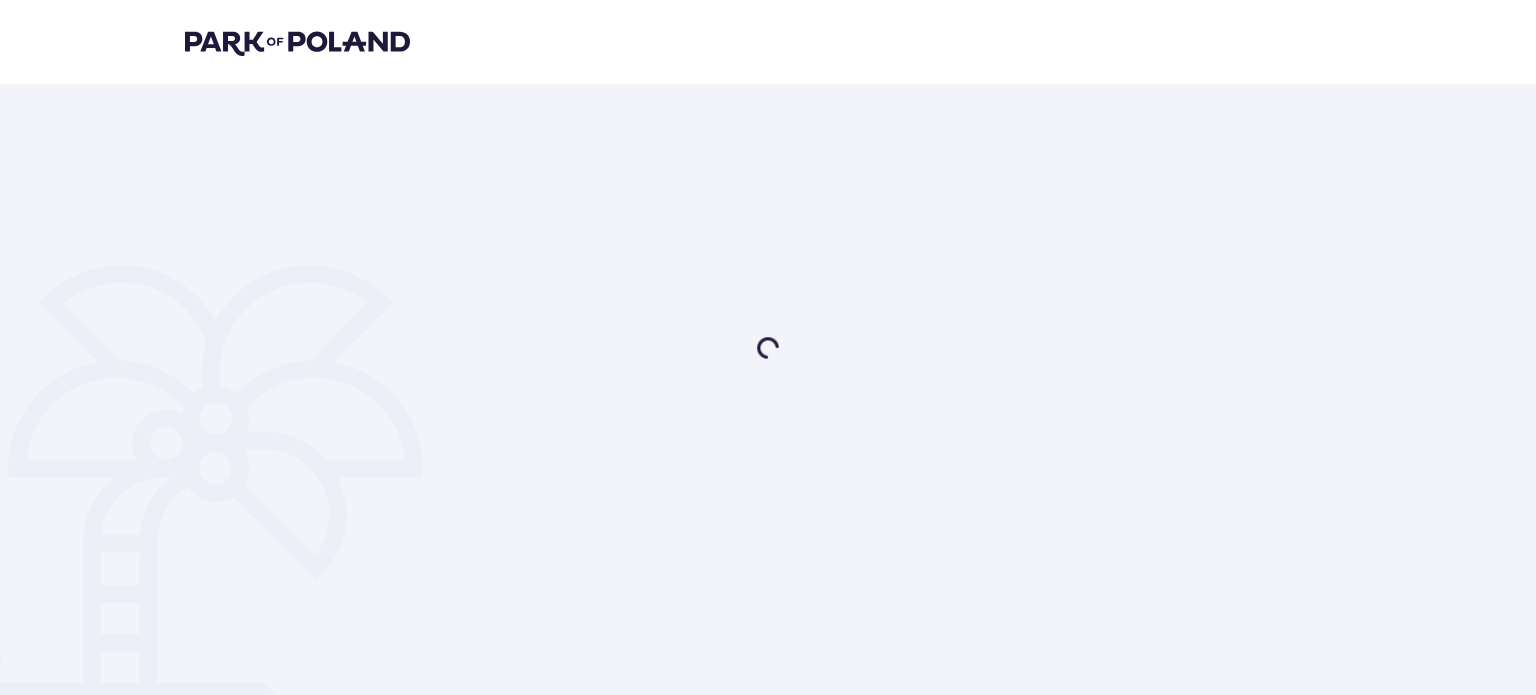 scroll, scrollTop: 0, scrollLeft: 0, axis: both 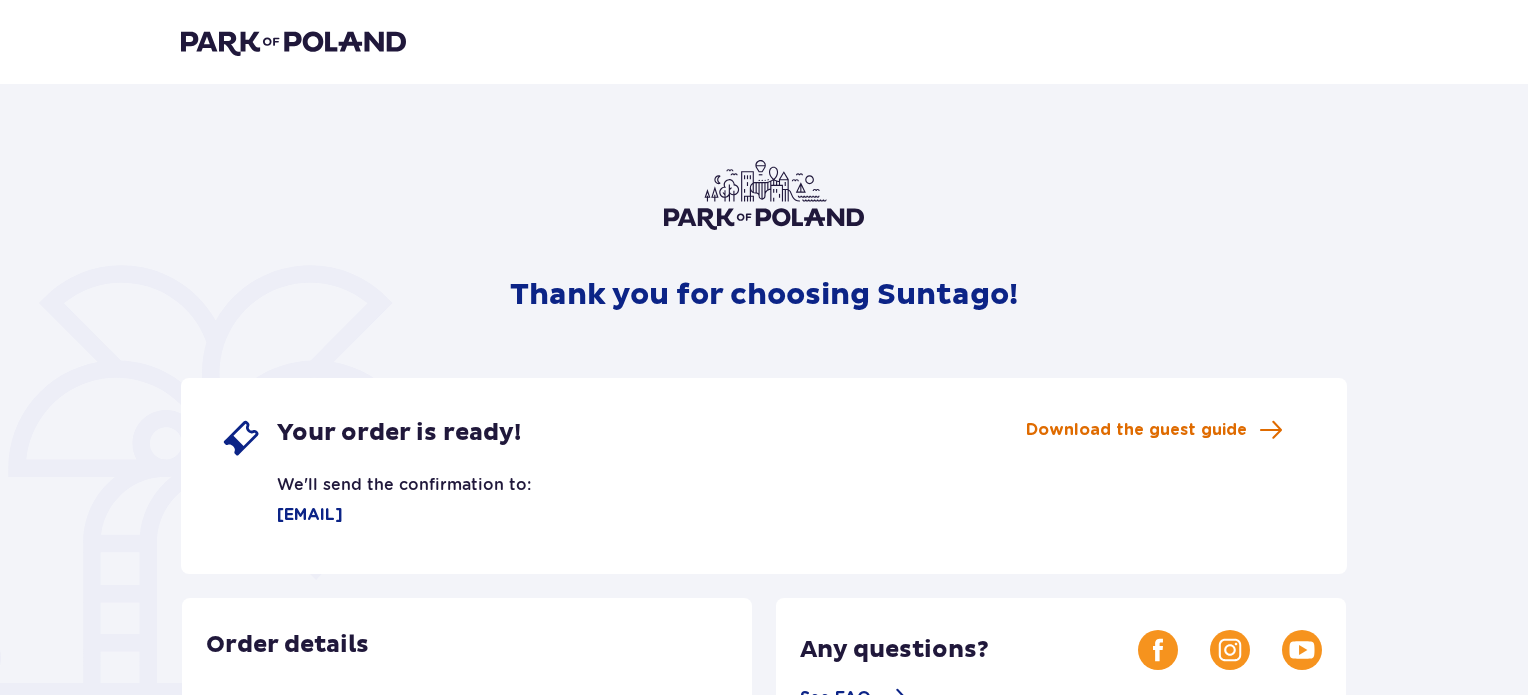 click on "Download the guest guide" at bounding box center (1136, 430) 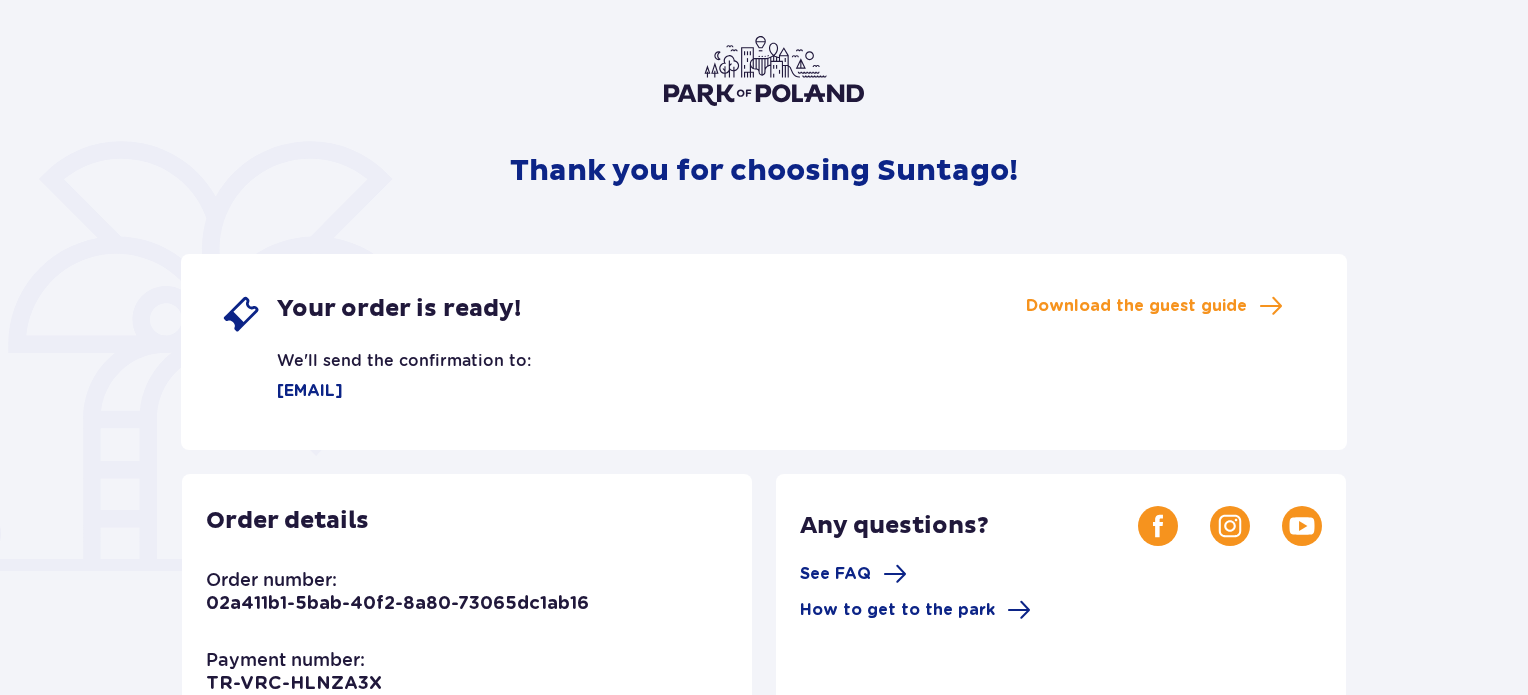 scroll, scrollTop: 0, scrollLeft: 0, axis: both 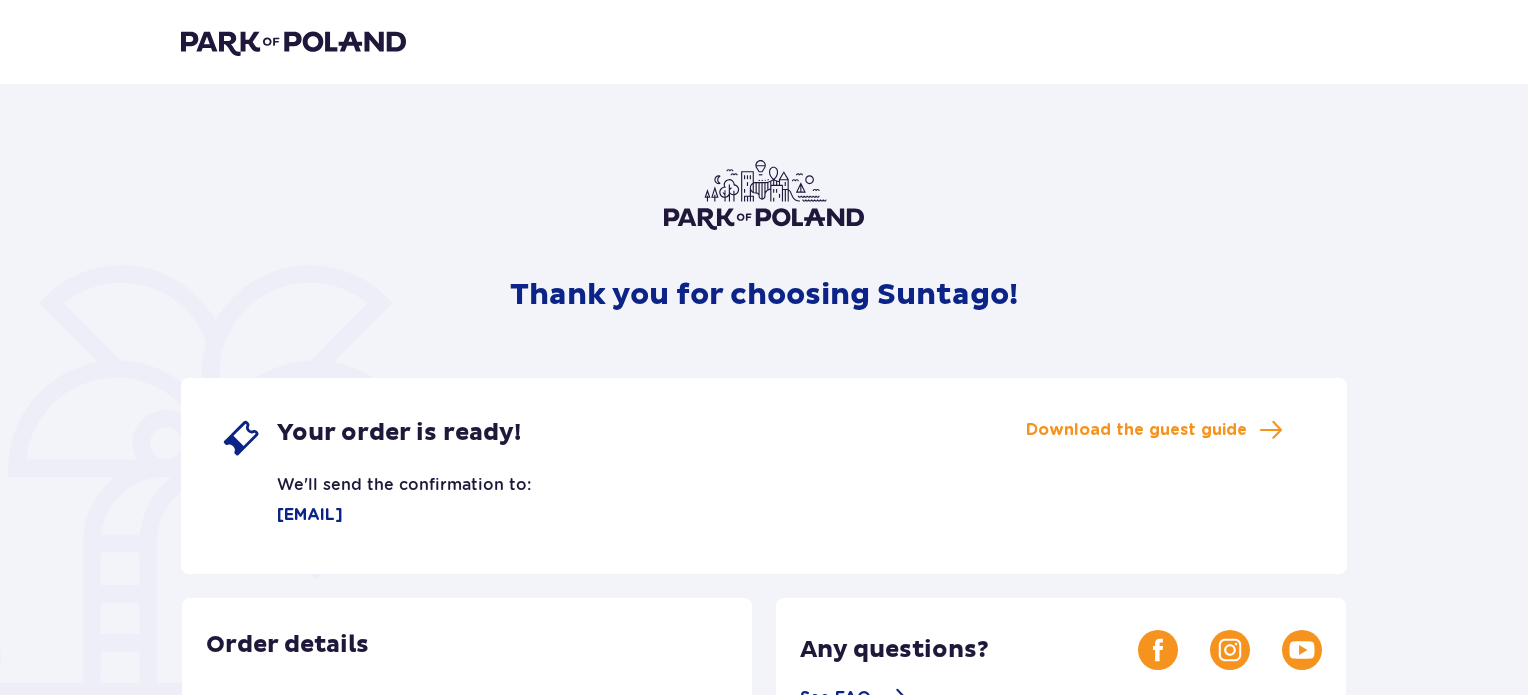 click at bounding box center (293, 42) 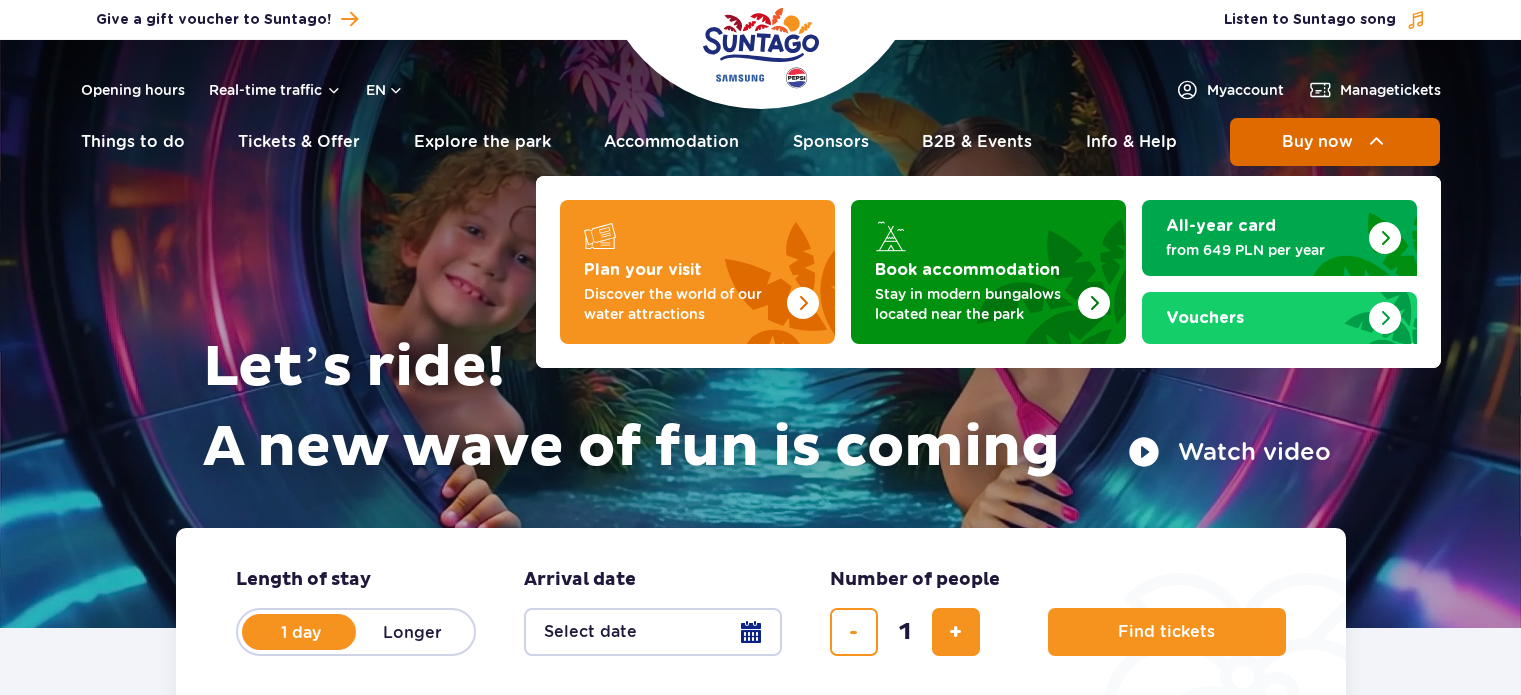 scroll, scrollTop: 0, scrollLeft: 0, axis: both 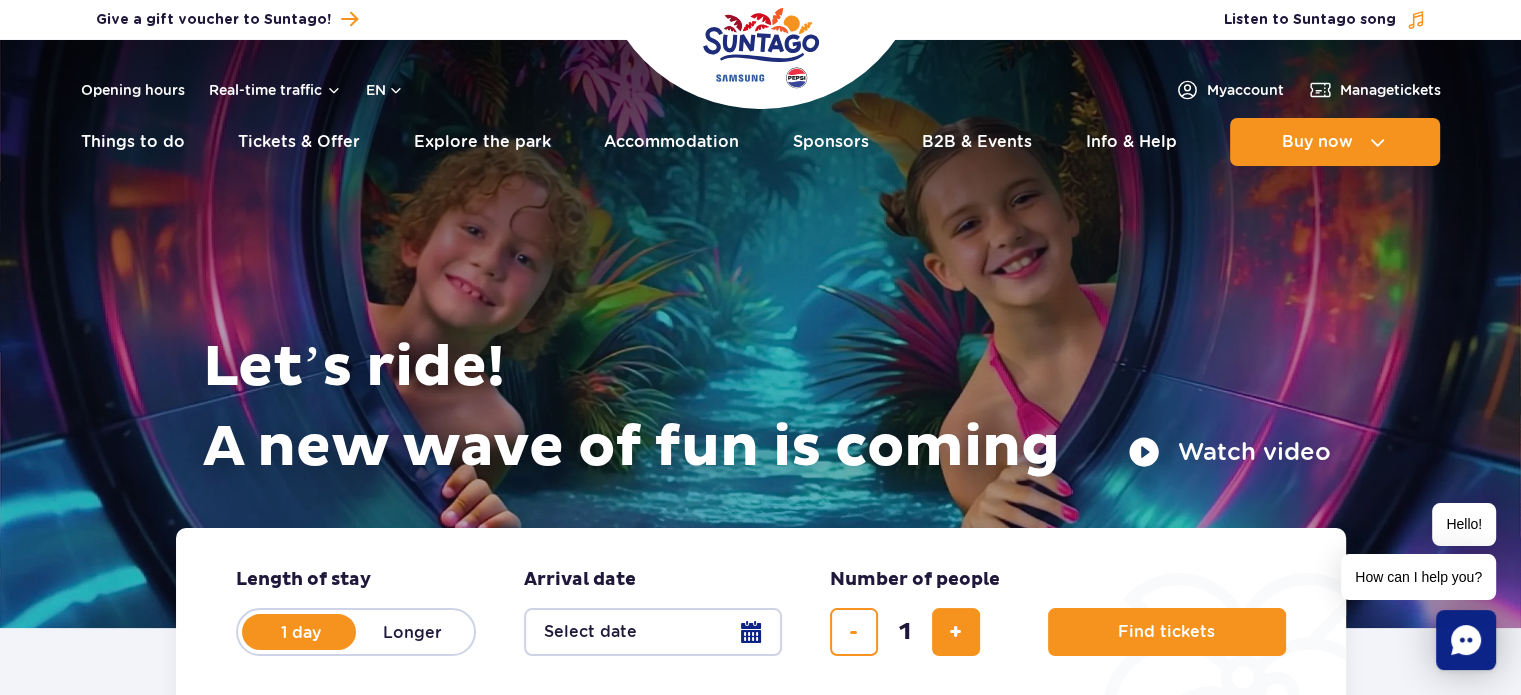 click on "Opening hours
Real-time traffic
en
PL
EN
UA
My  account
Manage  tickets
Real-time traffic
Things to do
Slides
Aster
Rainbow Narval See more" at bounding box center (760, 108) 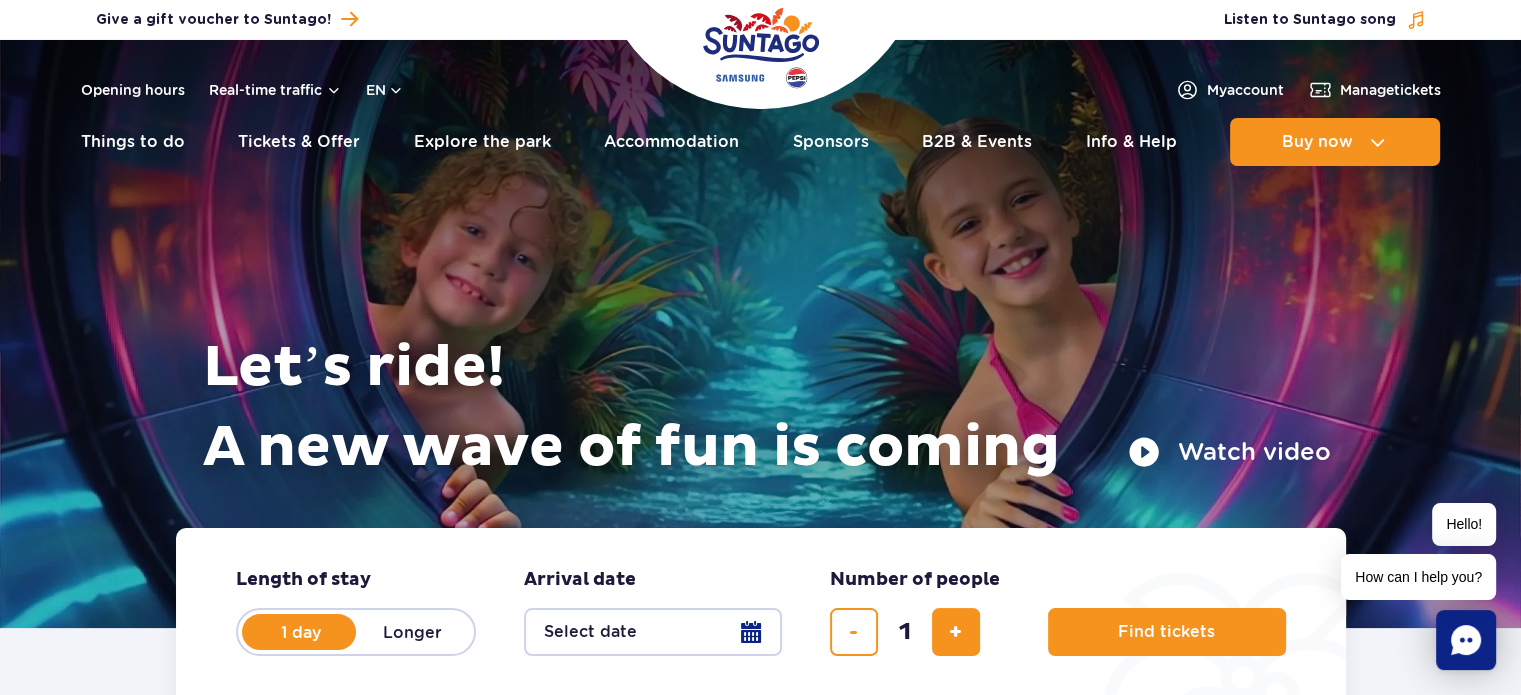 click on "Opening hours
Real-time traffic
en
PL
EN
UA
My  account
Manage  tickets" at bounding box center (761, 90) 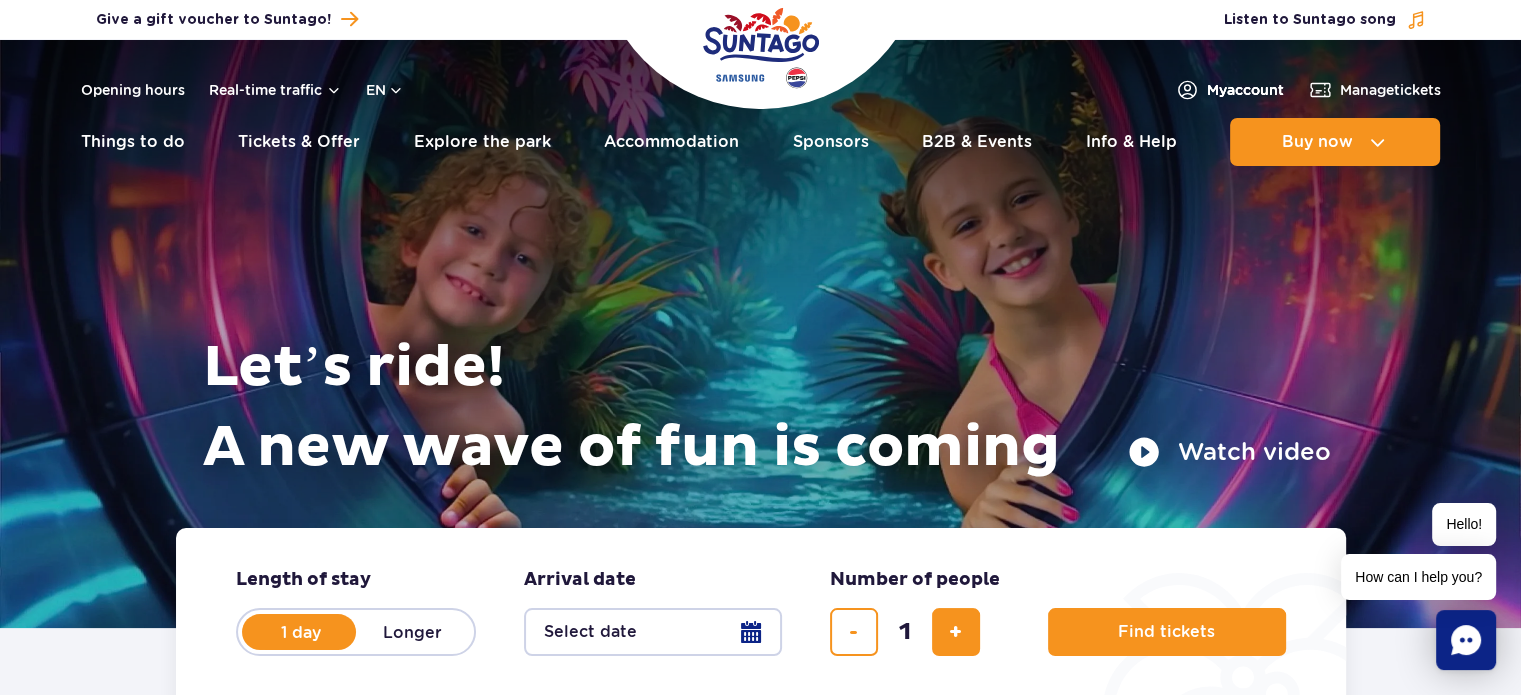 click on "My  account" at bounding box center [1245, 90] 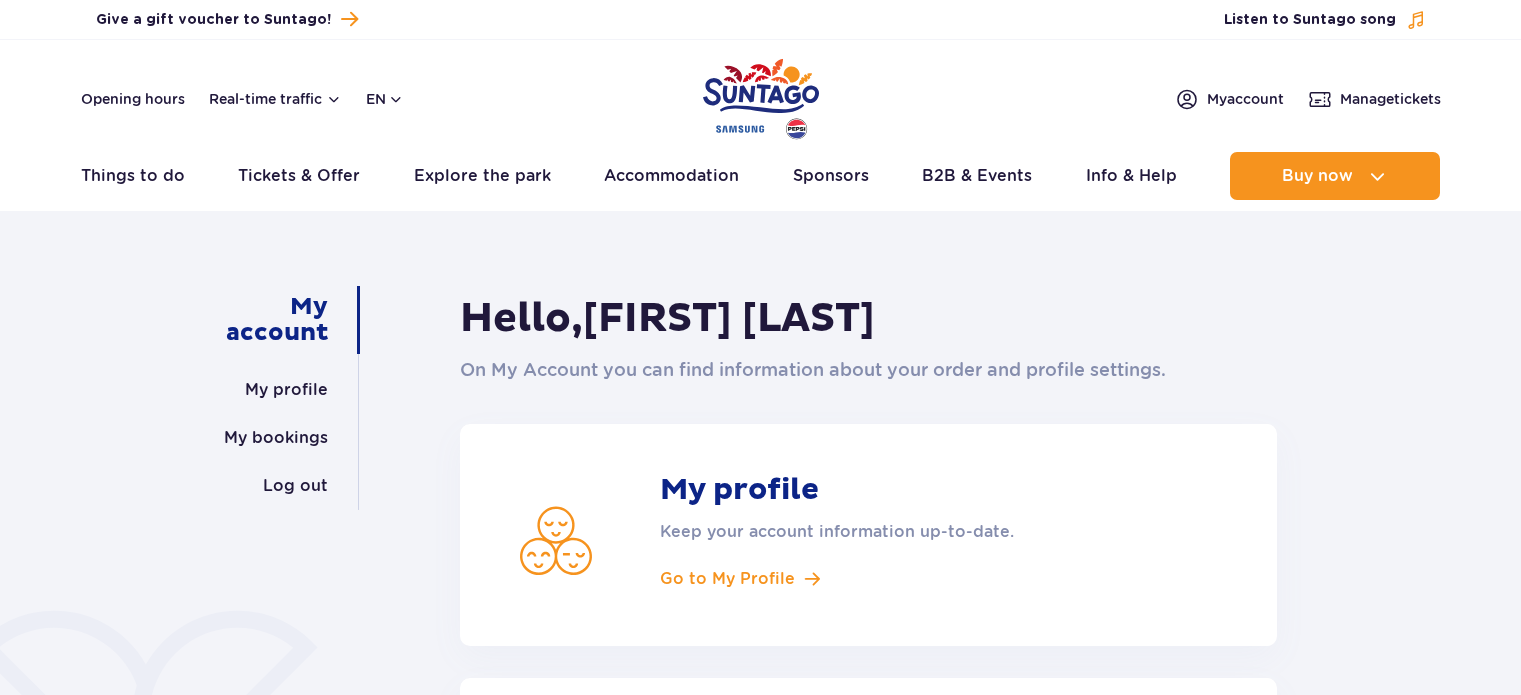 scroll, scrollTop: 0, scrollLeft: 0, axis: both 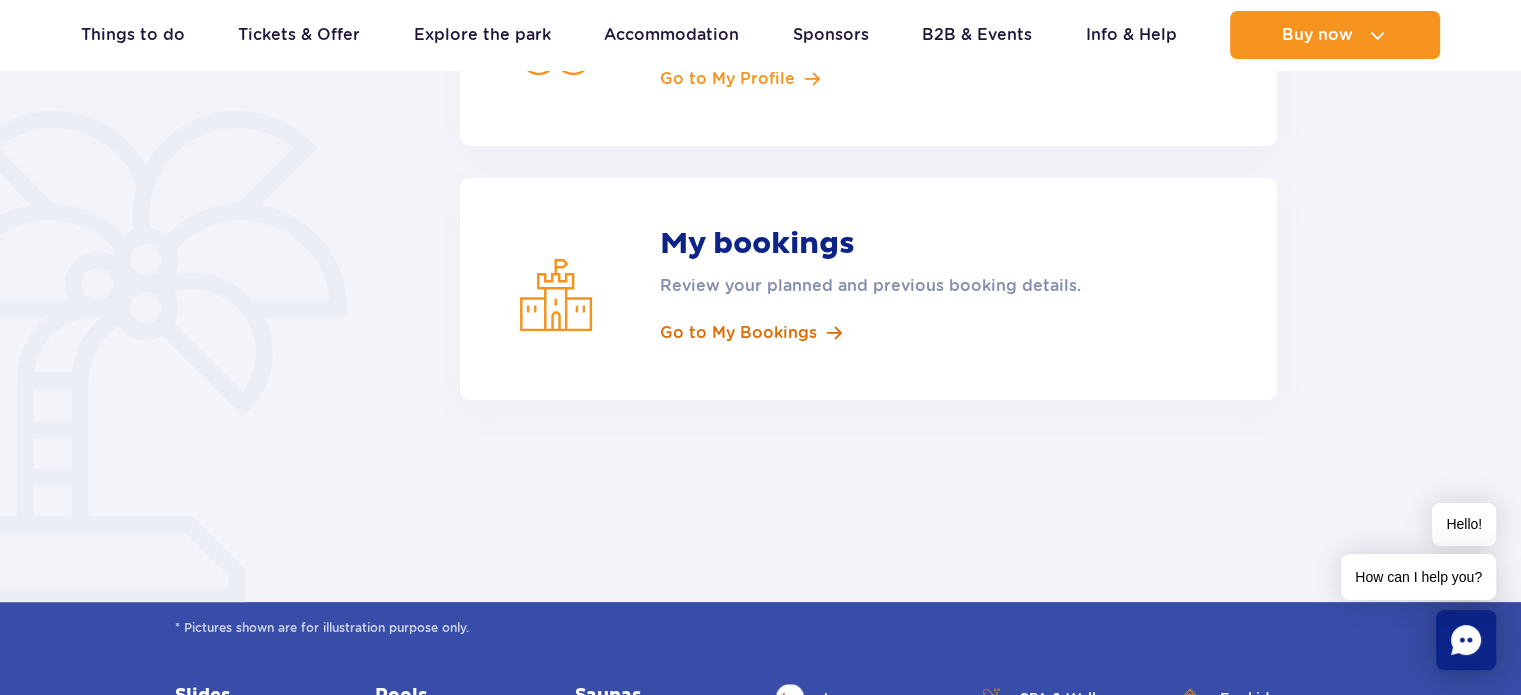 click on "Go to My Bookings" at bounding box center [738, 333] 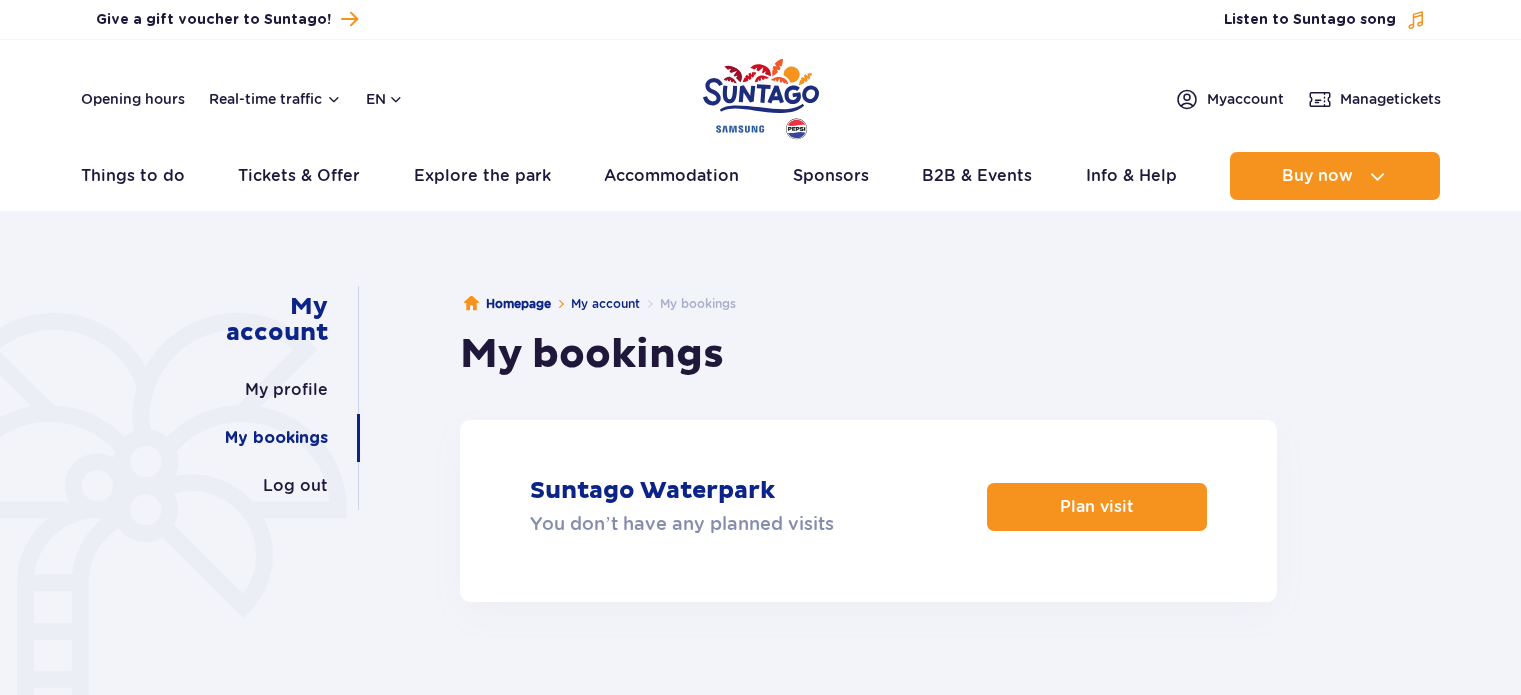 scroll, scrollTop: 0, scrollLeft: 0, axis: both 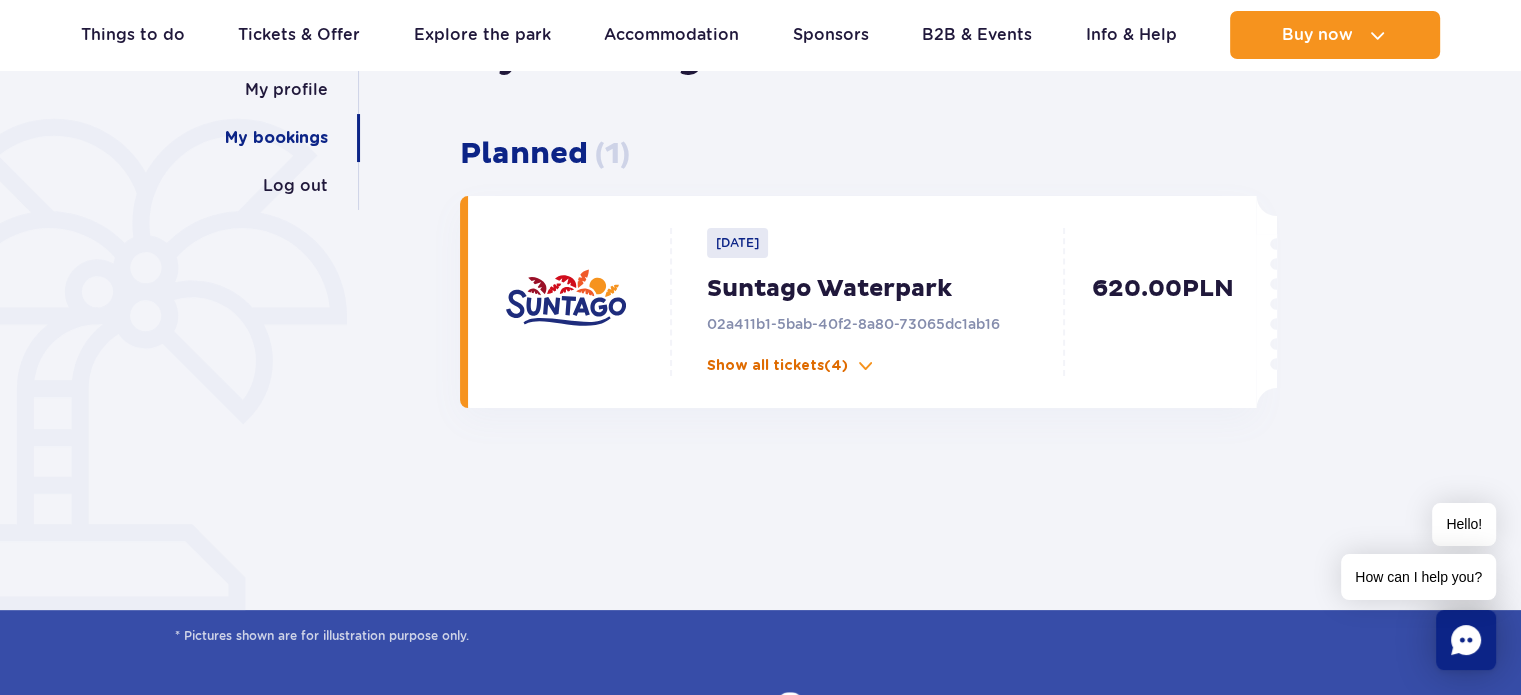 click on "Show all tickets  (4)" at bounding box center (777, 366) 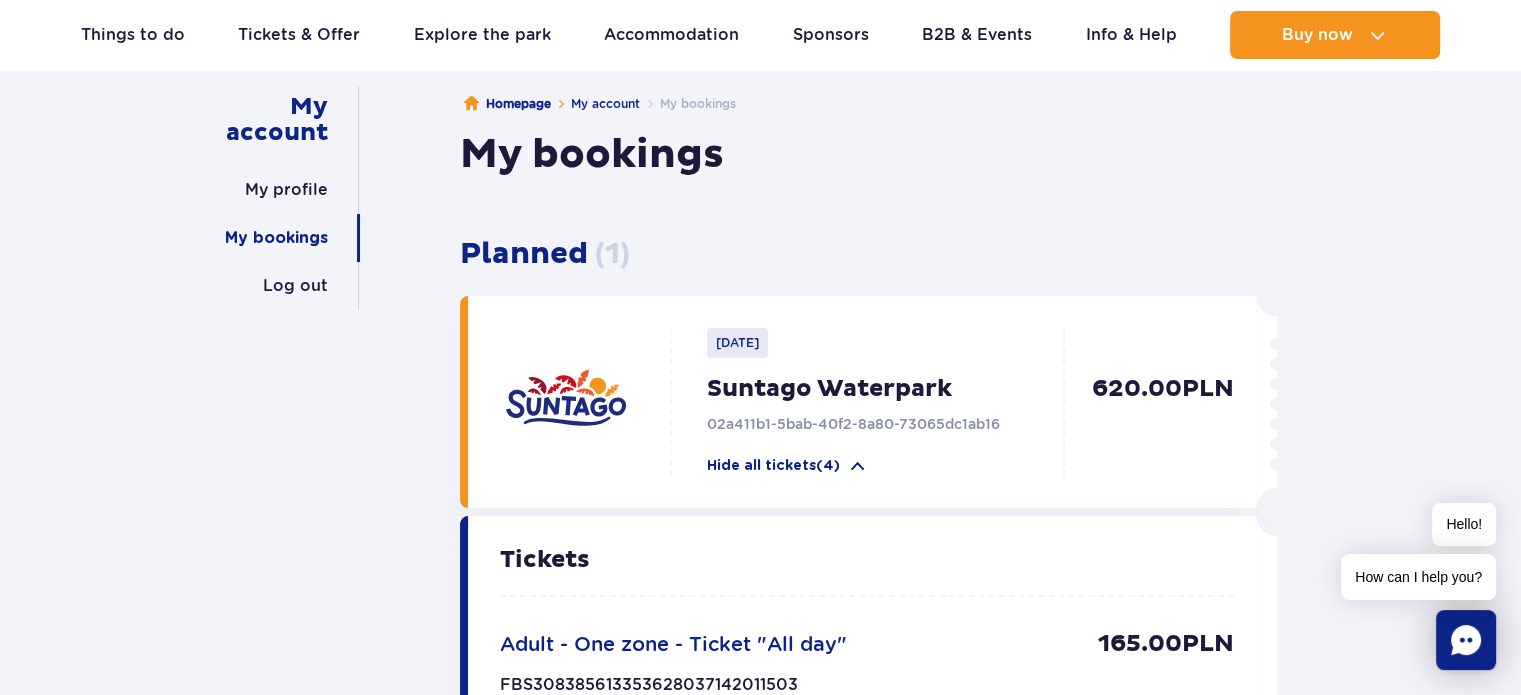 scroll, scrollTop: 0, scrollLeft: 0, axis: both 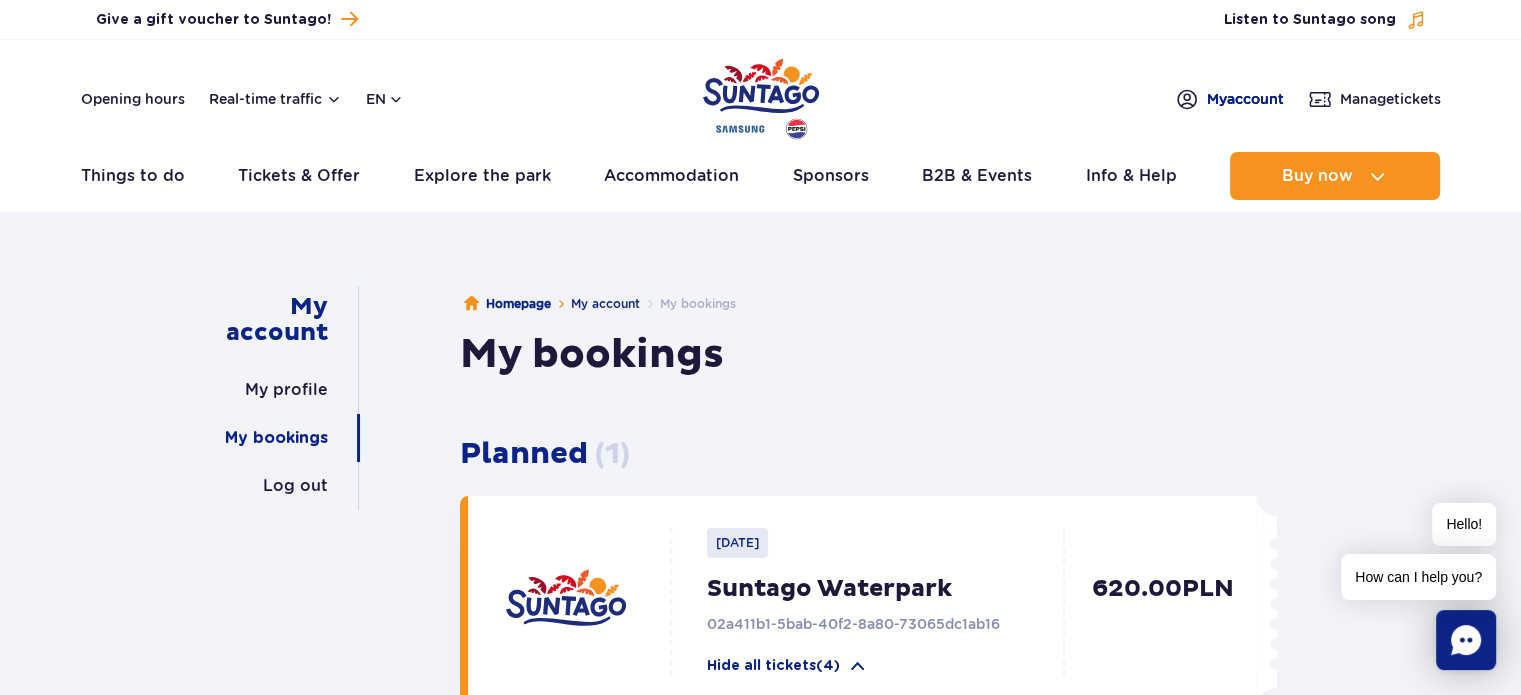 click on "My  account" at bounding box center (1245, 99) 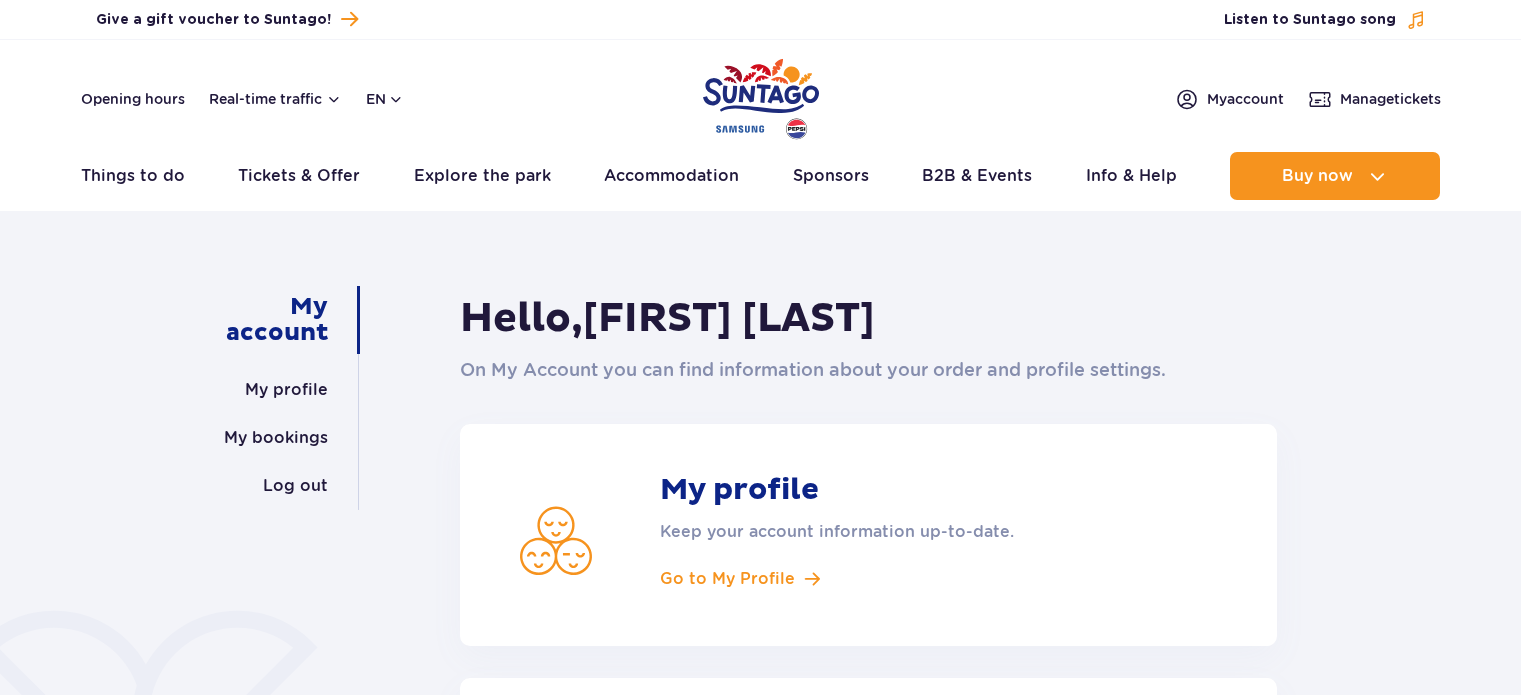 scroll, scrollTop: 0, scrollLeft: 0, axis: both 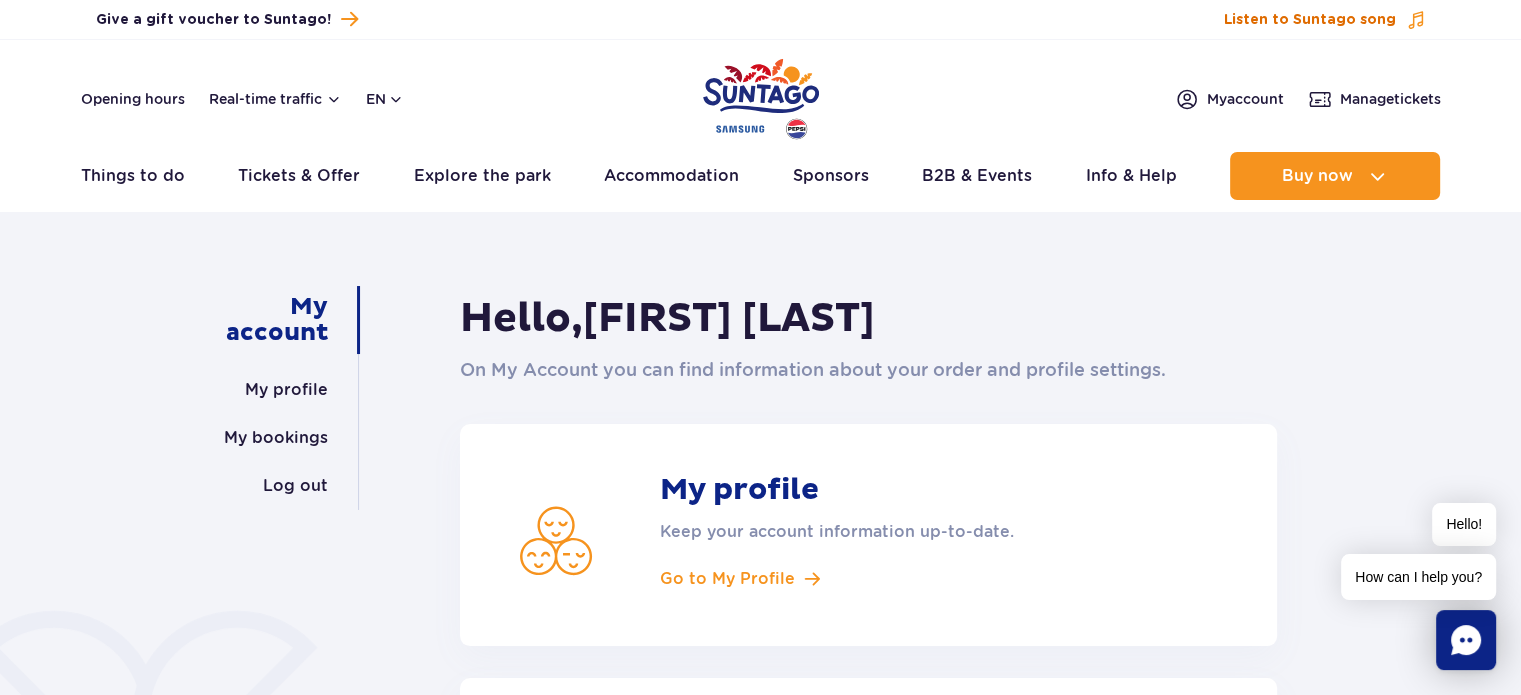 click on "Listen to Suntago song" at bounding box center [1325, 20] 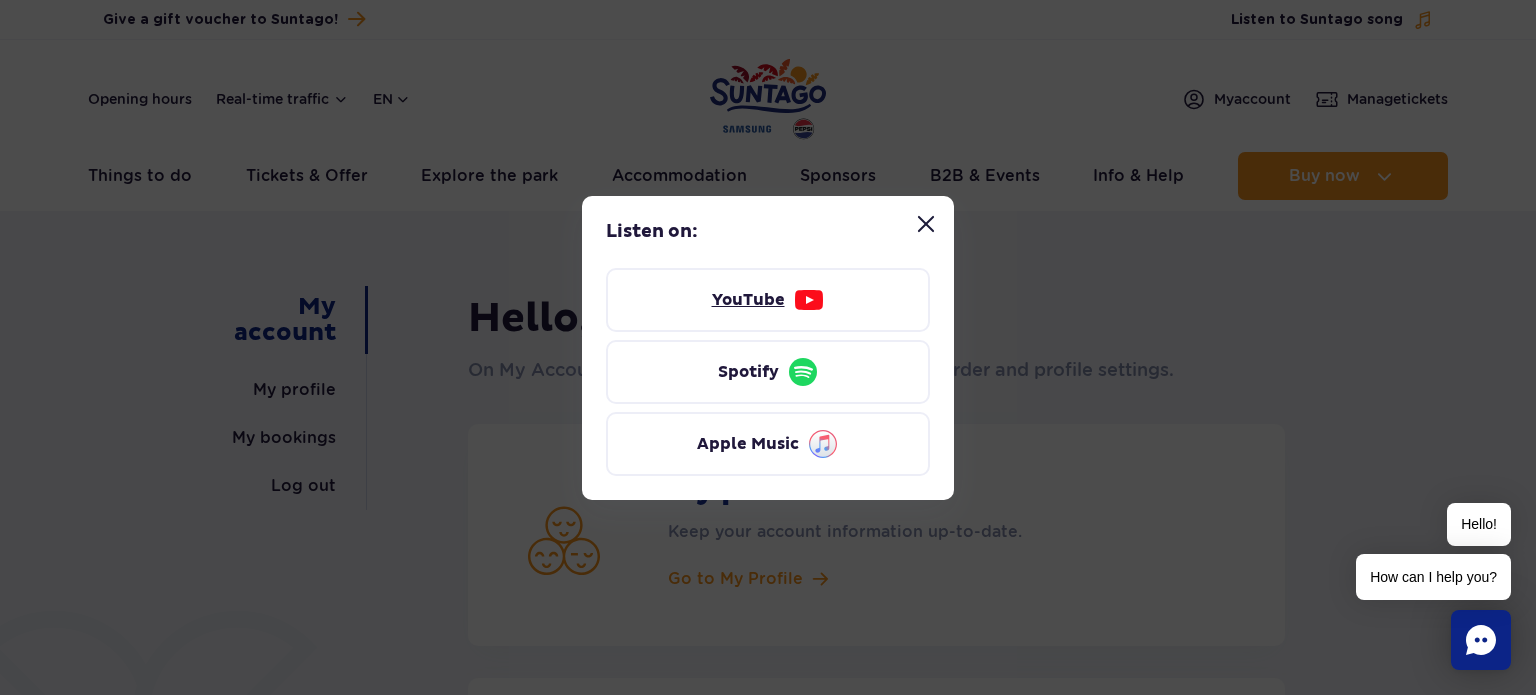 click on "YouTube" at bounding box center (768, 300) 